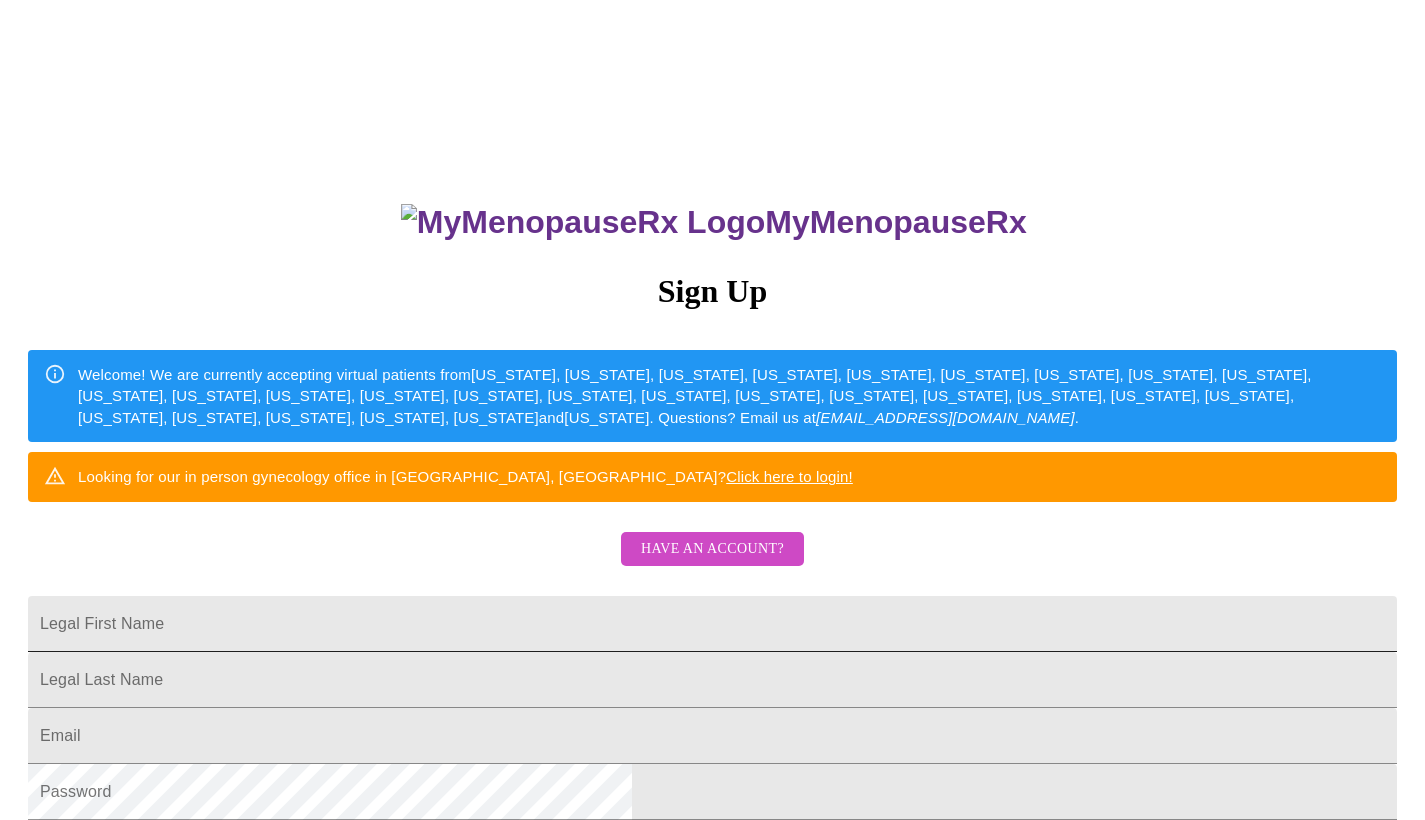 scroll, scrollTop: 0, scrollLeft: 0, axis: both 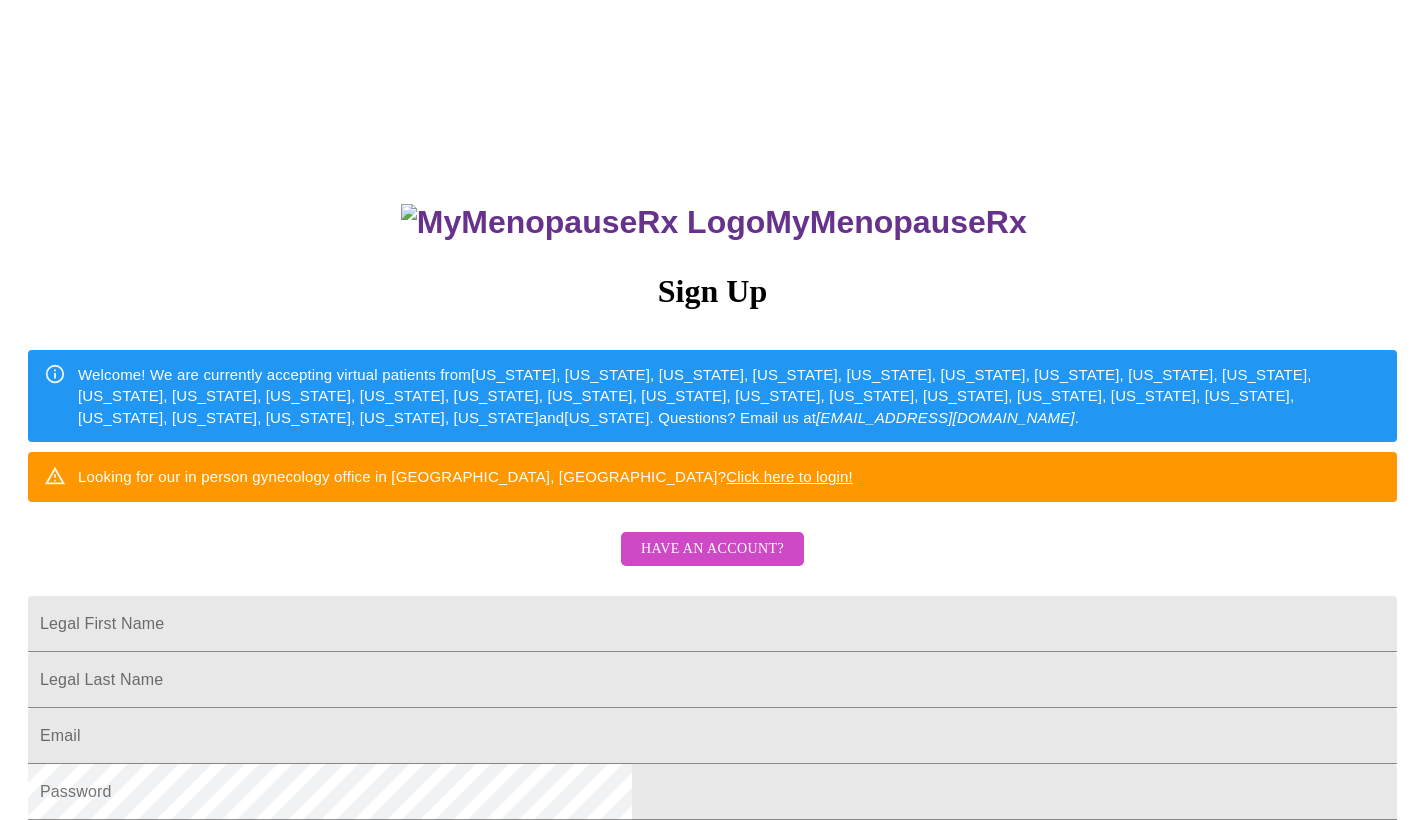 click on "Have an account?" at bounding box center (712, 549) 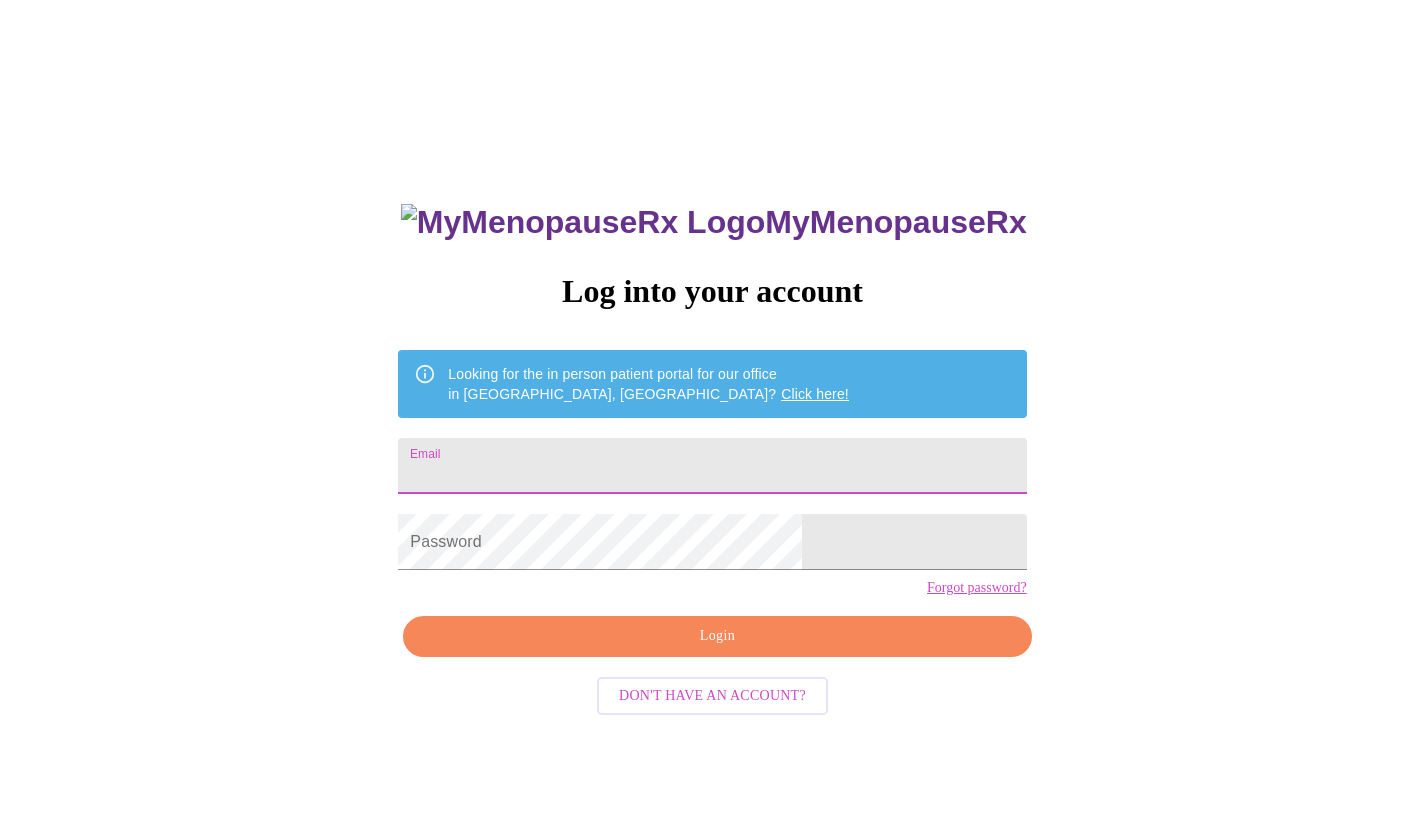 type on "cburkhardt1@comcast.net" 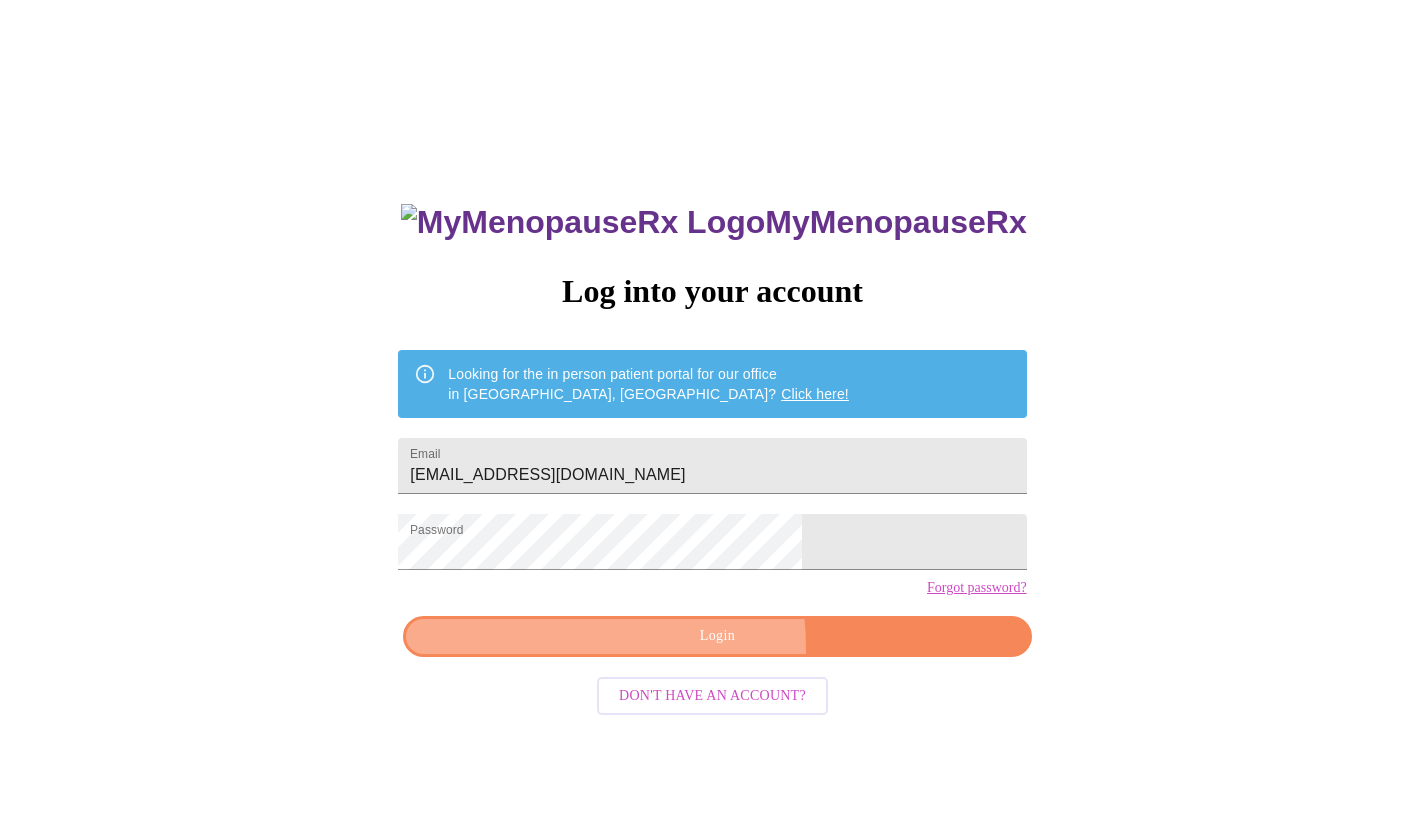 click on "Login" at bounding box center (717, 636) 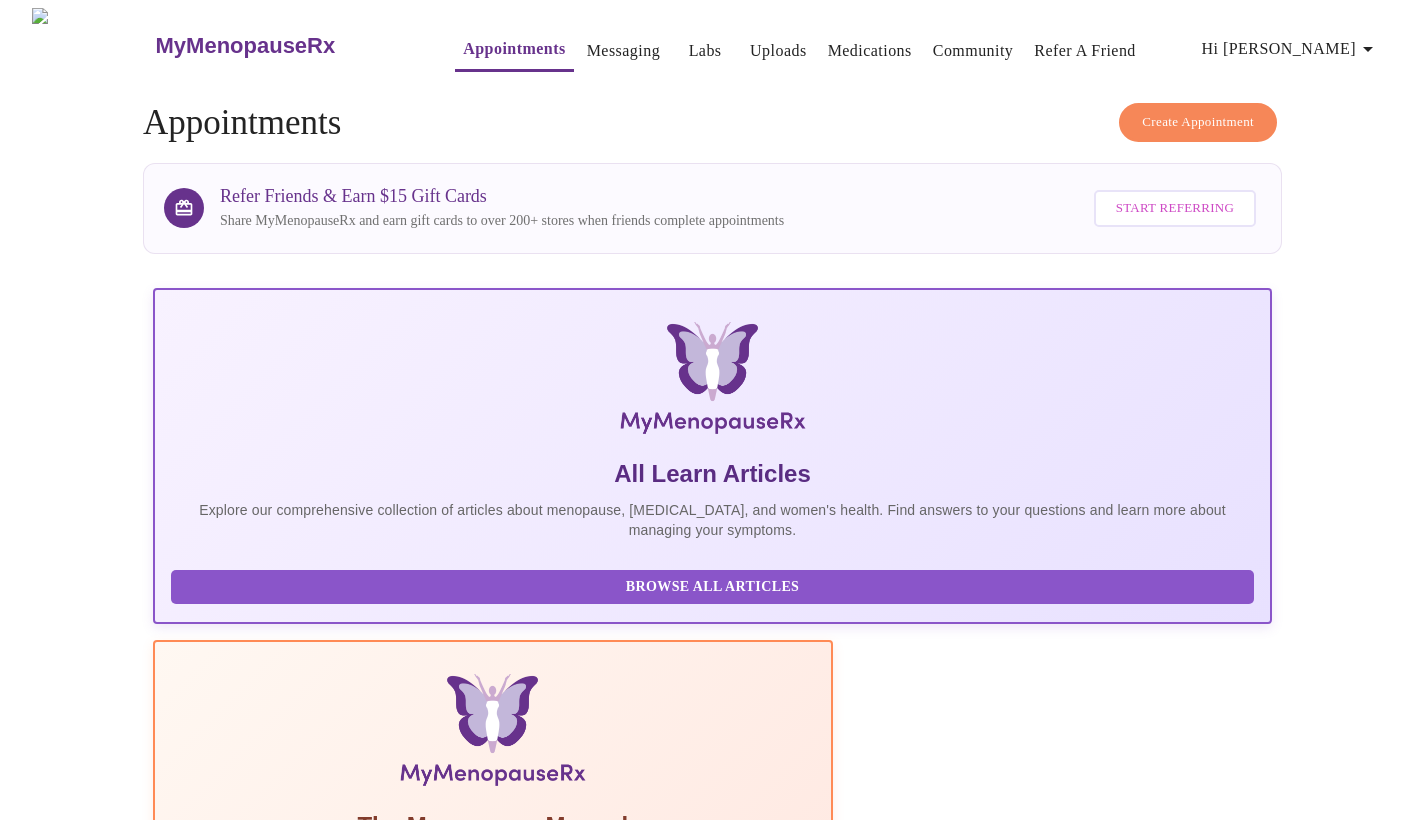 scroll, scrollTop: 0, scrollLeft: 0, axis: both 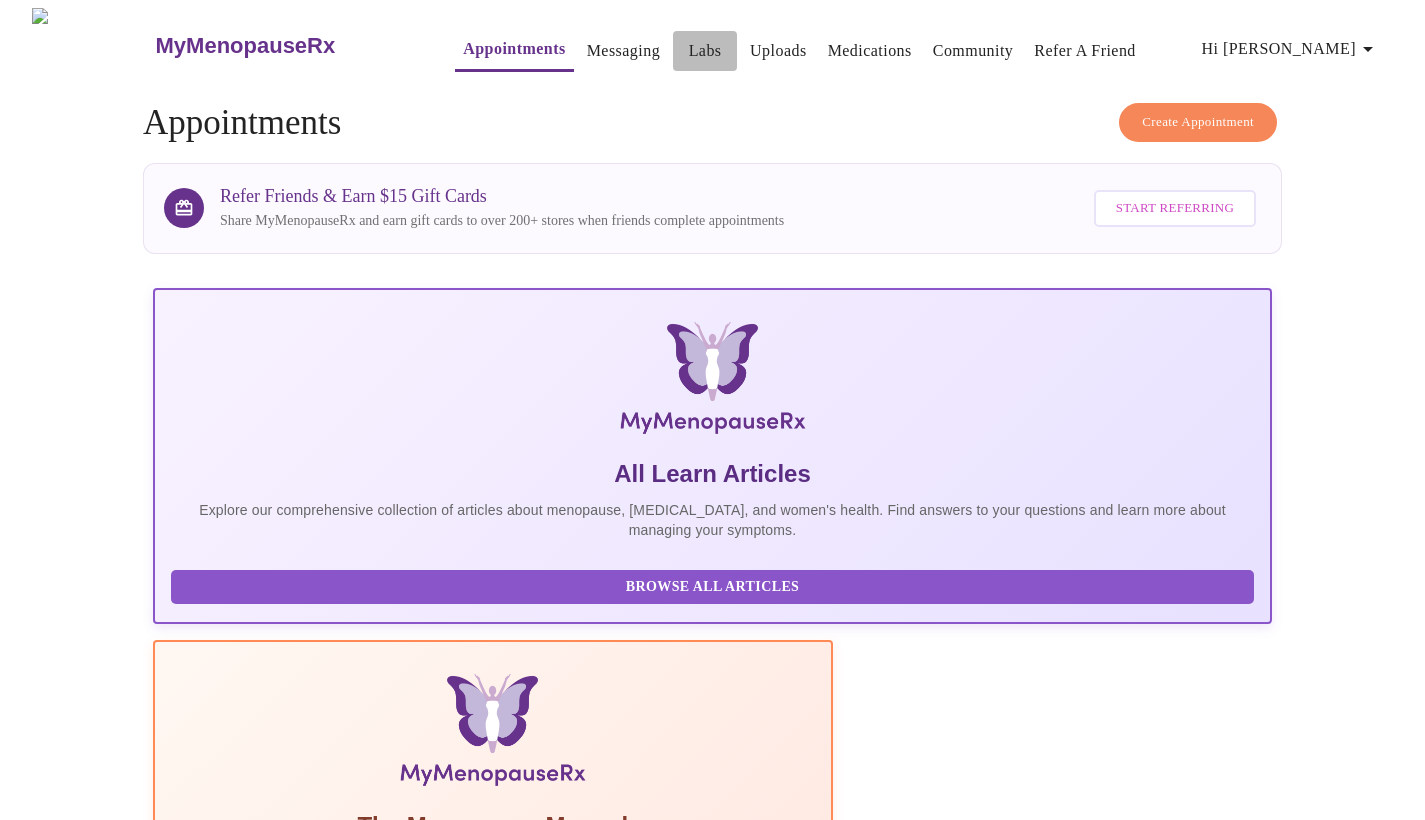 click on "Labs" at bounding box center (705, 51) 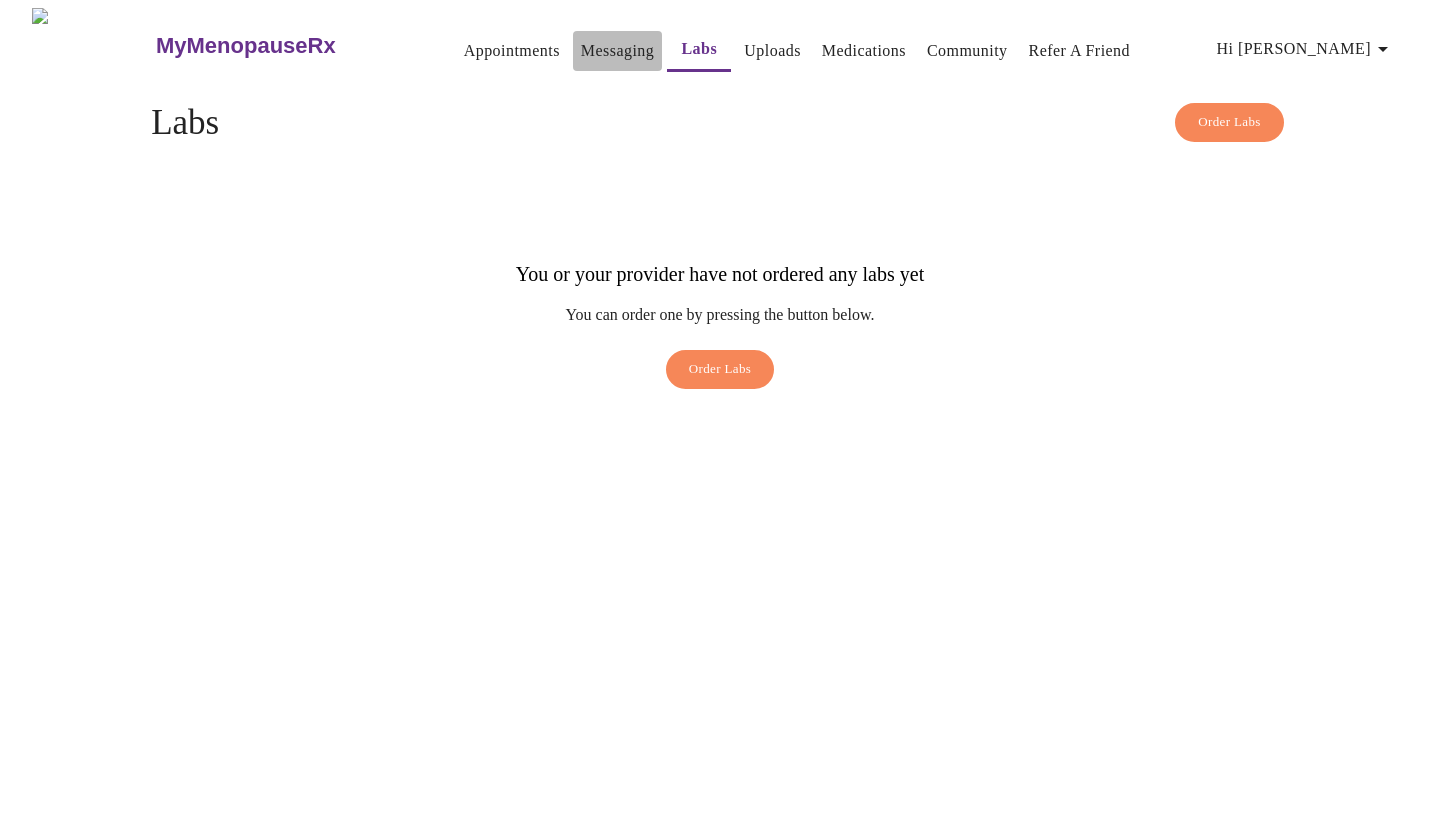 click on "Messaging" at bounding box center (617, 51) 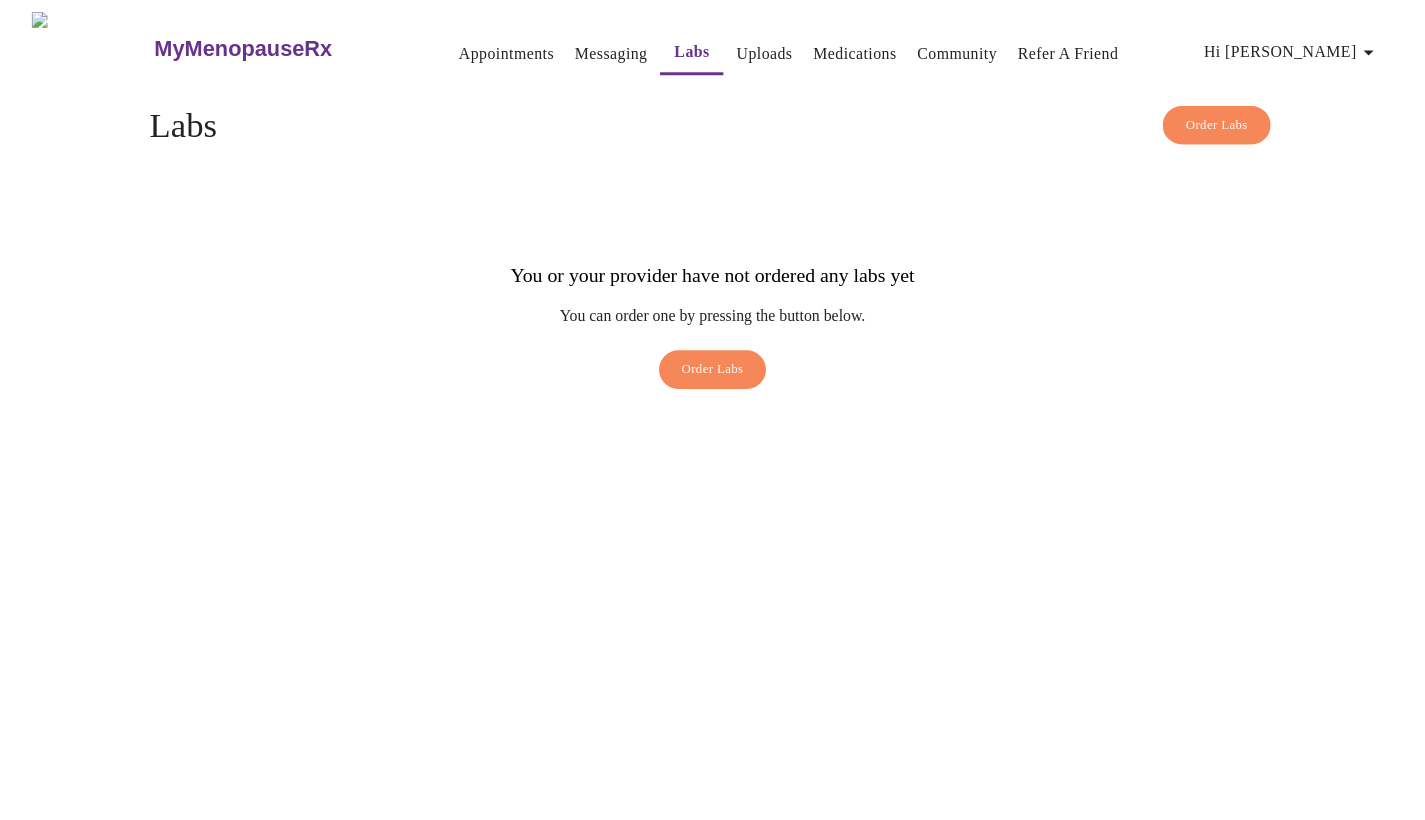 scroll, scrollTop: 0, scrollLeft: 0, axis: both 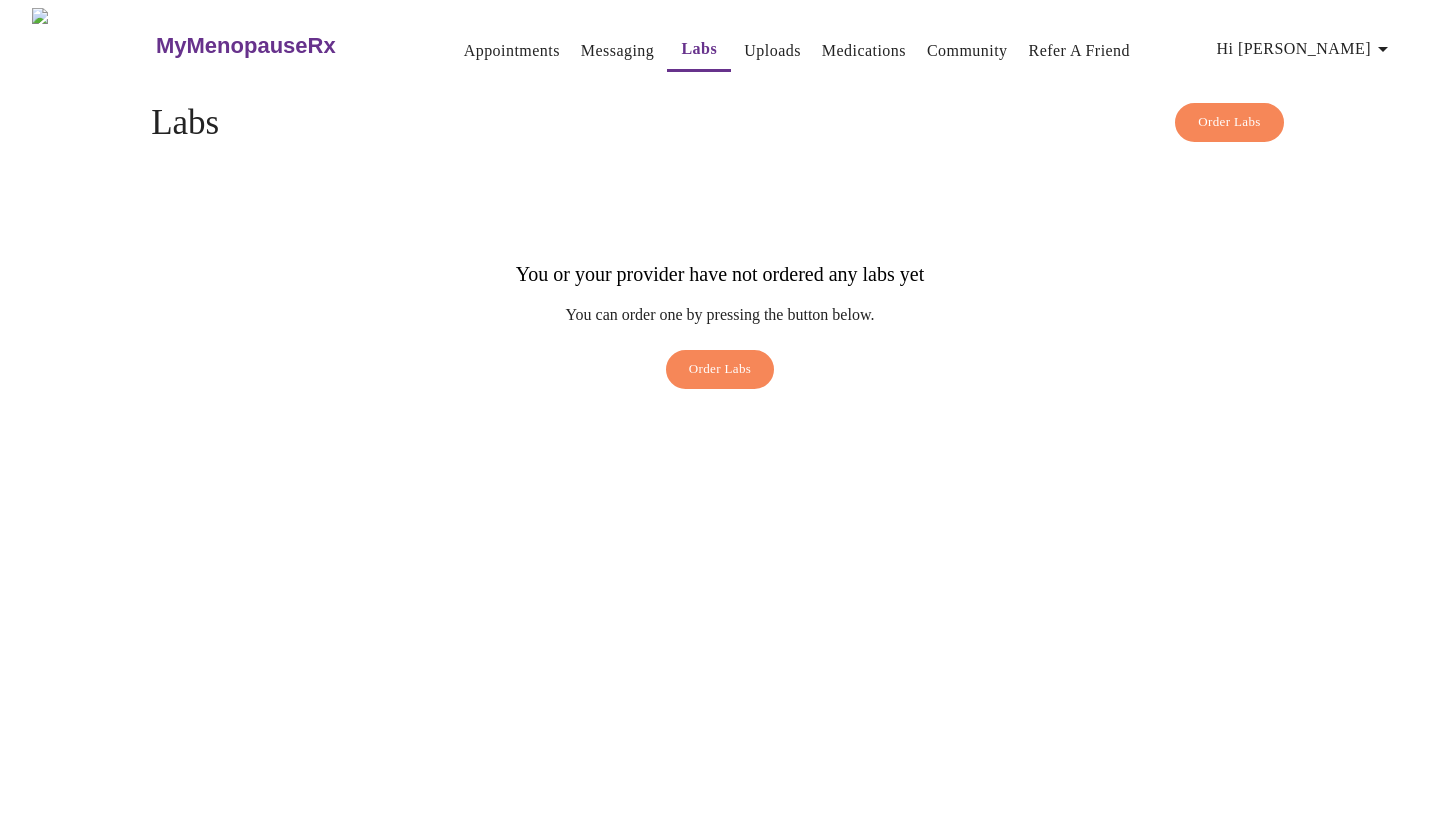click on "Medications" at bounding box center (864, 51) 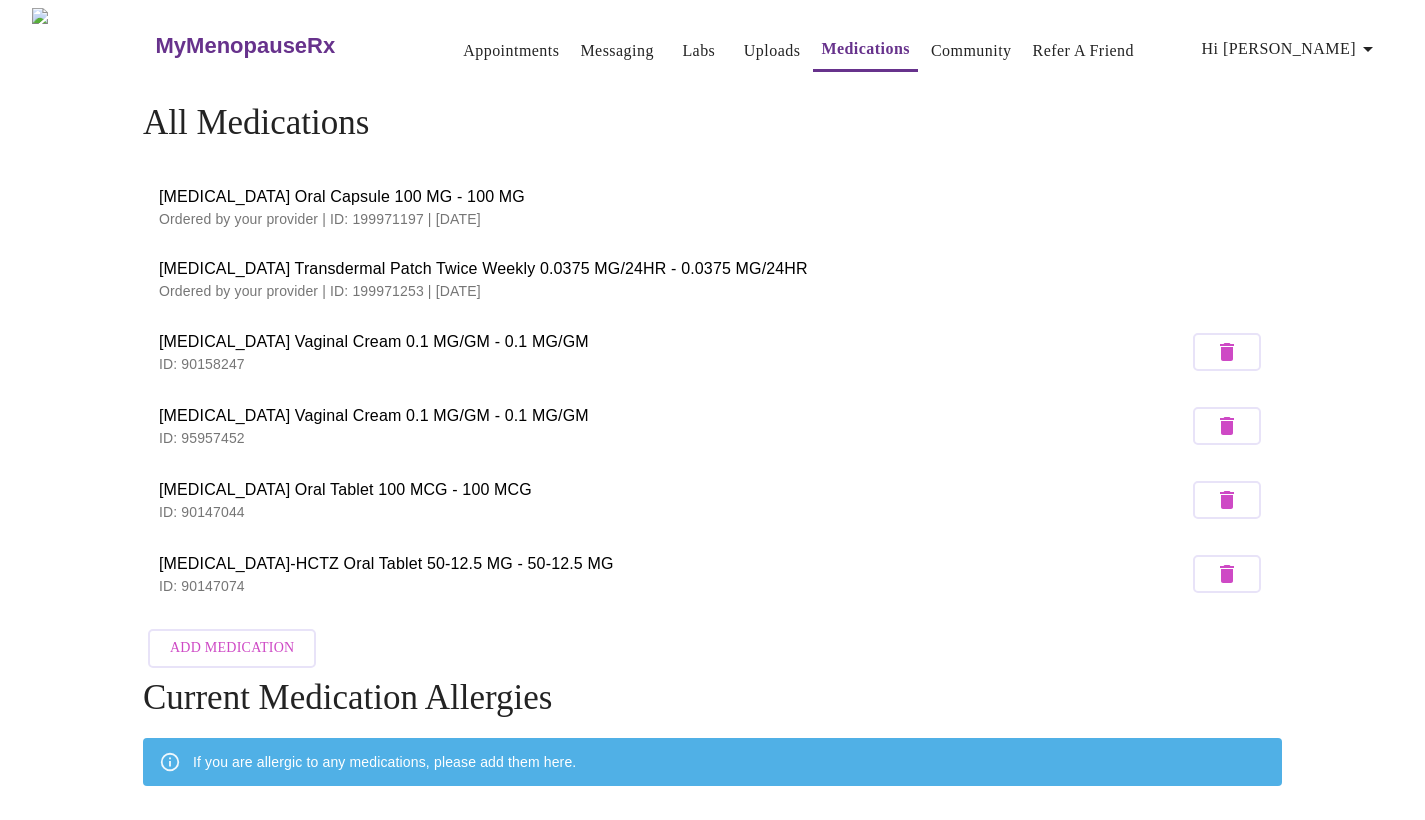 click on "Appointments" at bounding box center [511, 51] 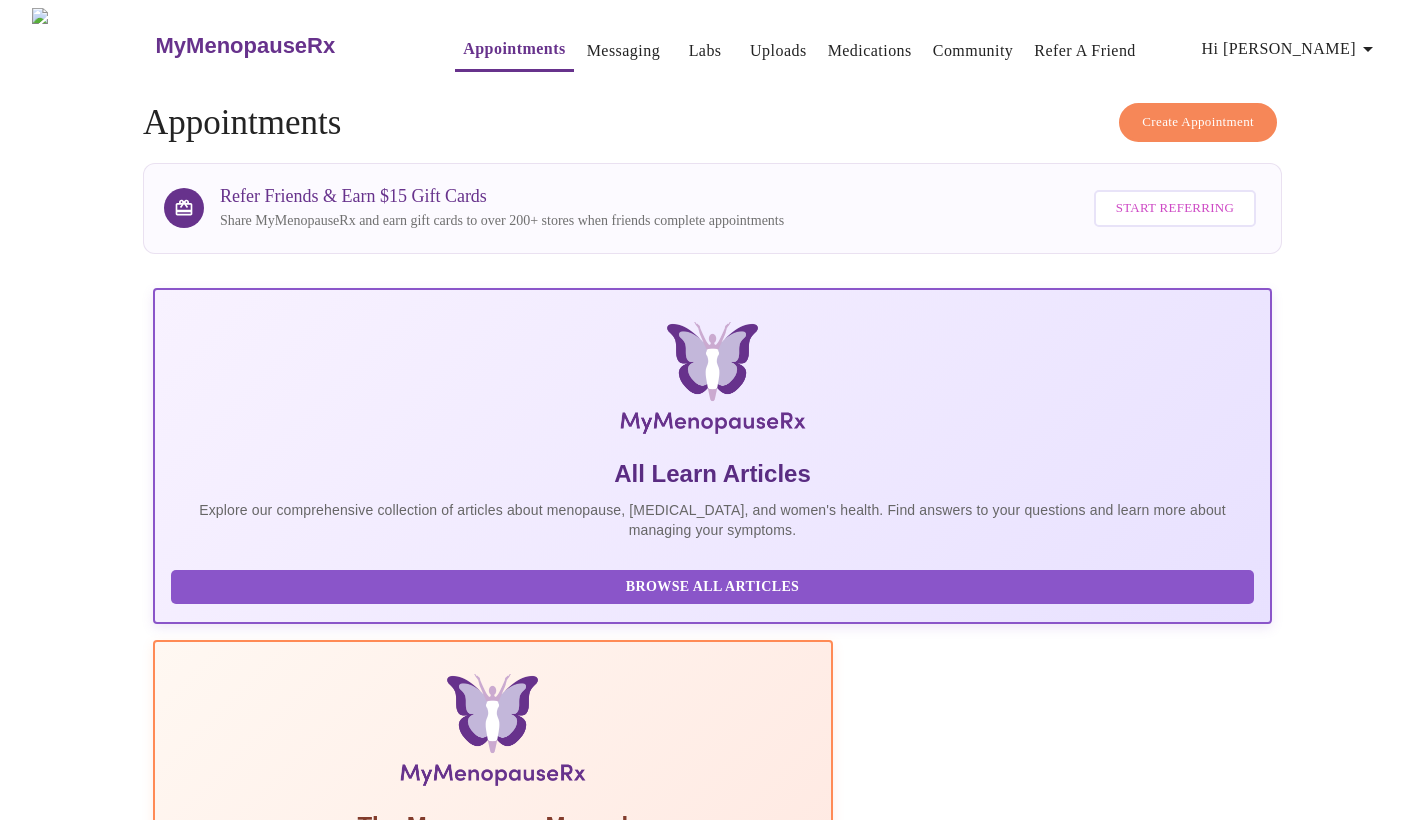 scroll, scrollTop: 0, scrollLeft: 0, axis: both 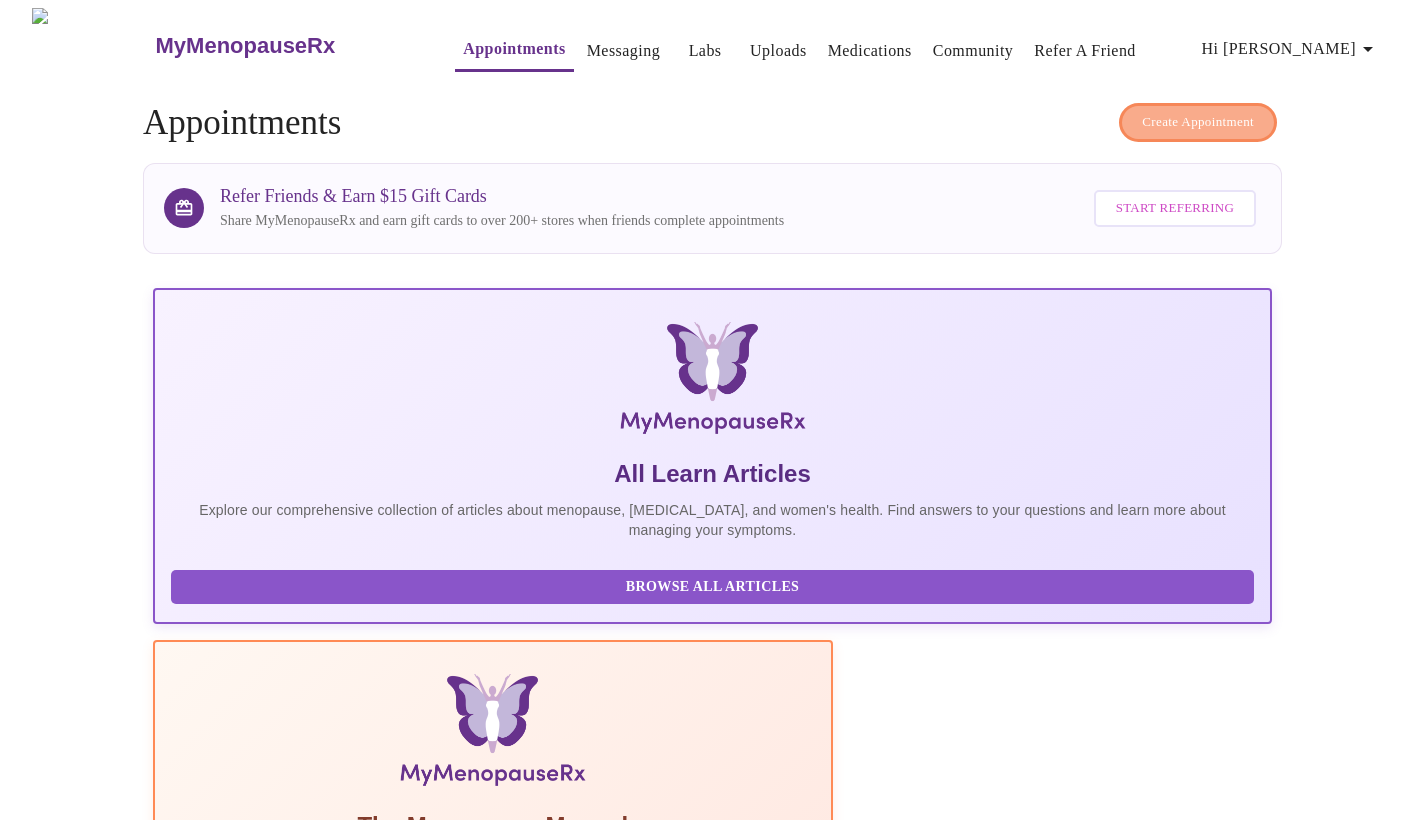 click on "Create Appointment" at bounding box center (1198, 122) 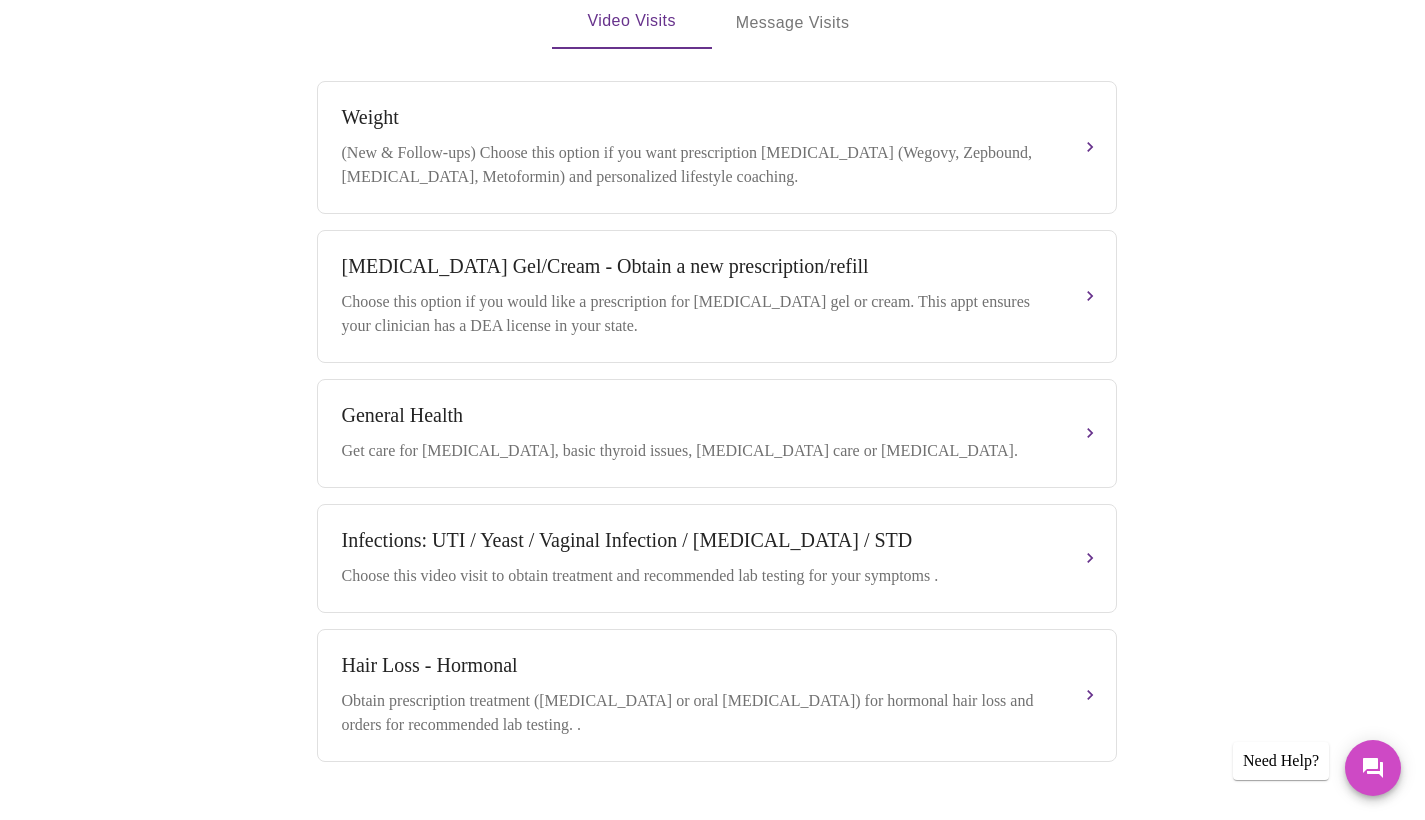 scroll, scrollTop: 693, scrollLeft: 0, axis: vertical 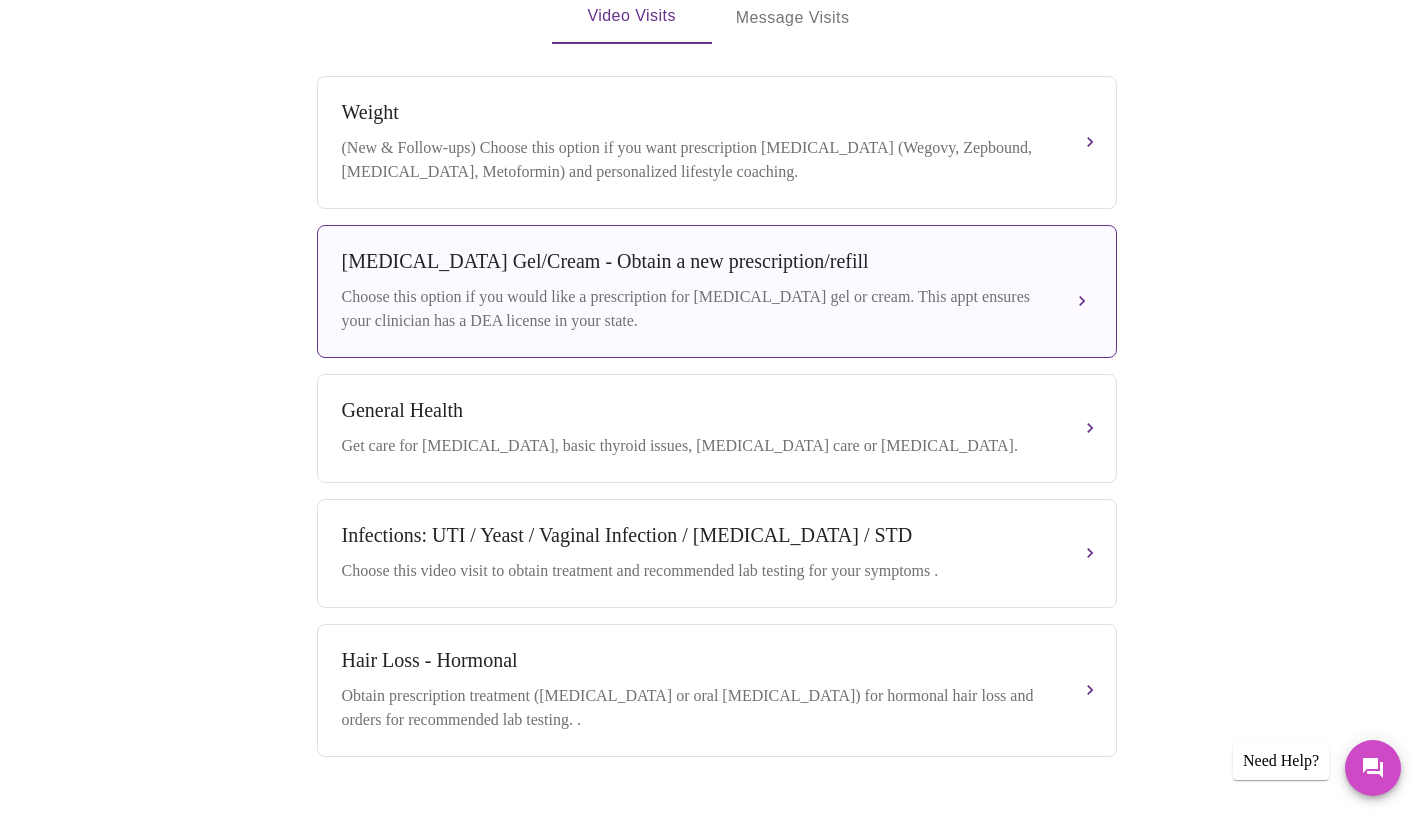 click on "[MEDICAL_DATA] Gel/Cream - Obtain a new prescription/refill" at bounding box center (697, 261) 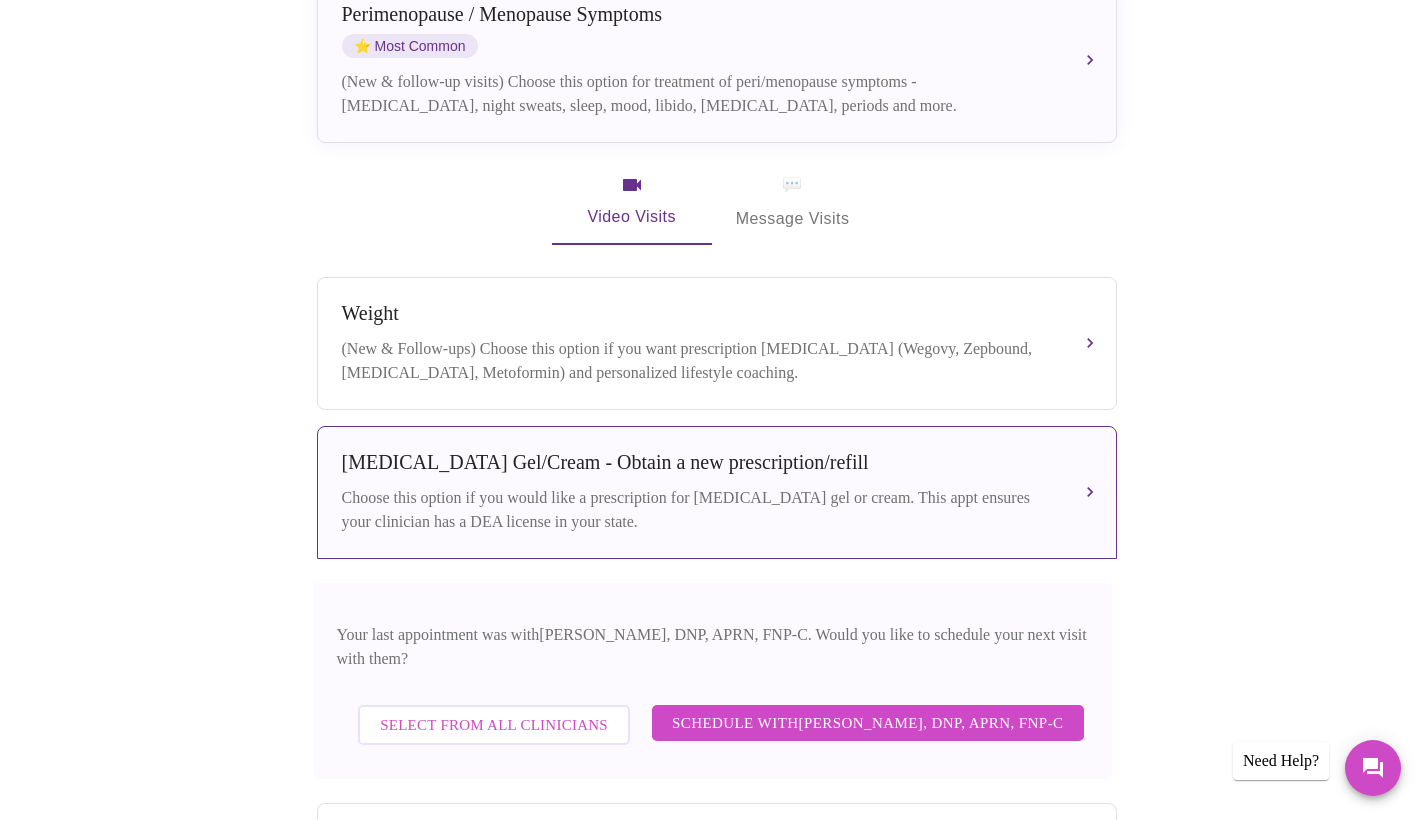 scroll, scrollTop: 411, scrollLeft: 0, axis: vertical 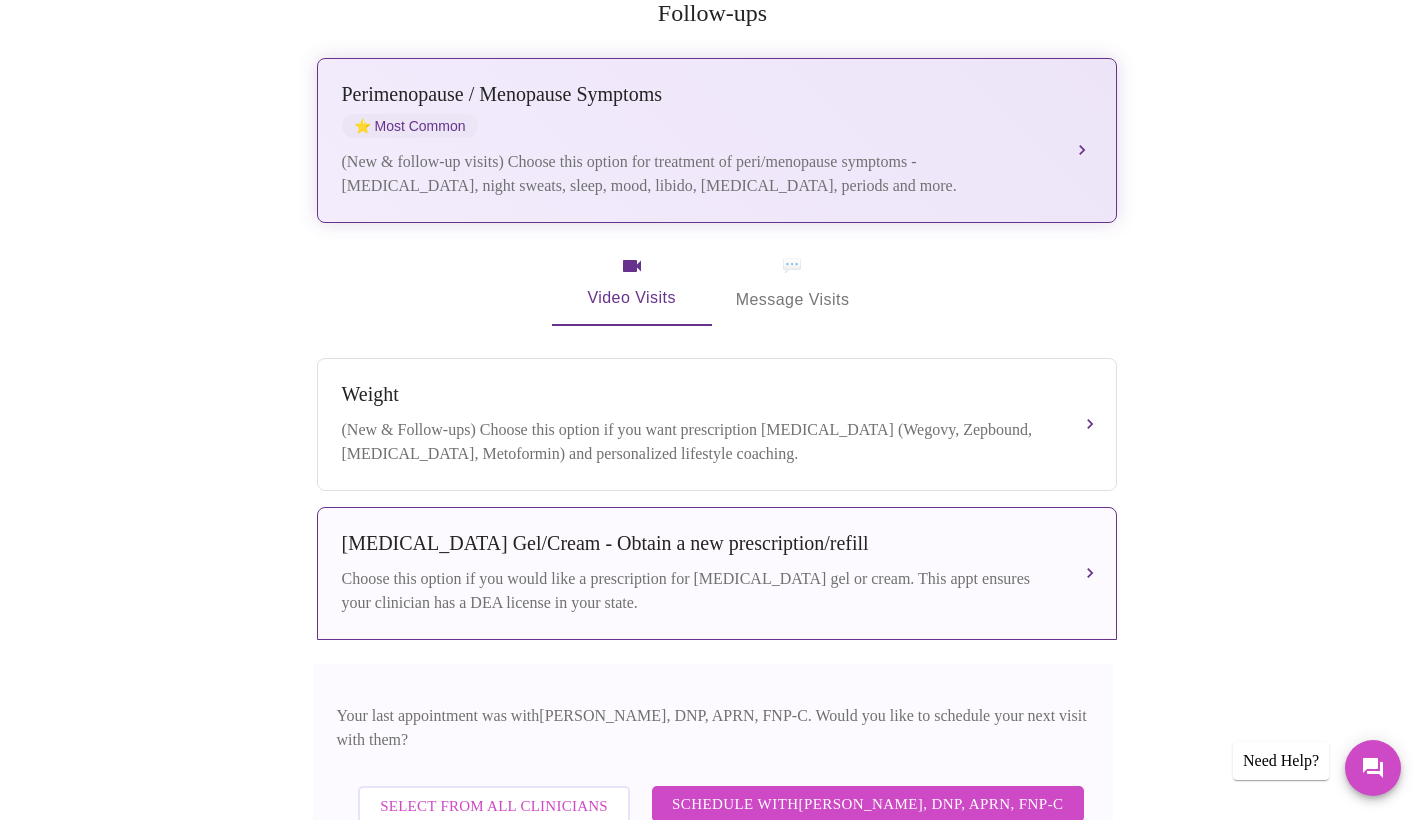 click on "Perimenopause / Menopause Symptoms  ⭐  Most Common" at bounding box center (697, 110) 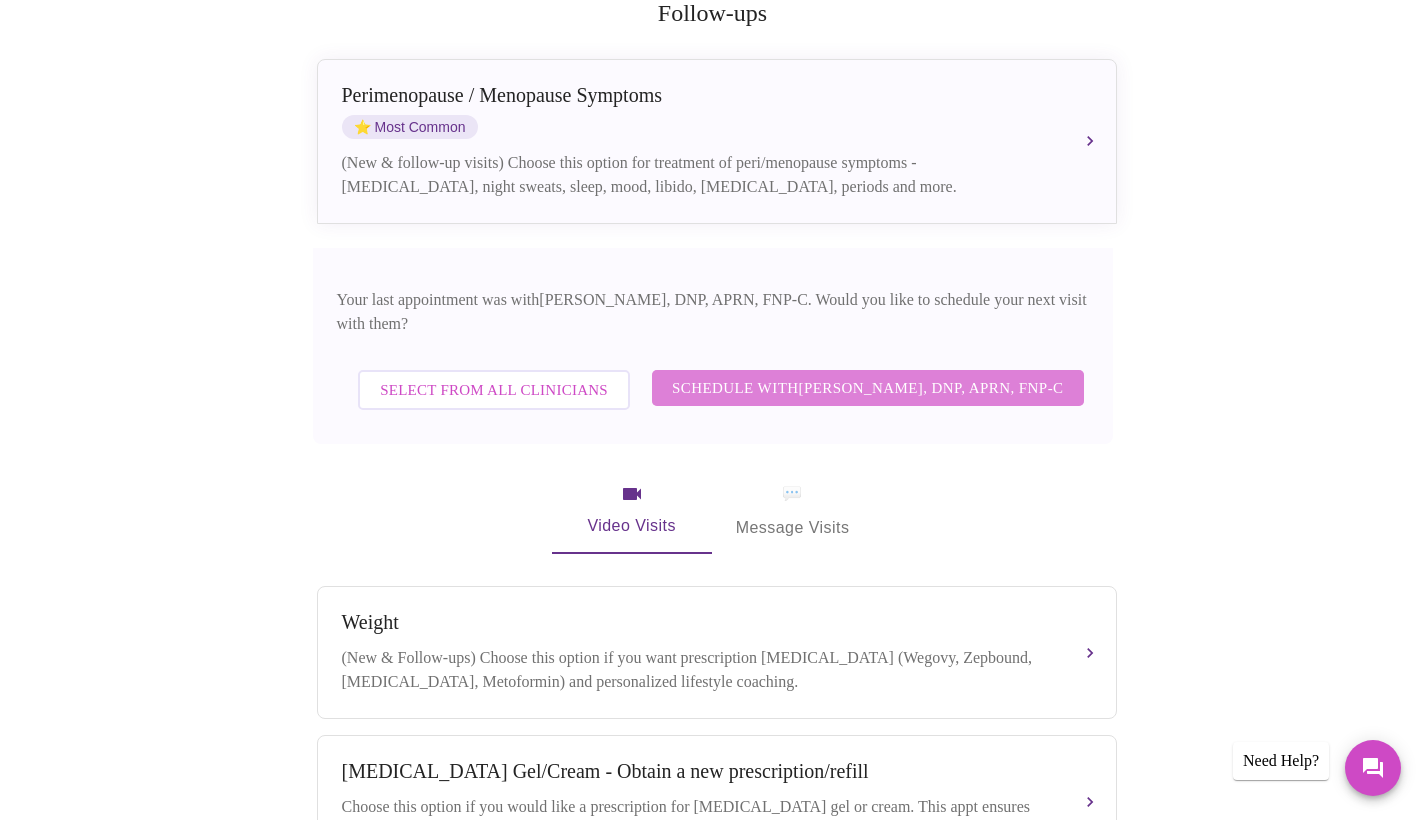 click on "Schedule with  Jillian Montefusco, DNP, APRN, FNP-C" at bounding box center [868, 388] 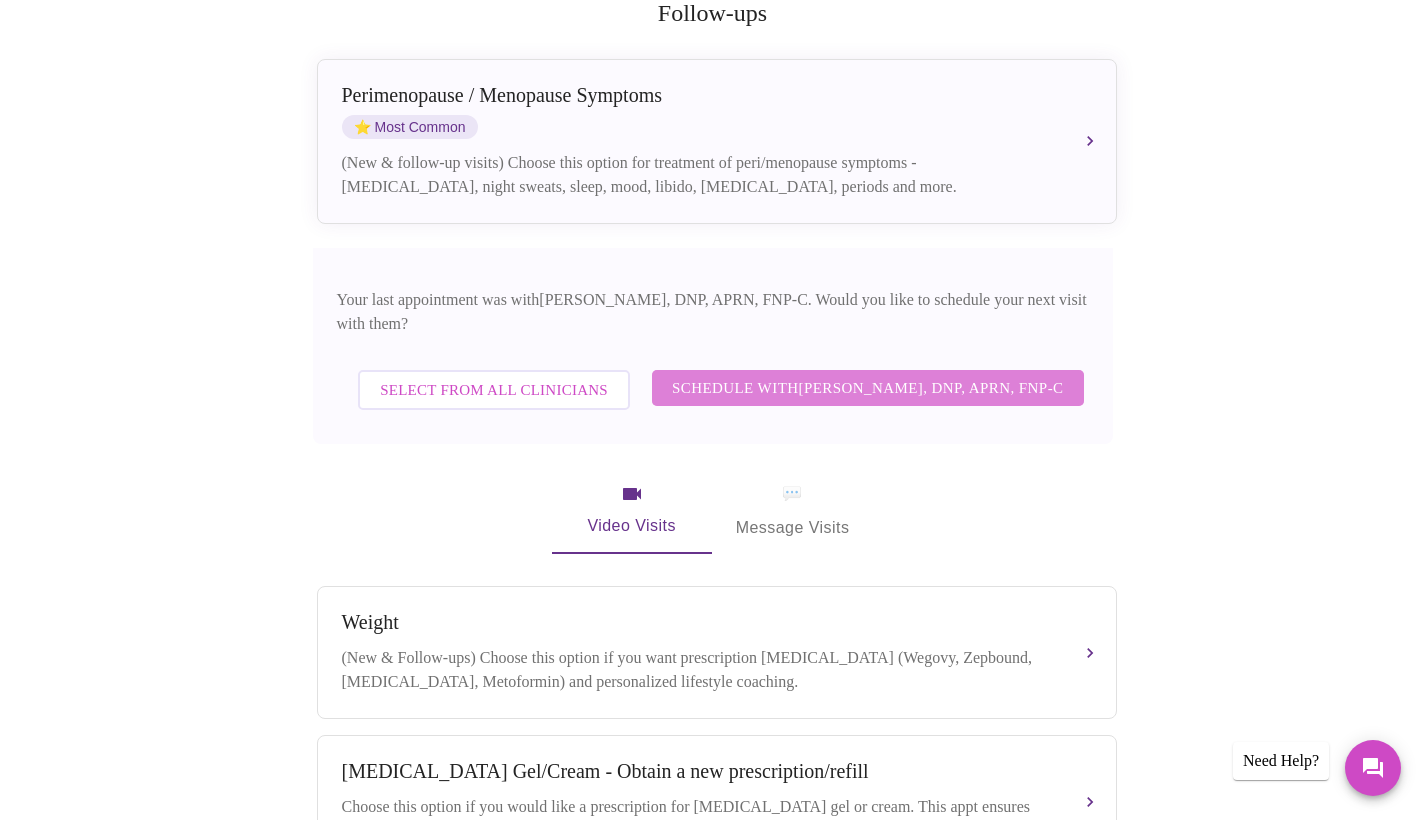 scroll, scrollTop: 0, scrollLeft: 0, axis: both 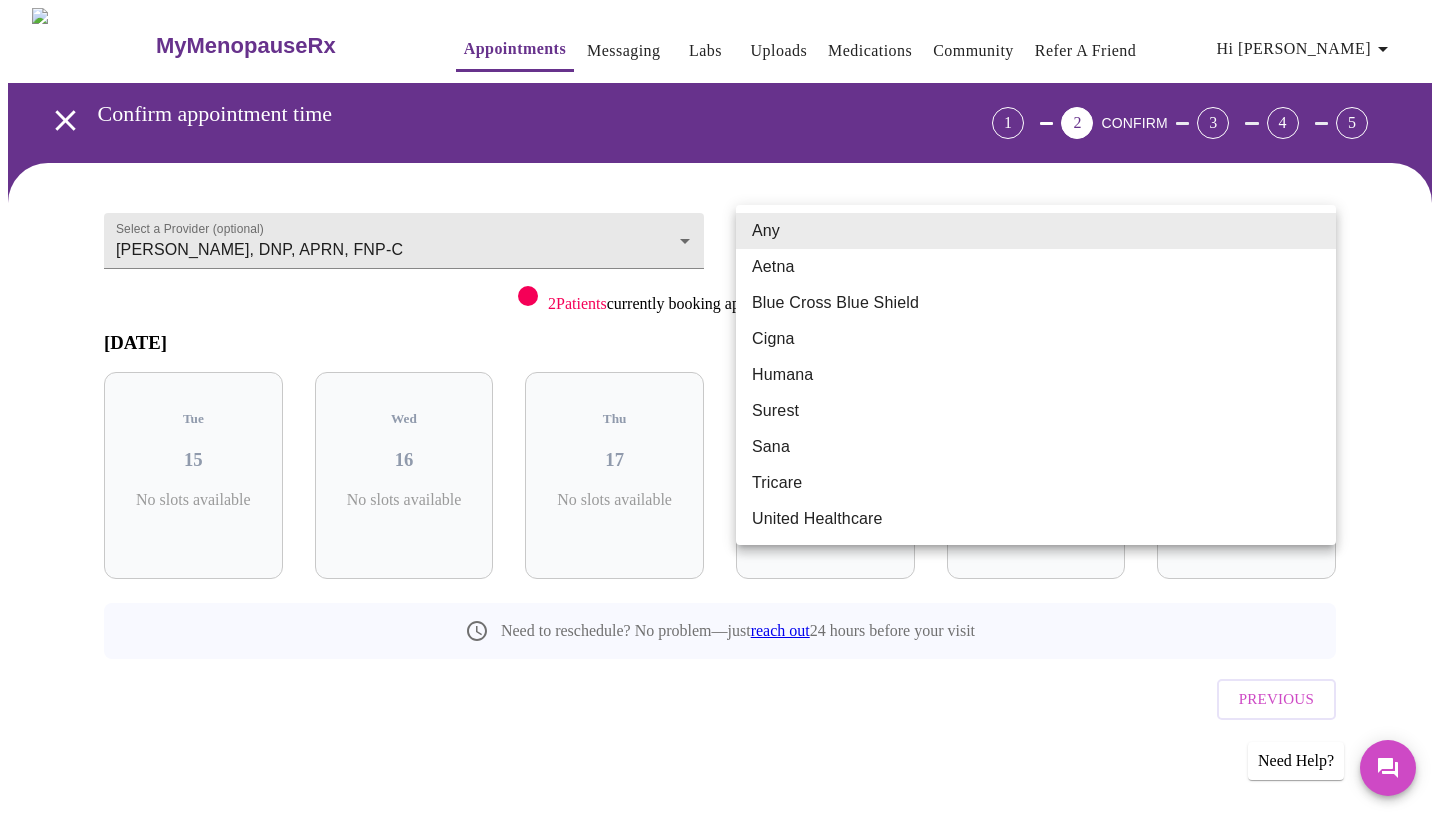 click on "MyMenopauseRx Appointments Messaging Labs Uploads Medications Community Refer a Friend Hi Christine   Confirm appointment time 1 2 CONFIRM 3 4 5 Select a Provider (optional) Jillian Montefusco, DNP, APRN, FNP-C Jillian Montefusco, DNP, APRN, FNP-C Select an Insurance Provider (optional) Any Any 2  Patients  currently booking appointments from  Delaware July 2025 Tue 15 No slots available Wed 16 No slots available Thu 17 No slots available Fri 18 No slots available Sat 19 No slots available Sun 20 No slots available Need to reschedule? No problem—just  reach out  24 hours before your visit Previous Need Help? Settings Billing Invoices Log out Any Aetna Blue Cross Blue Shield Cigna Humana Surest Sana Tricare United Healthcare" at bounding box center [720, 414] 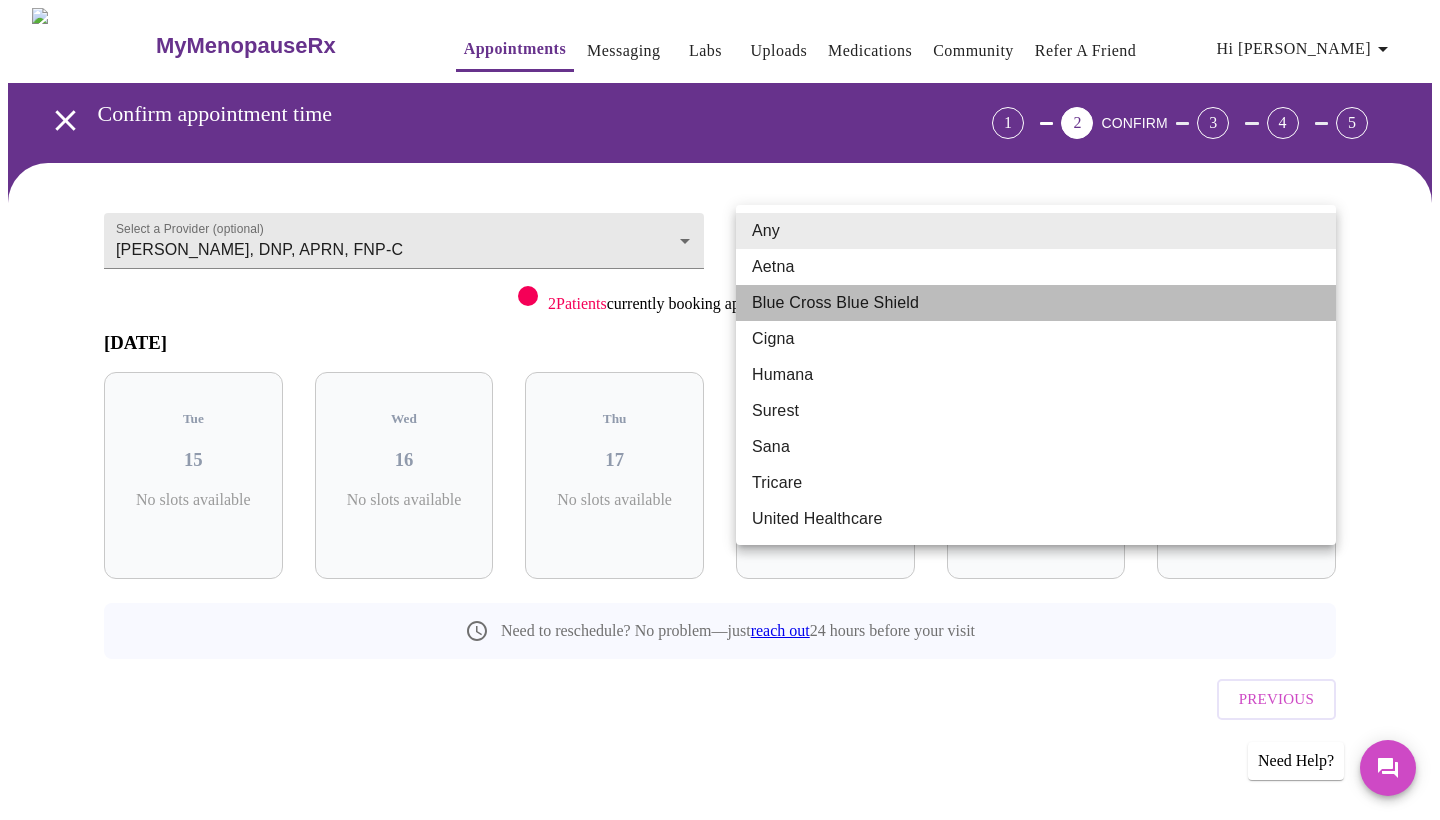 click on "Blue Cross Blue Shield" at bounding box center [1036, 303] 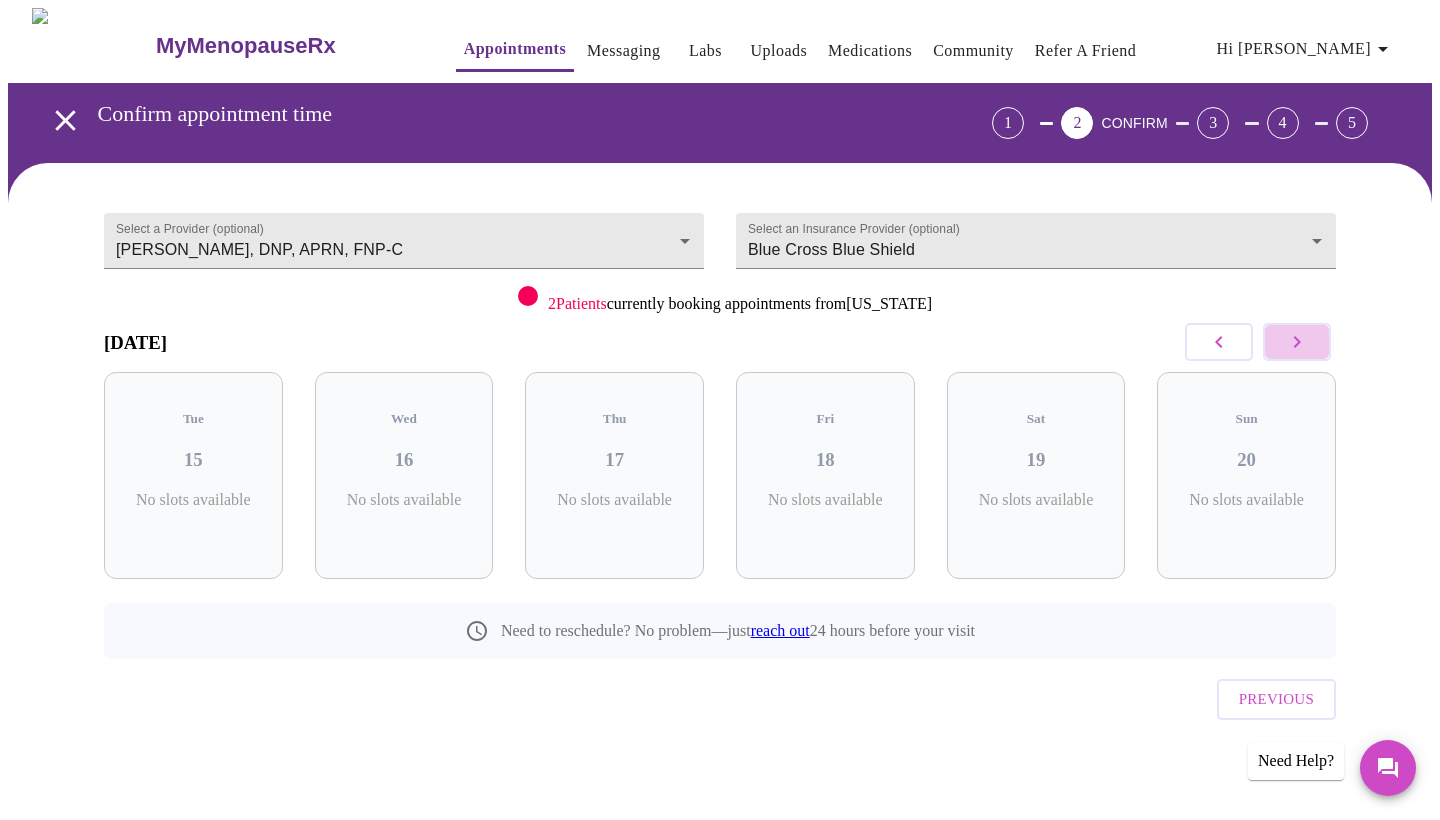 click at bounding box center (1297, 342) 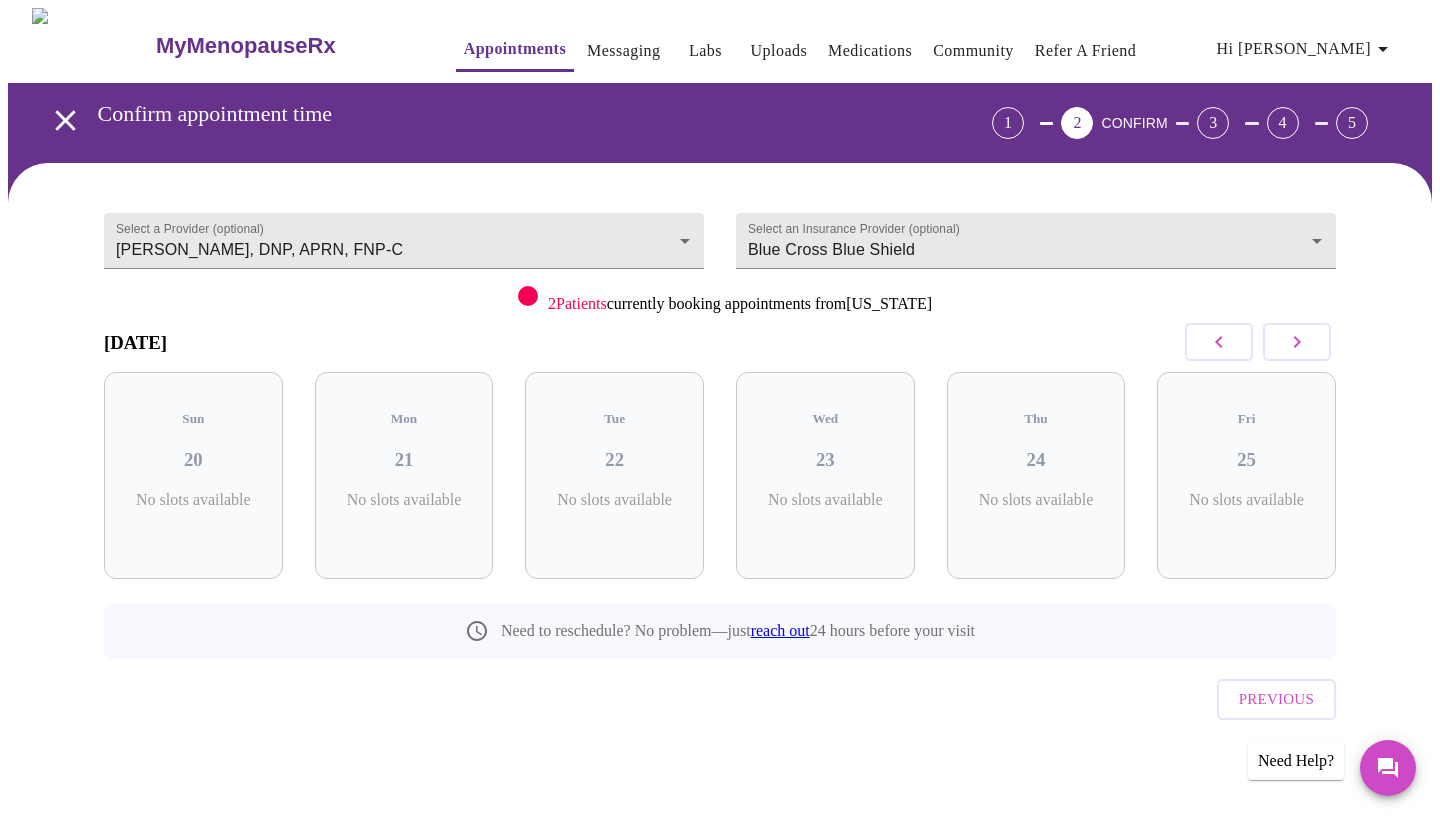 click at bounding box center [1297, 342] 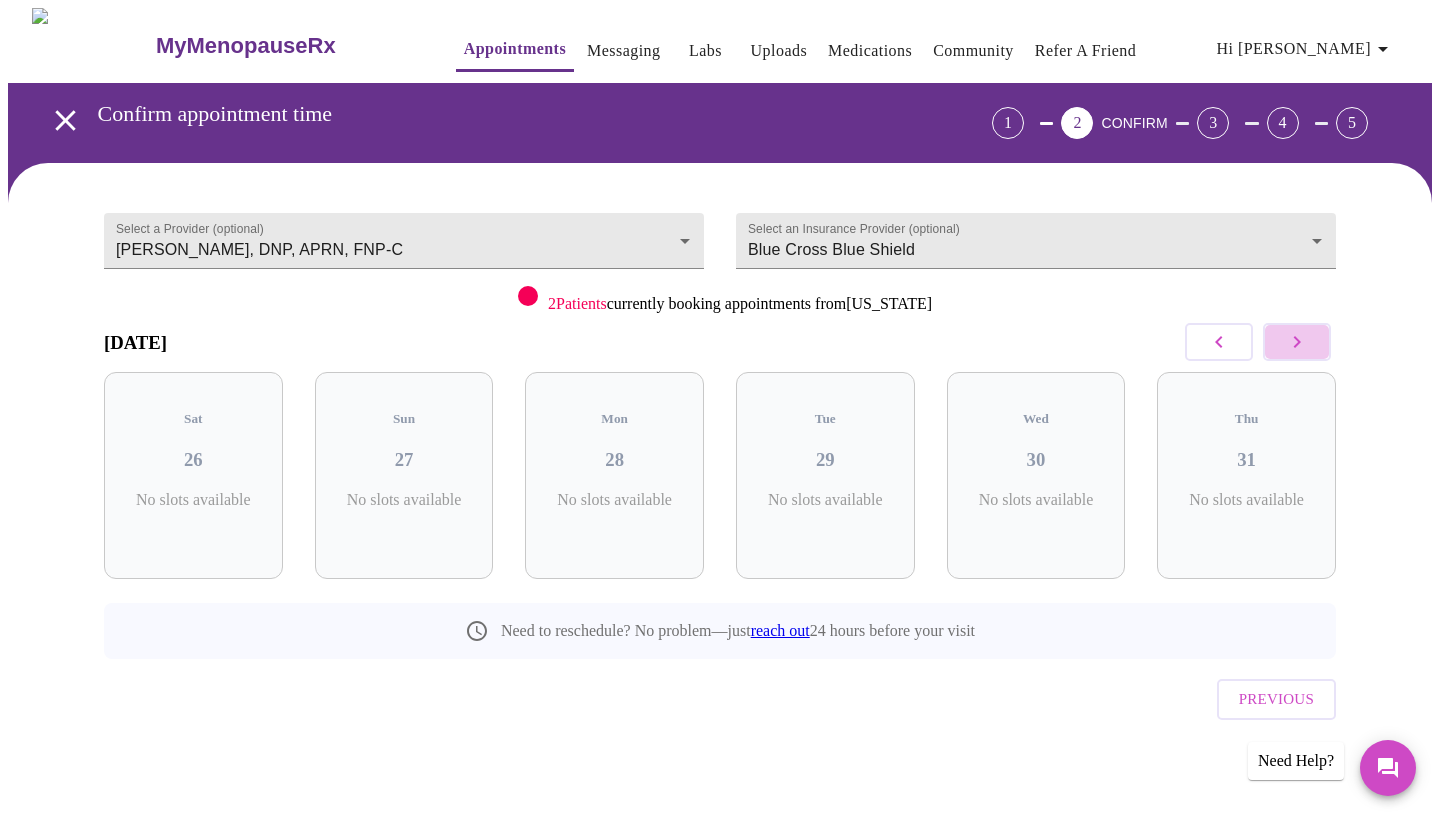 click at bounding box center [1297, 342] 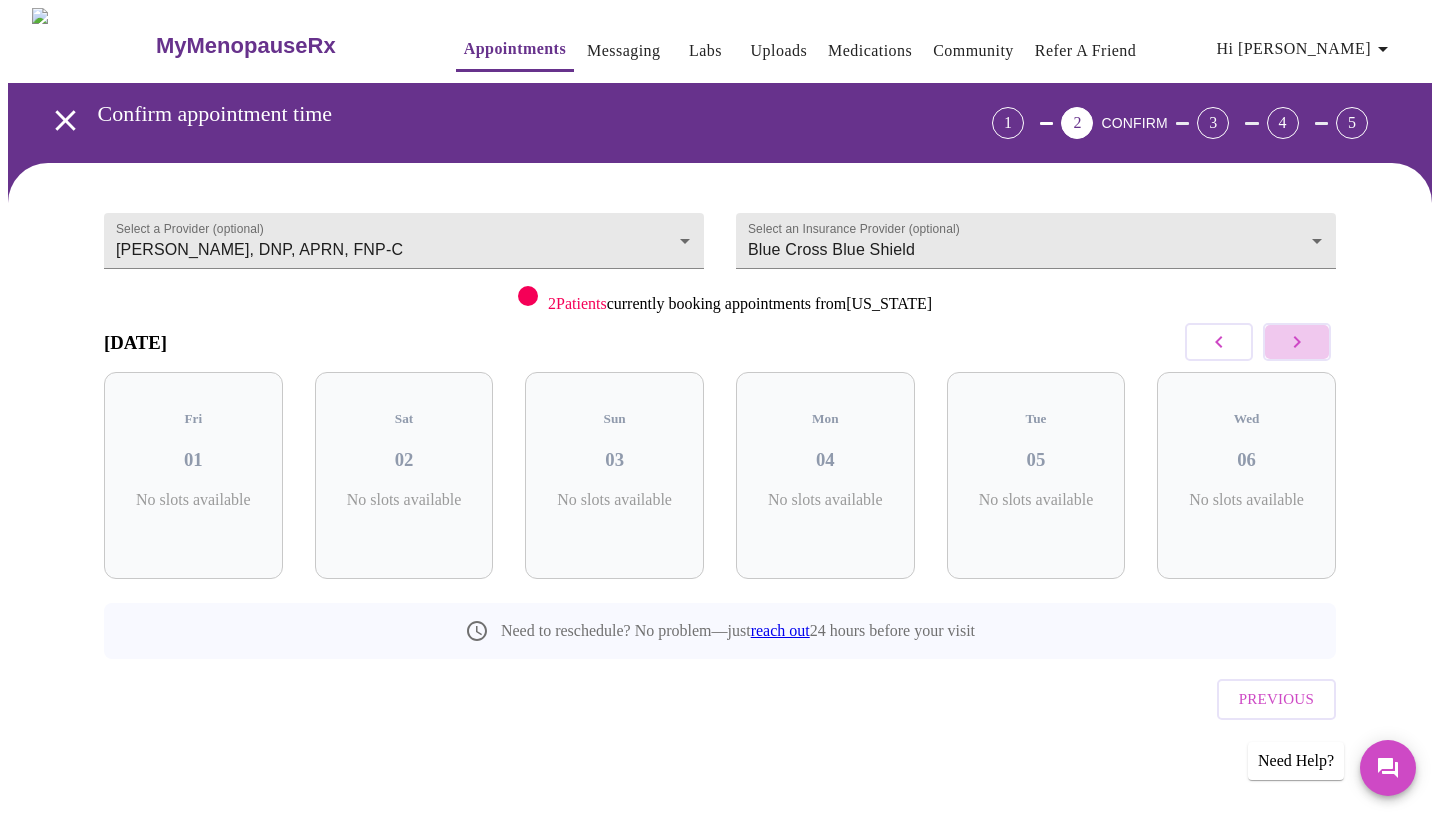 click at bounding box center (1297, 342) 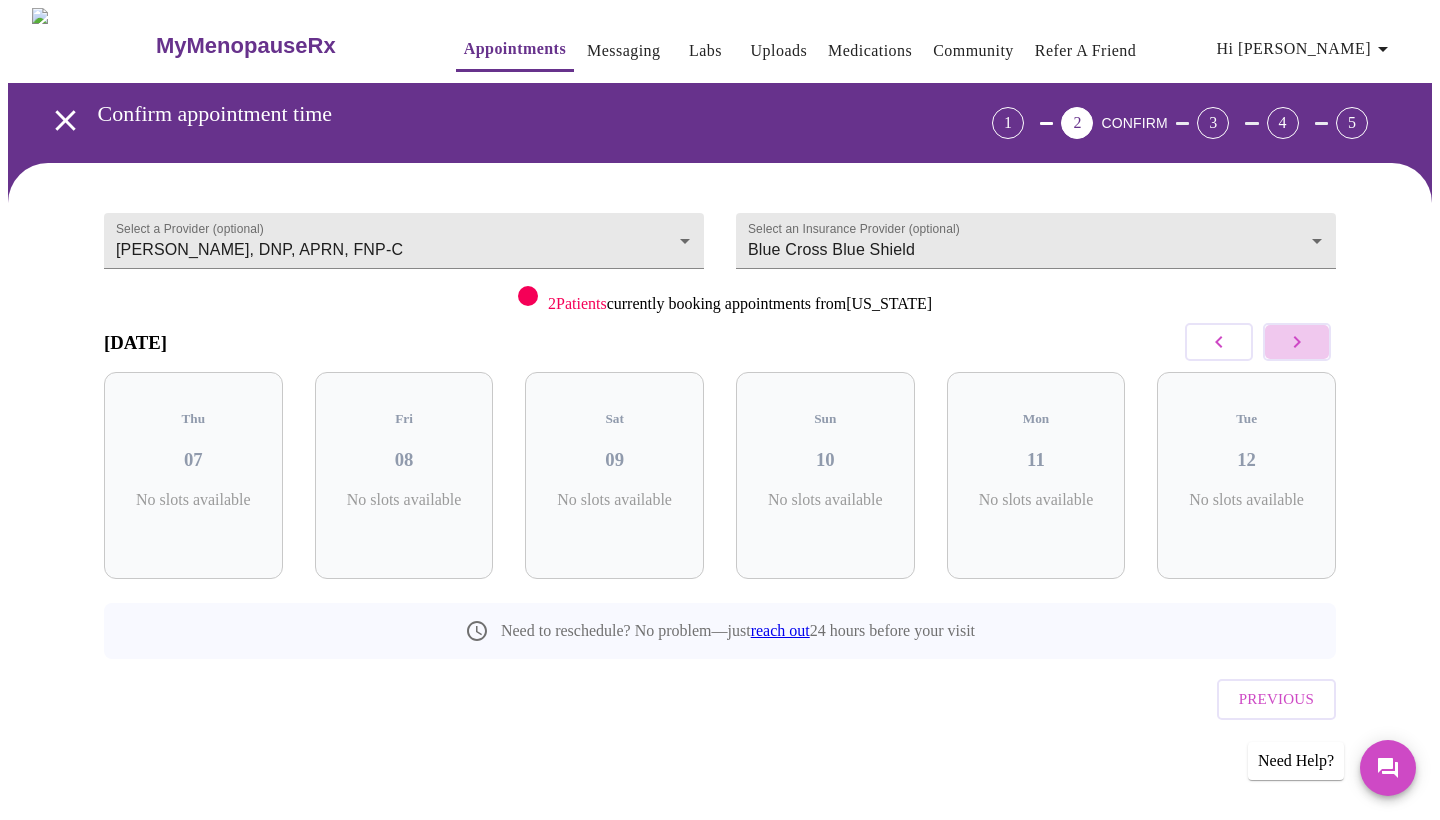 click at bounding box center (1297, 342) 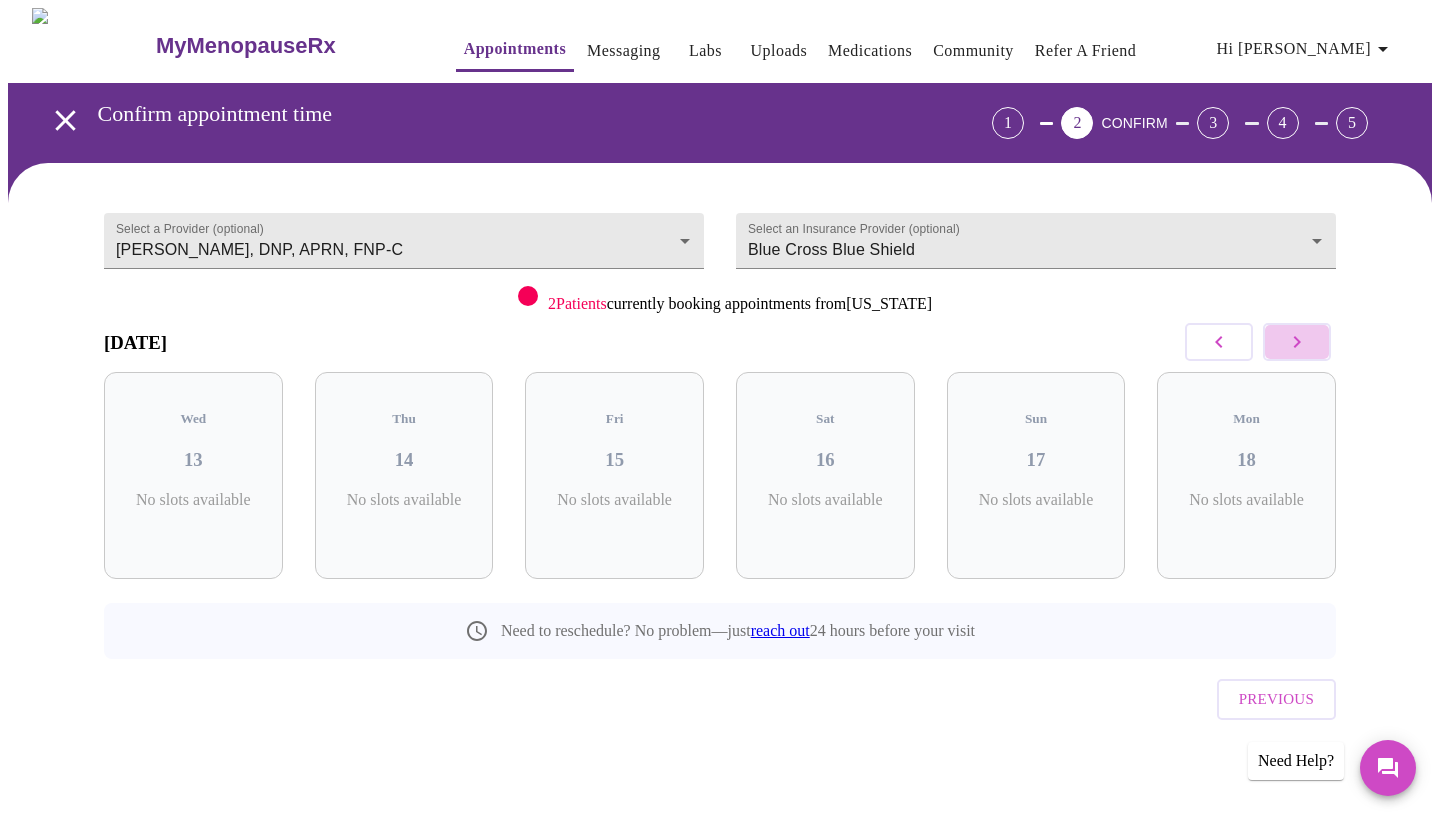 click at bounding box center (1297, 342) 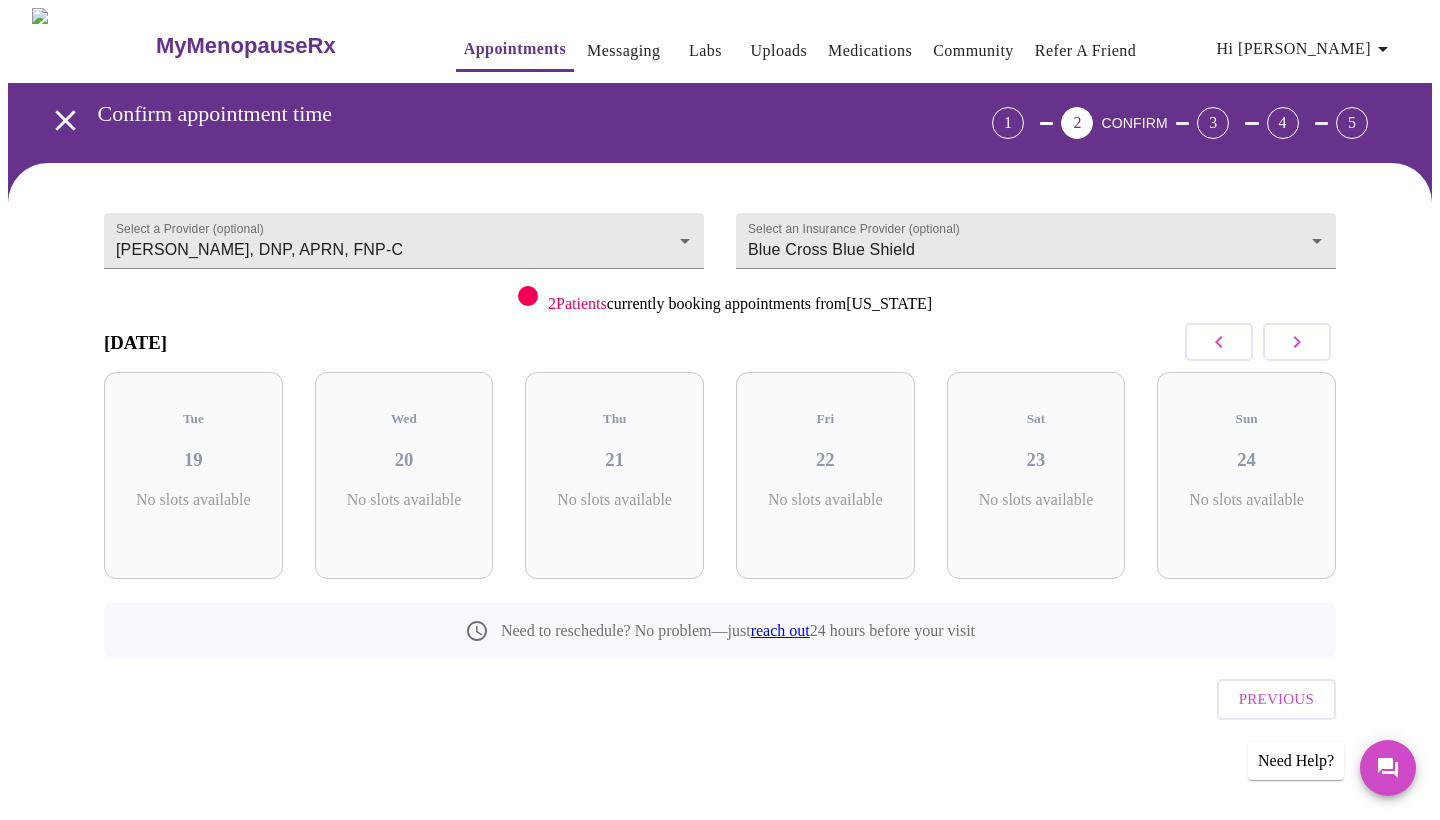 click at bounding box center (1297, 342) 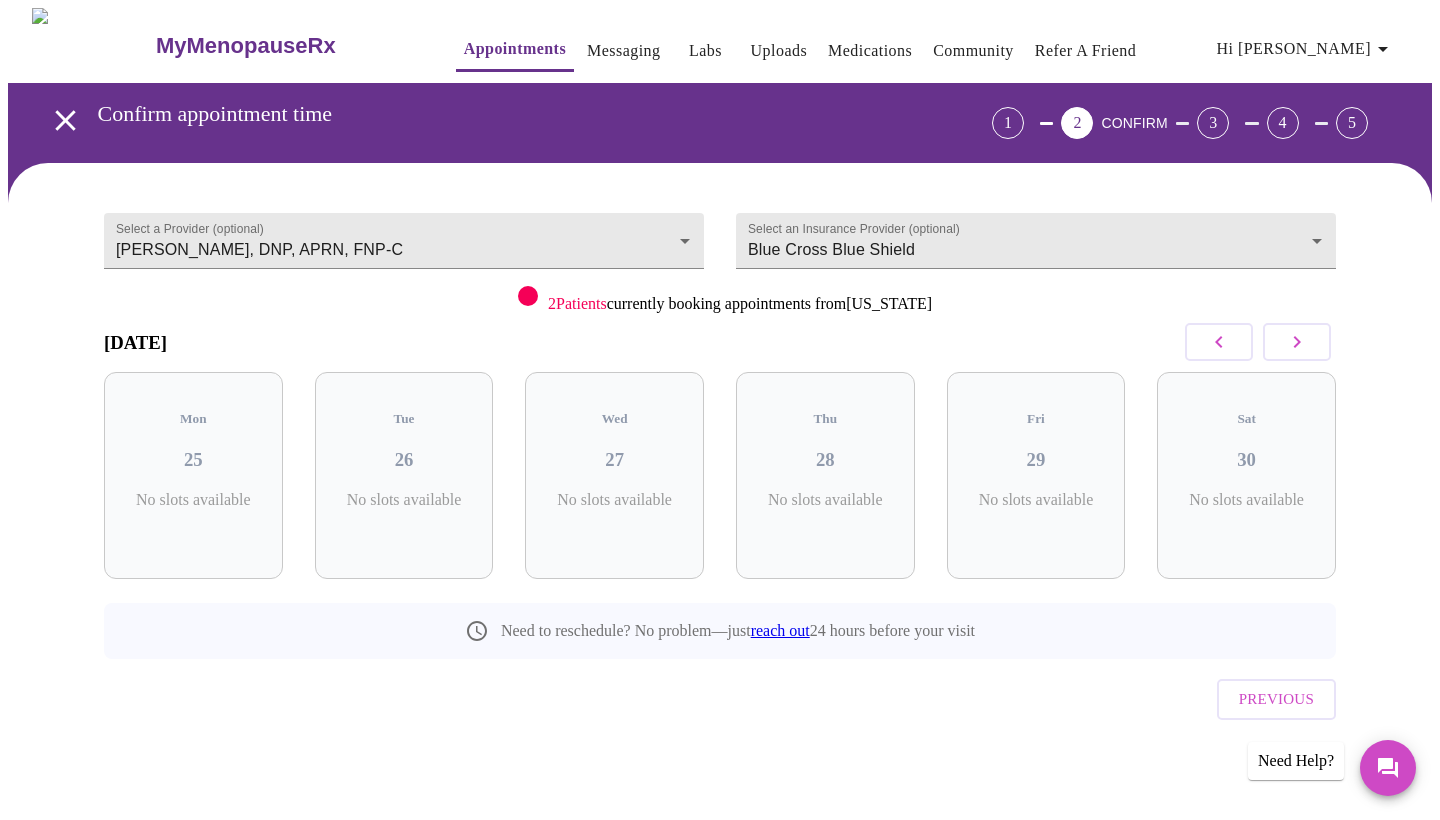 click on "Previous" at bounding box center [1276, 699] 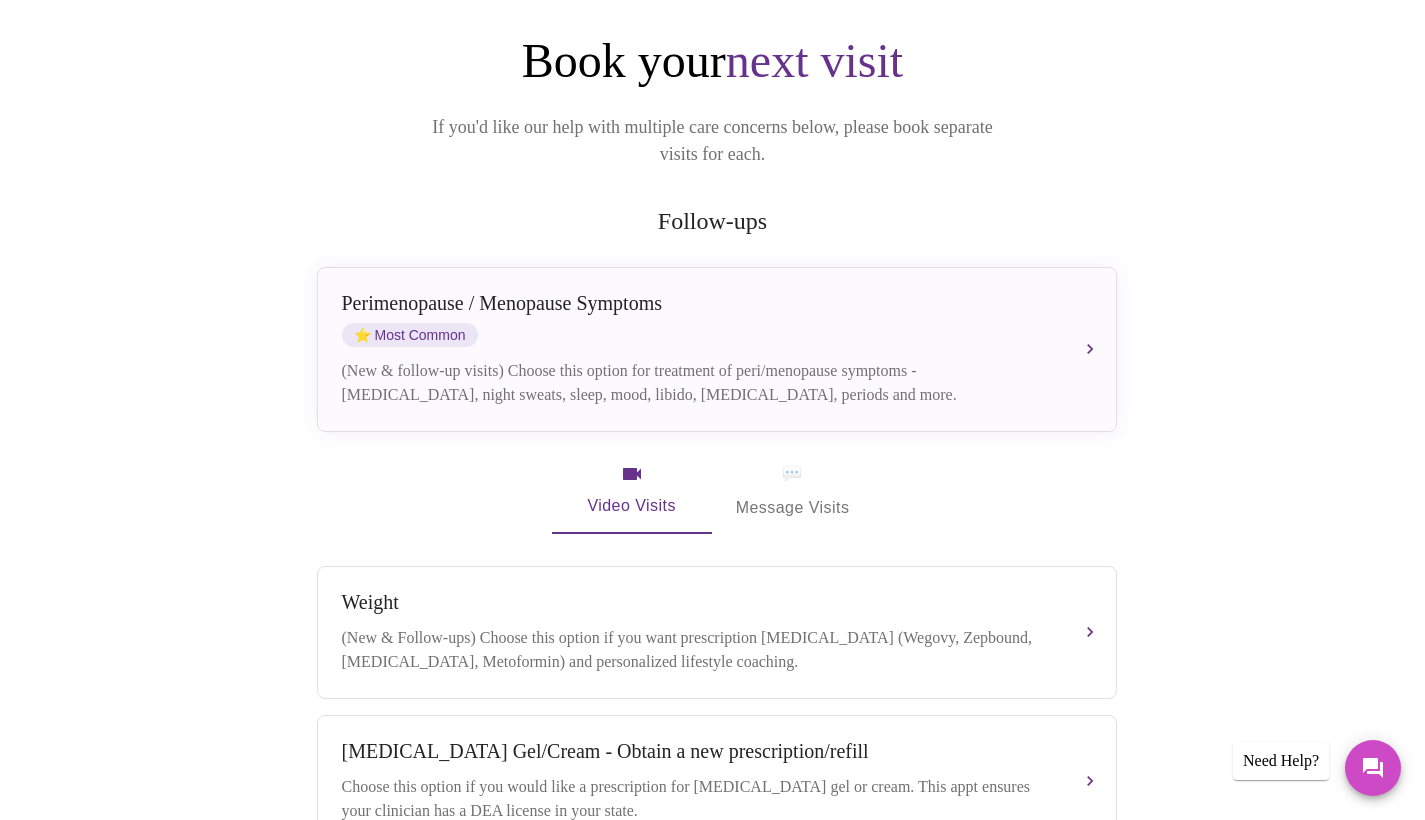 scroll, scrollTop: 157, scrollLeft: 0, axis: vertical 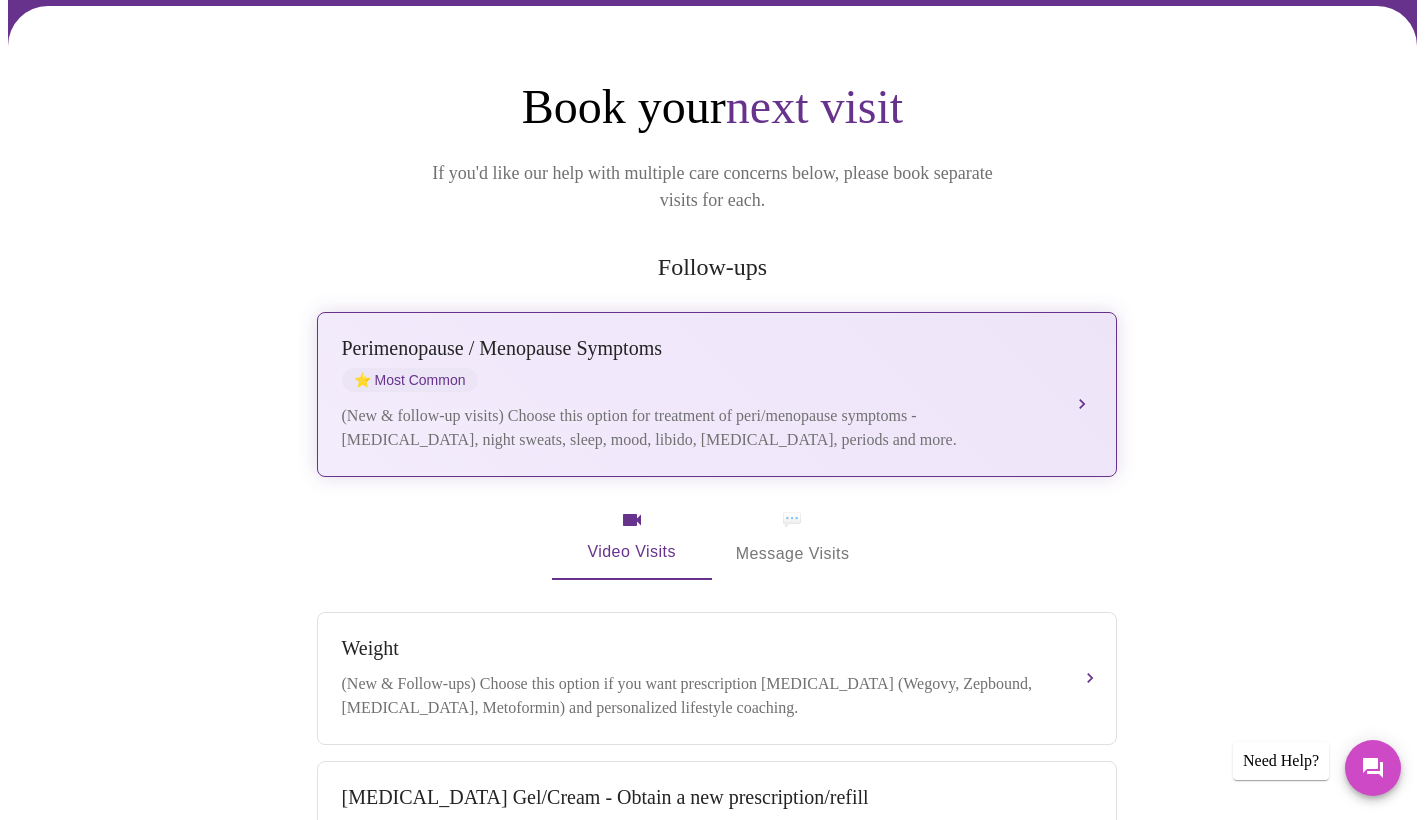 click on "Perimenopause / Menopause Symptoms  ⭐  Most Common" at bounding box center (697, 364) 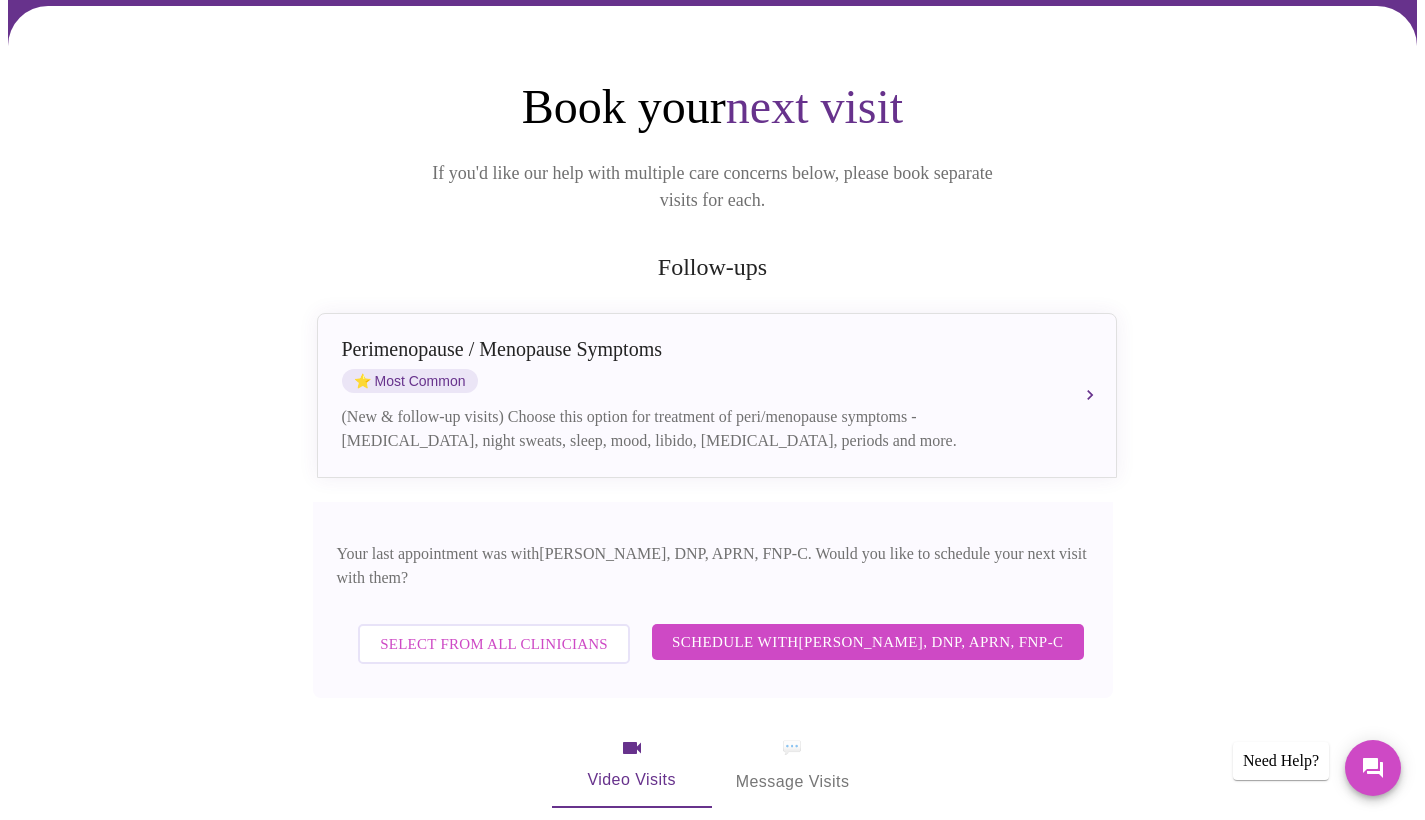 click on "Schedule with  Jillian Montefusco, DNP, APRN, FNP-C" at bounding box center (868, 642) 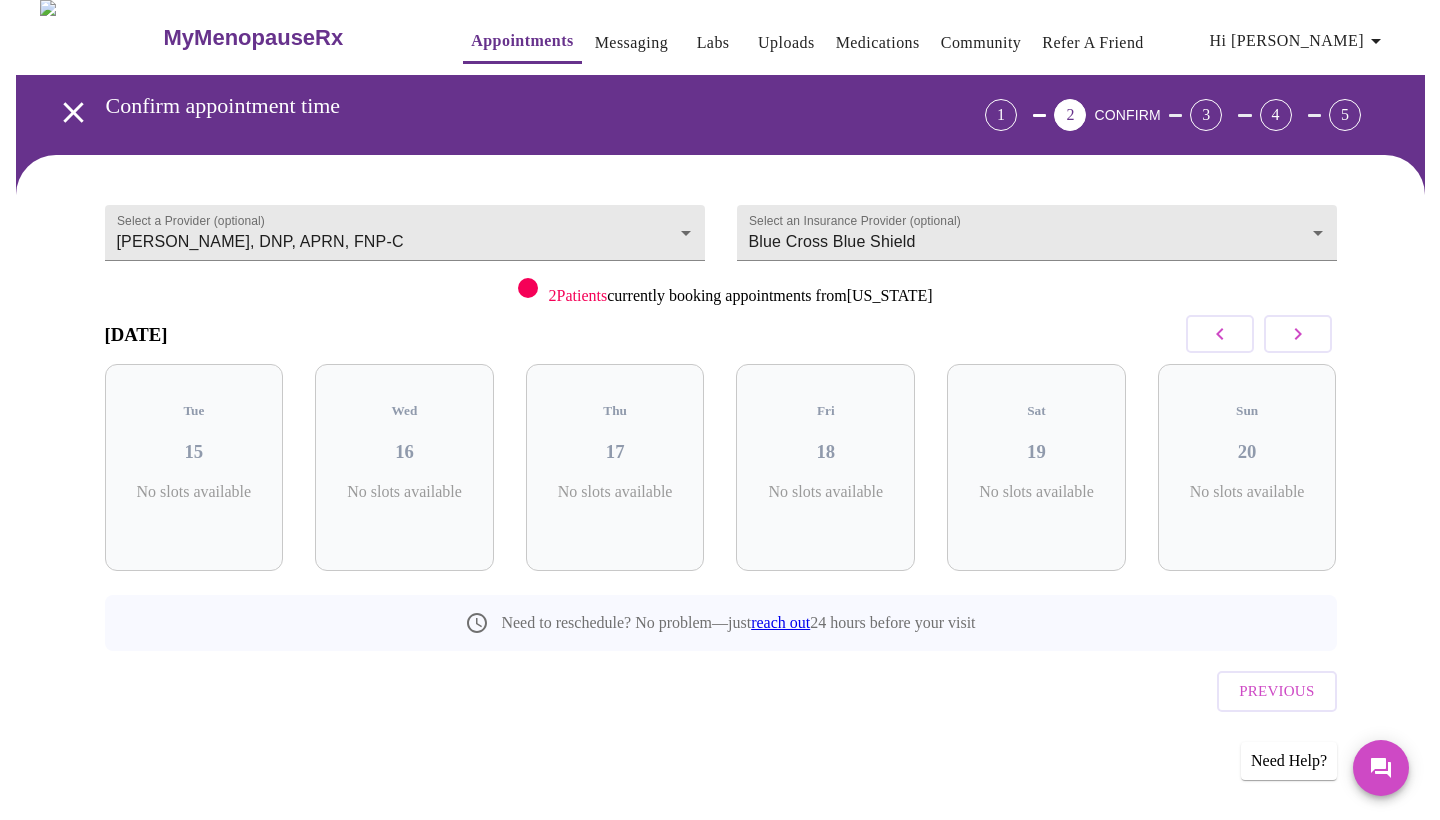 scroll, scrollTop: 0, scrollLeft: 0, axis: both 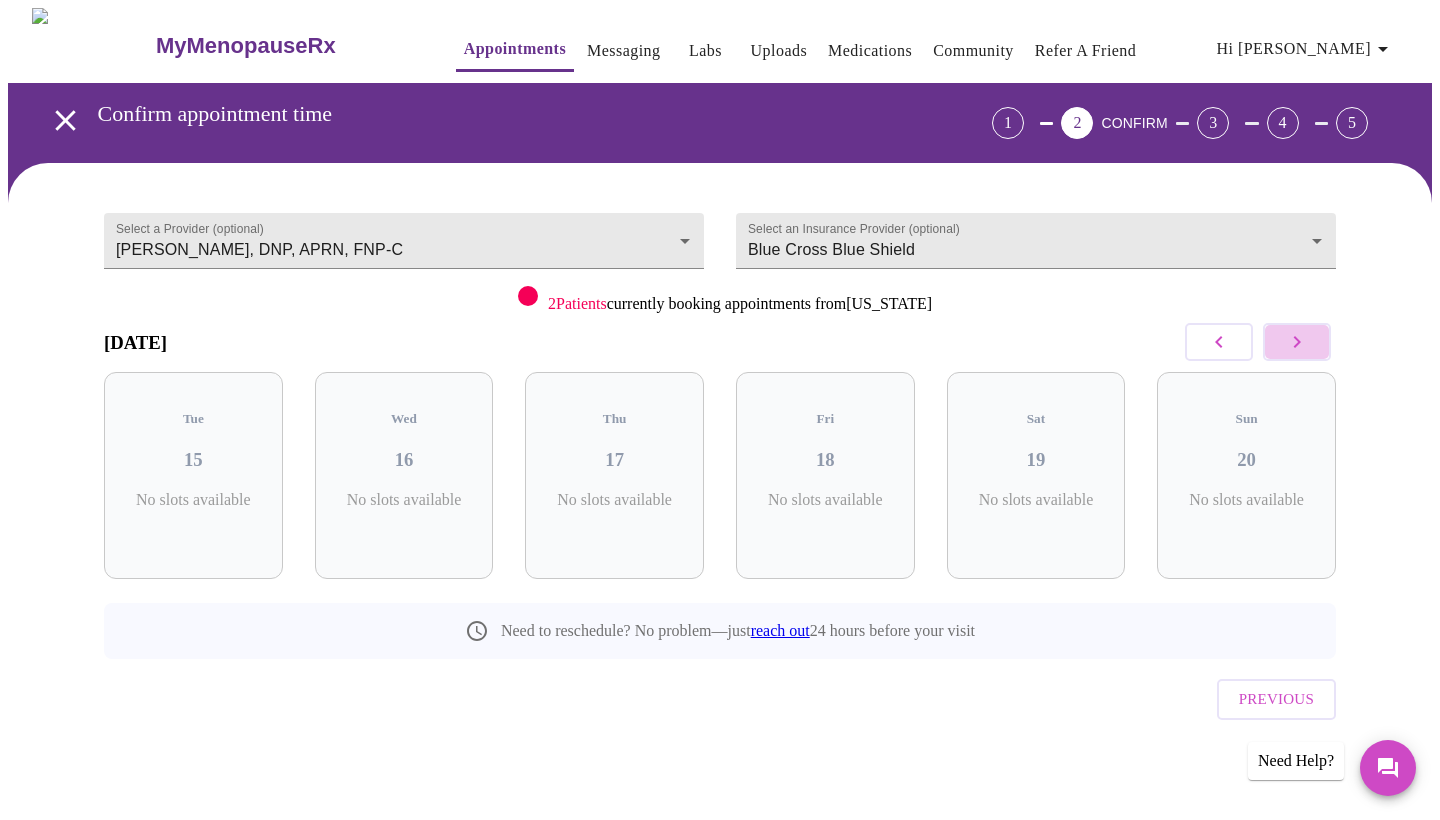 click 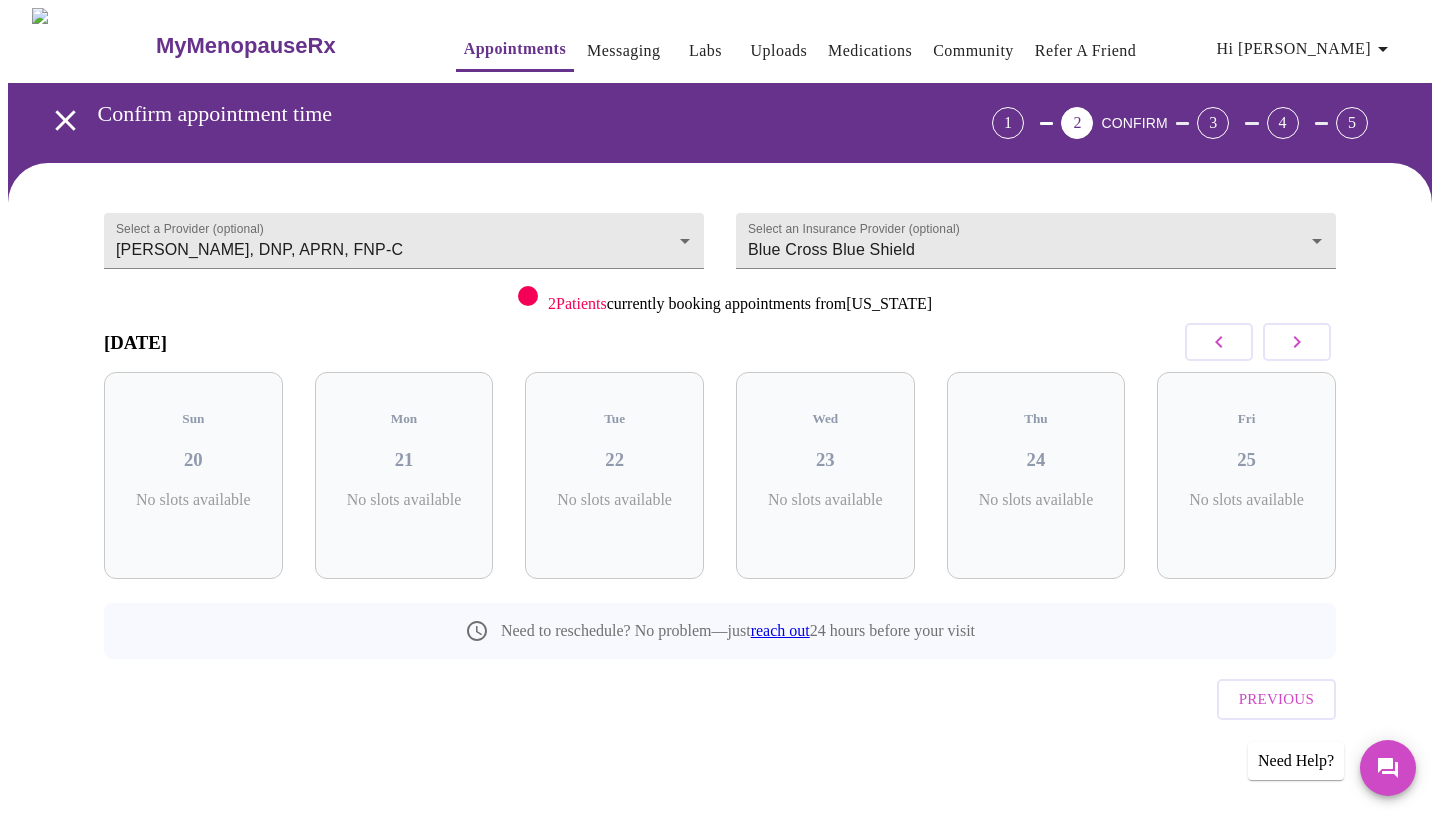 click 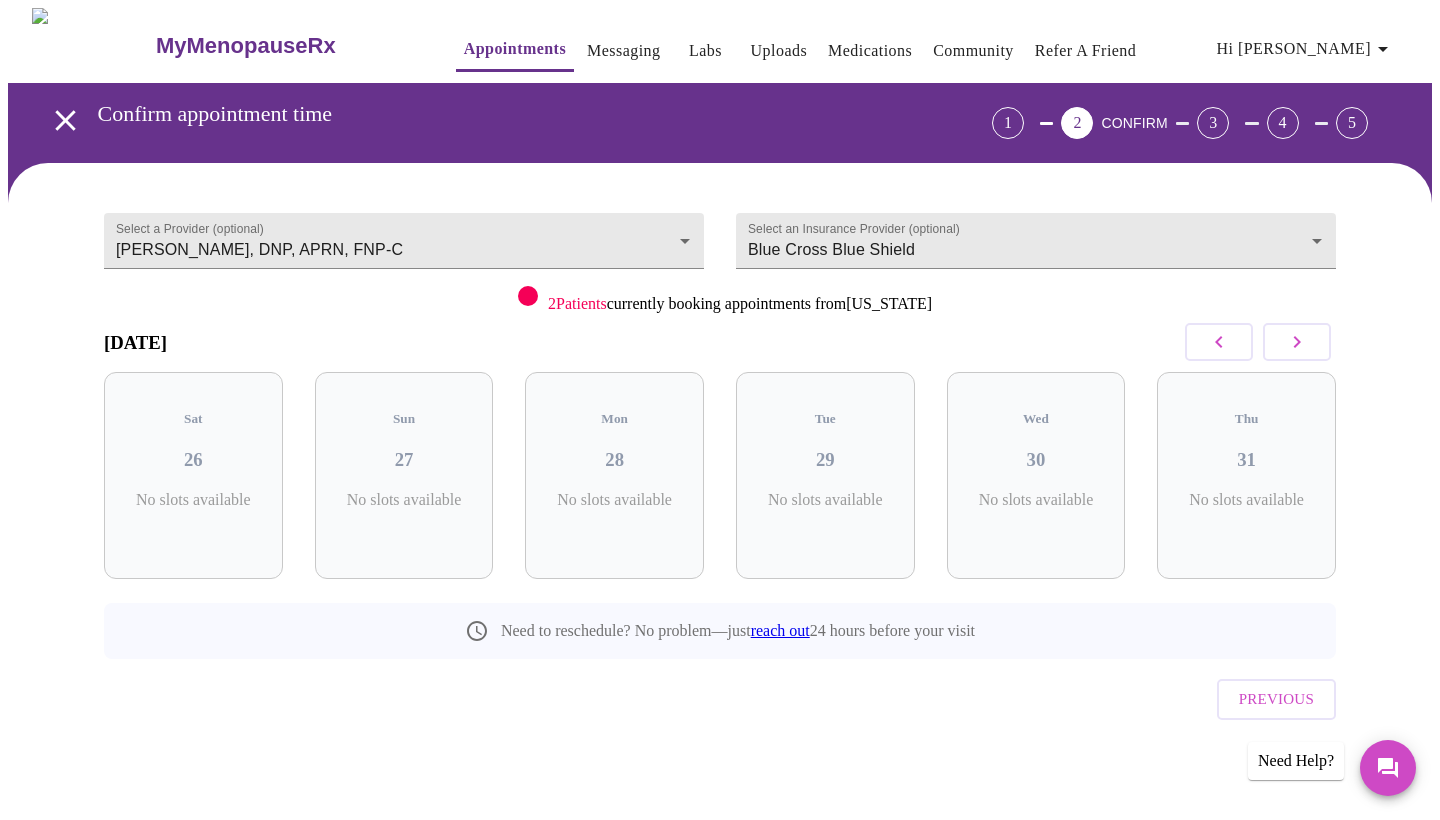 click 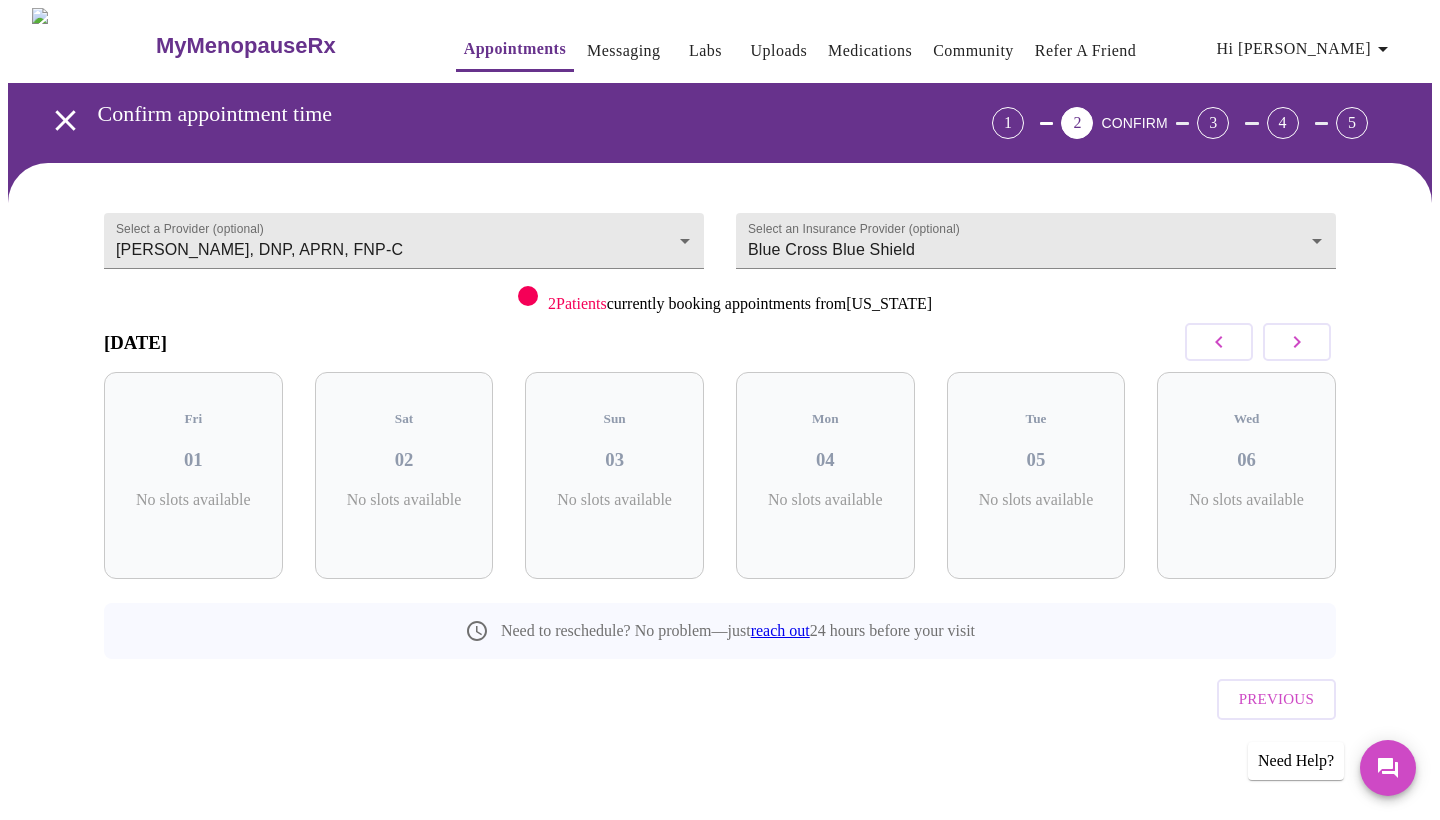 click 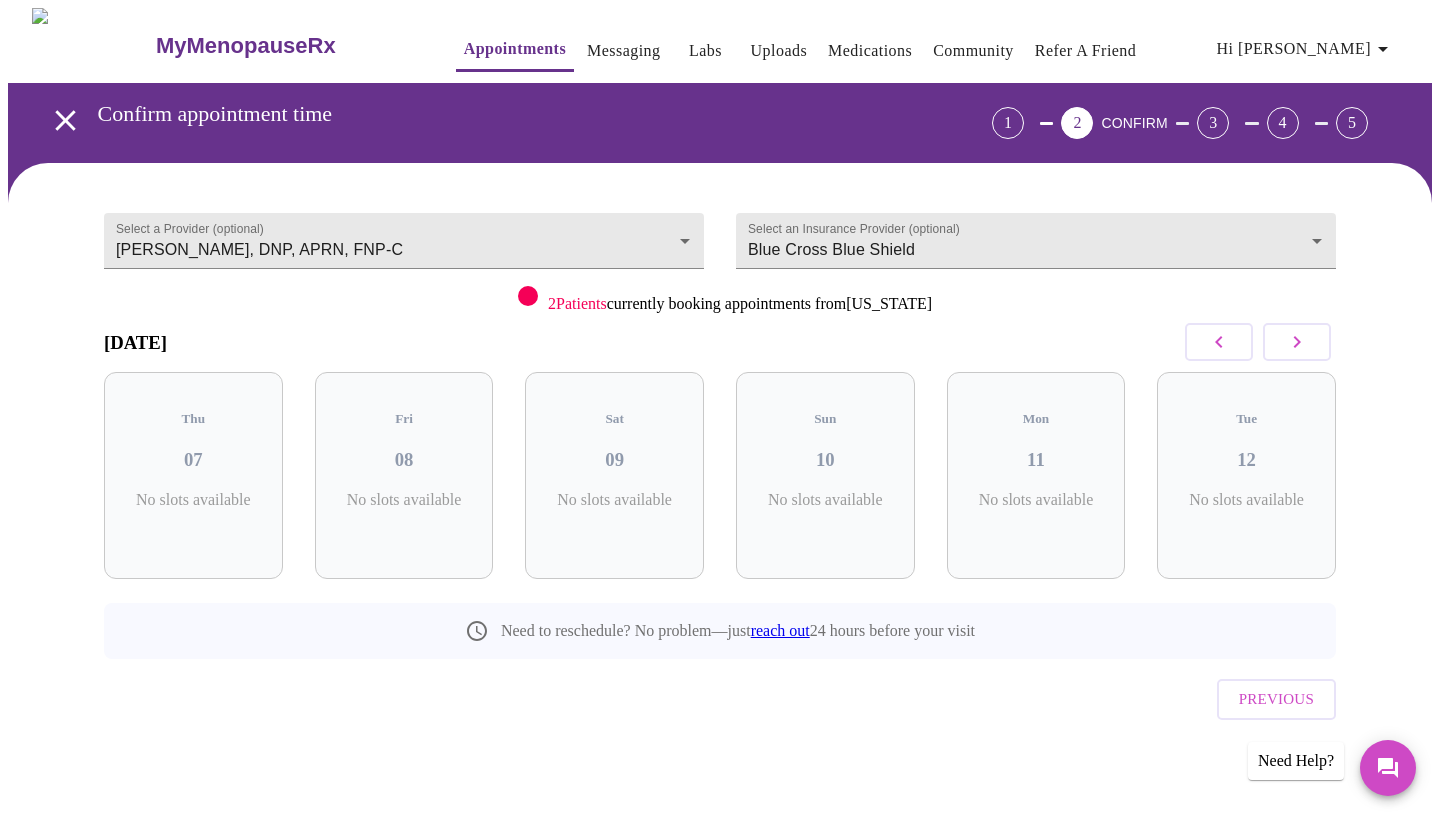 click 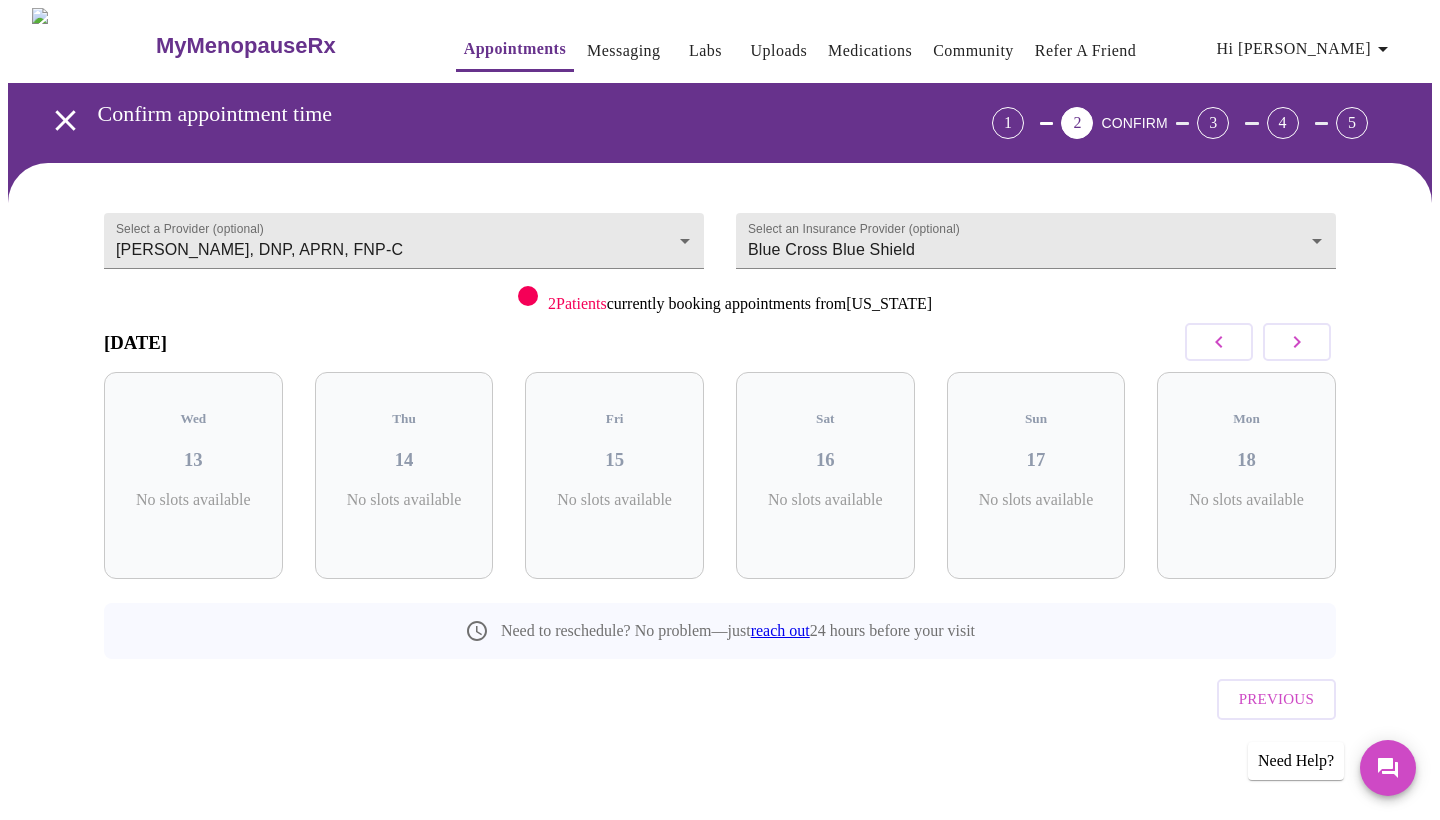 click 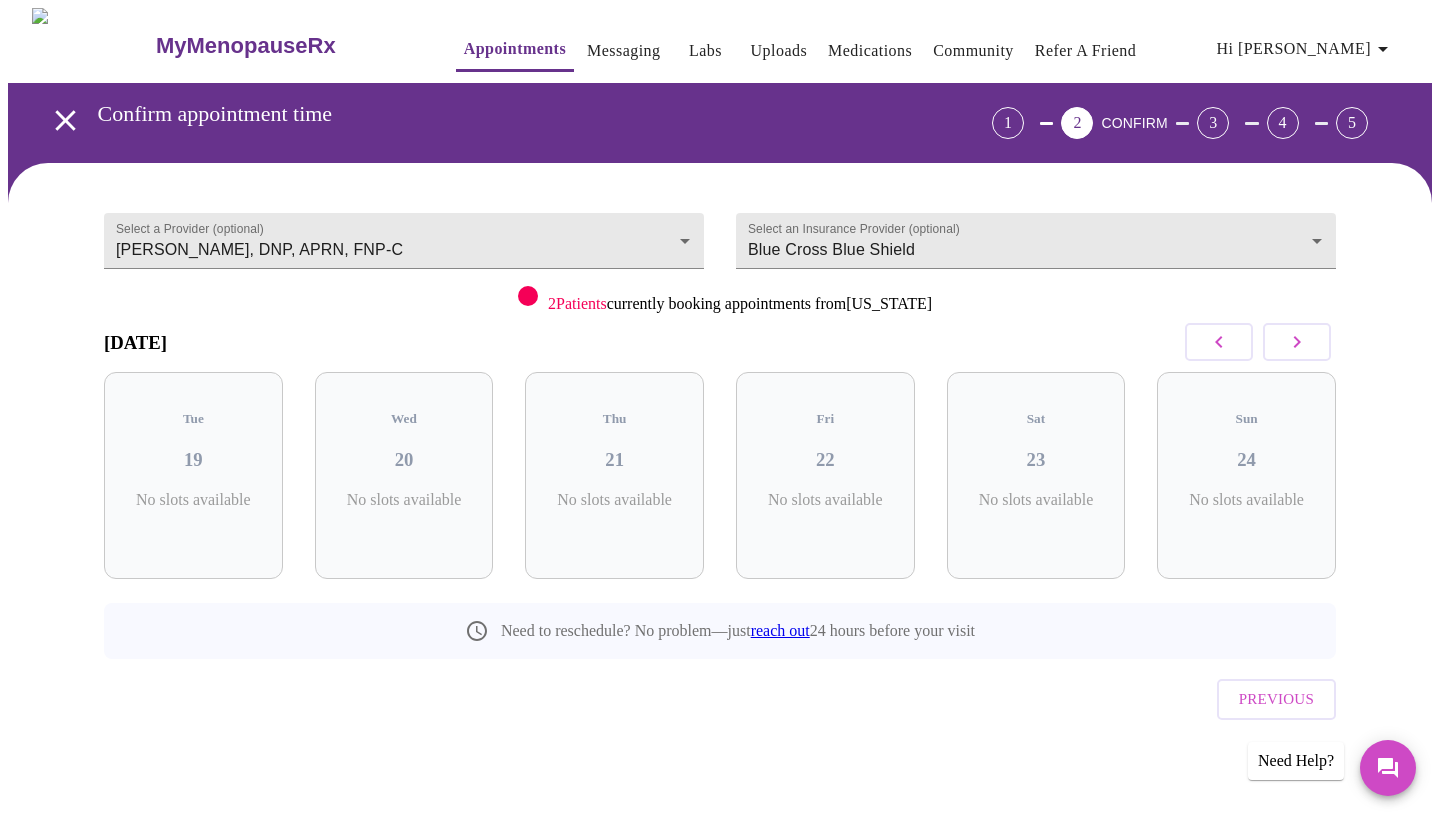 click 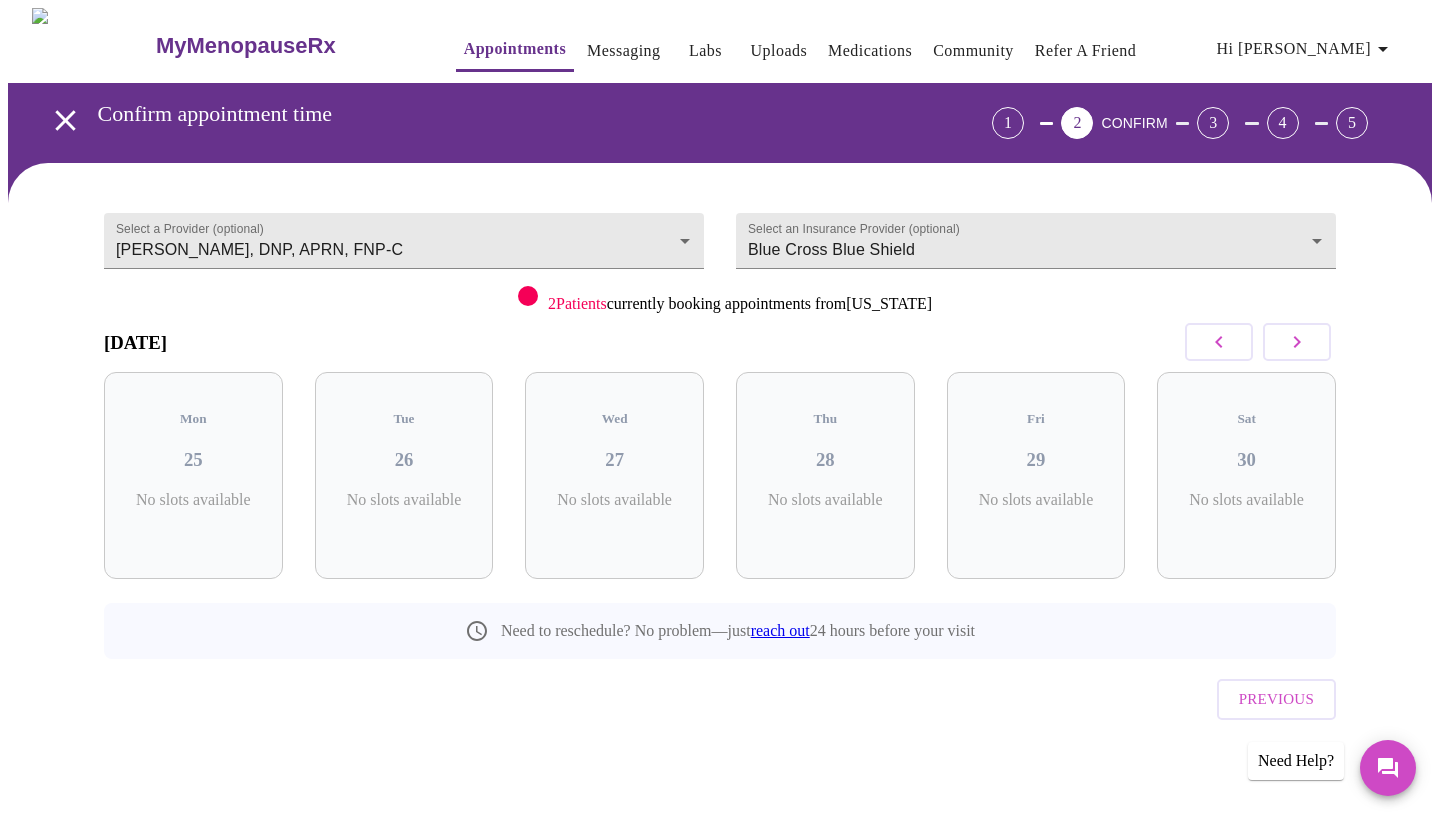 click 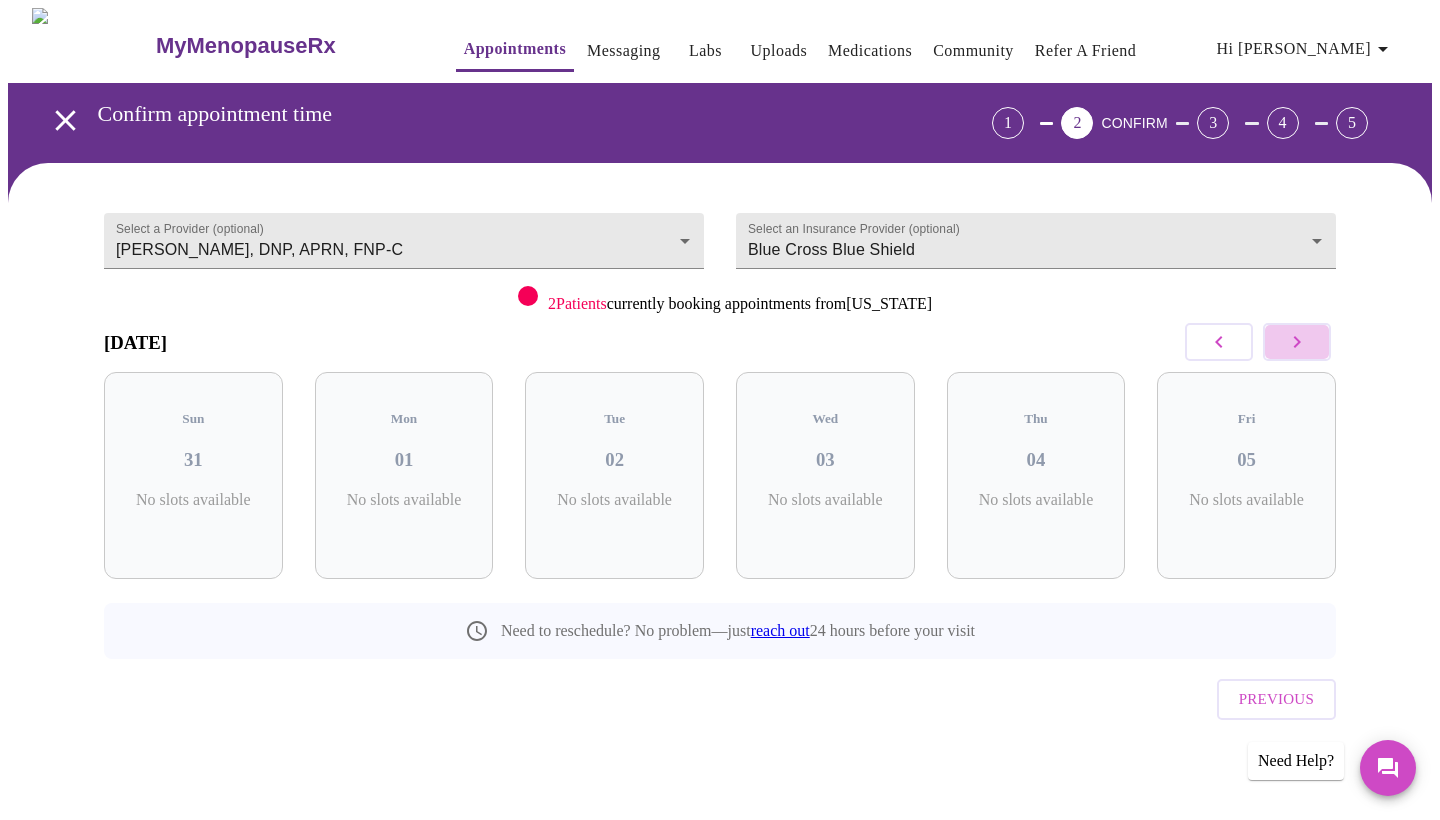 click 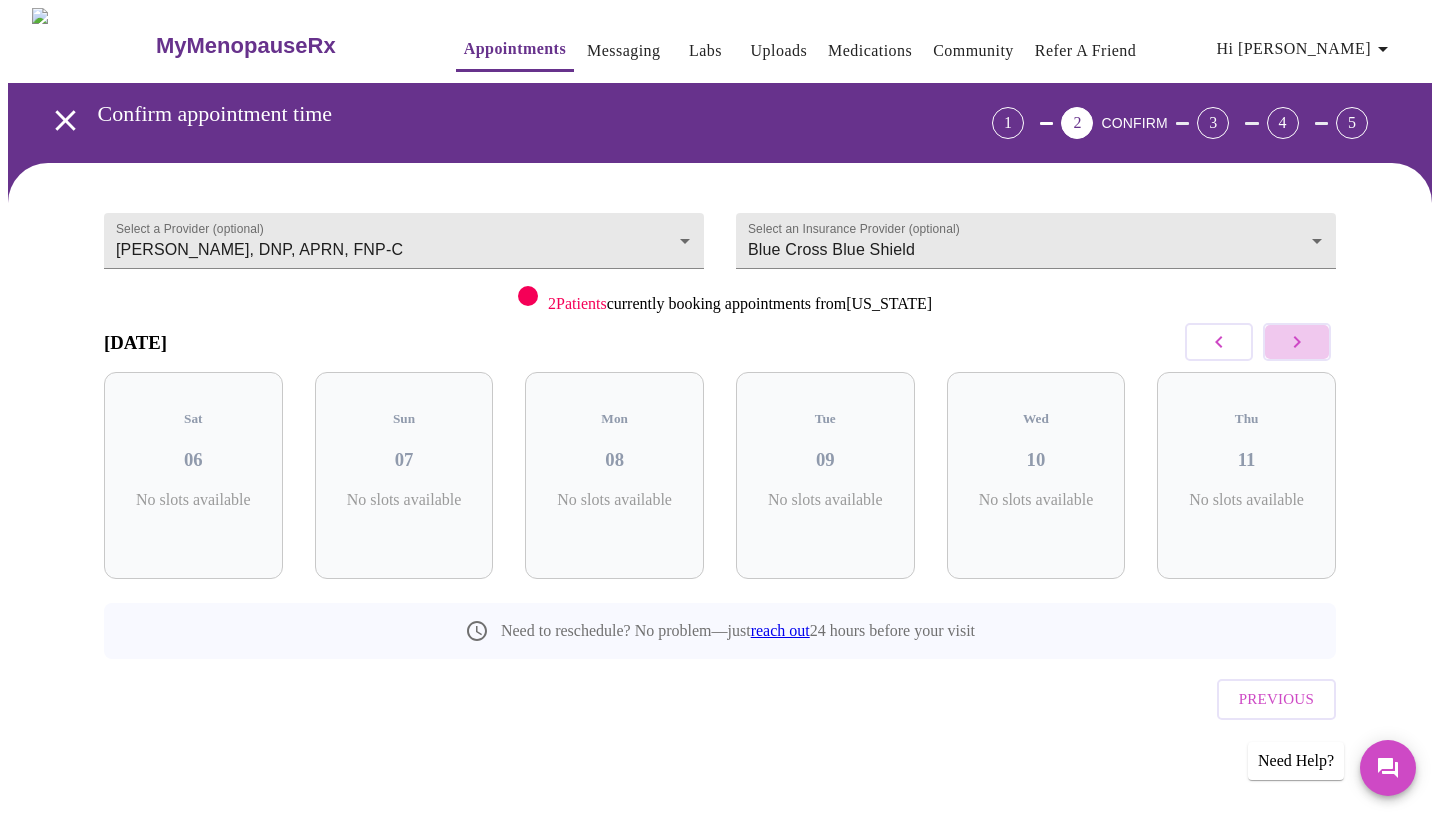 click 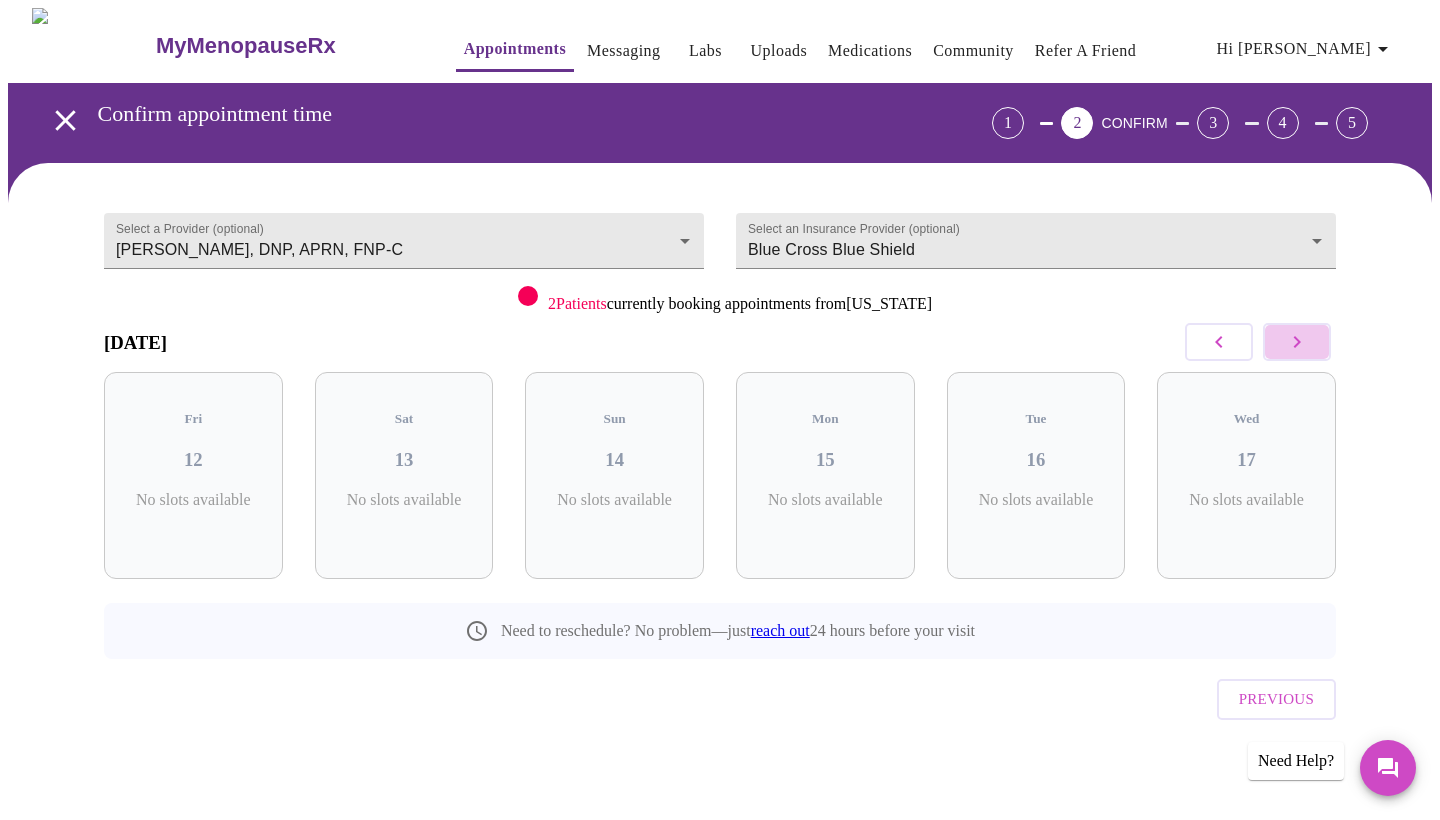 click 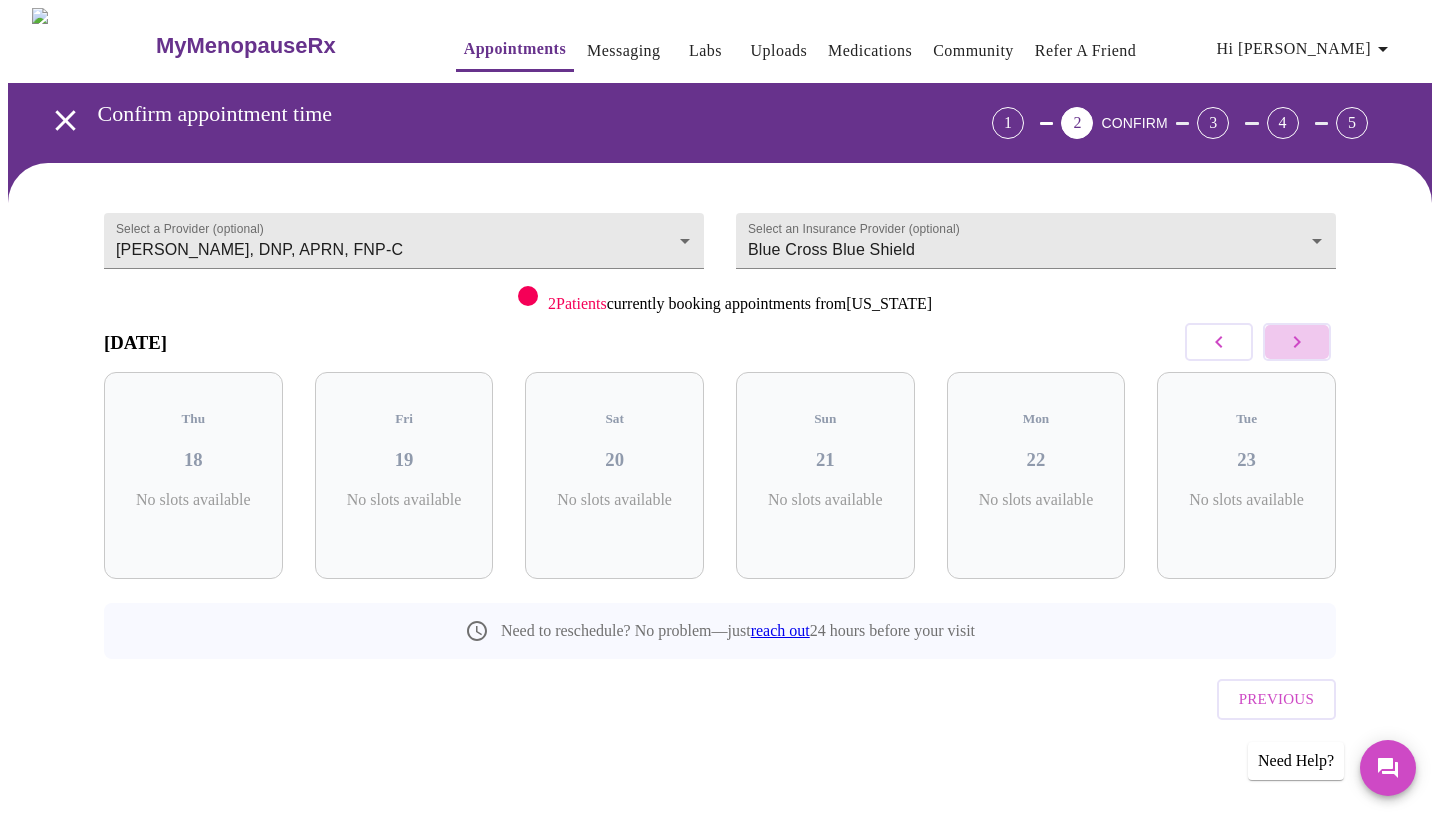 click 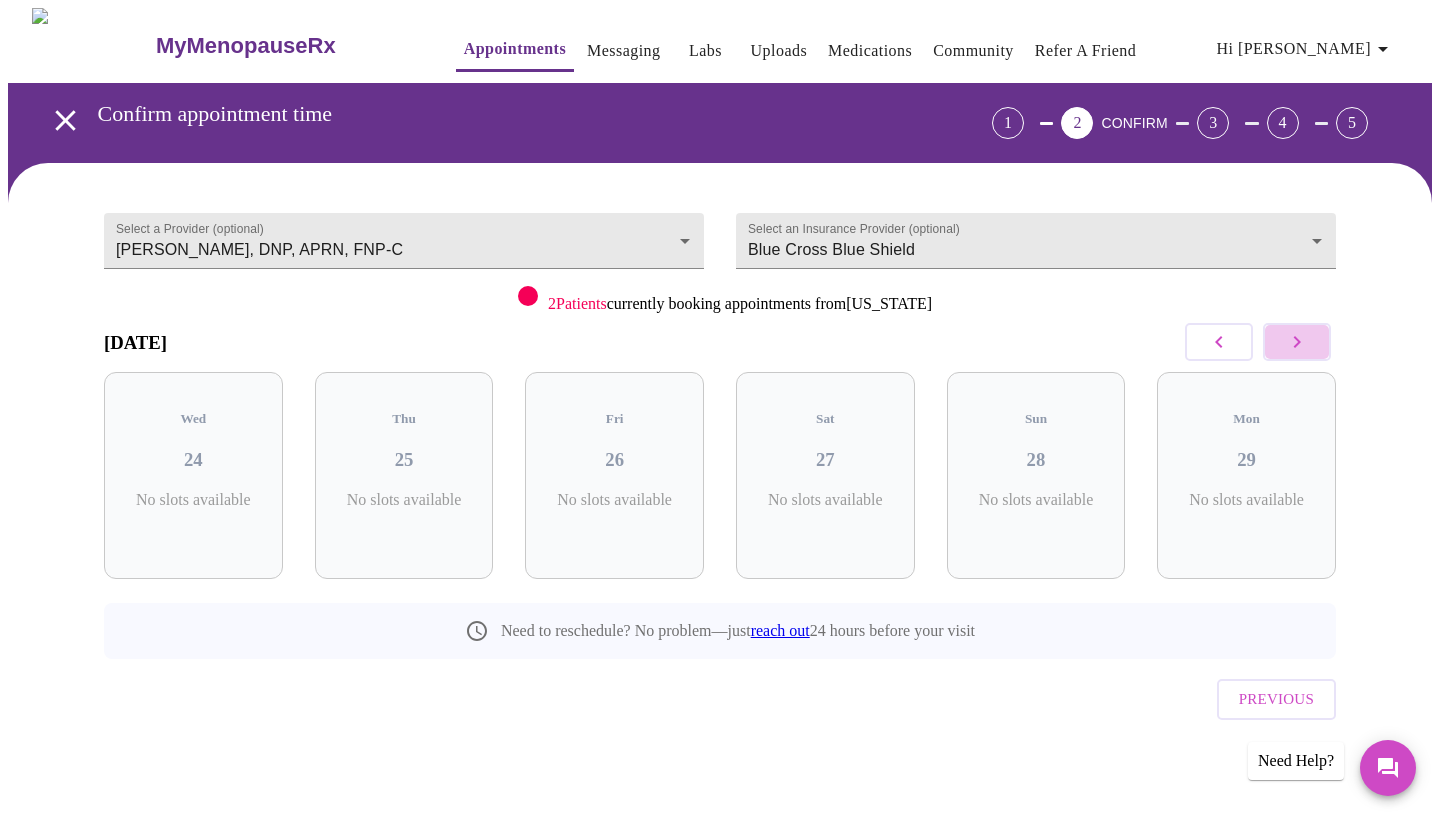 click 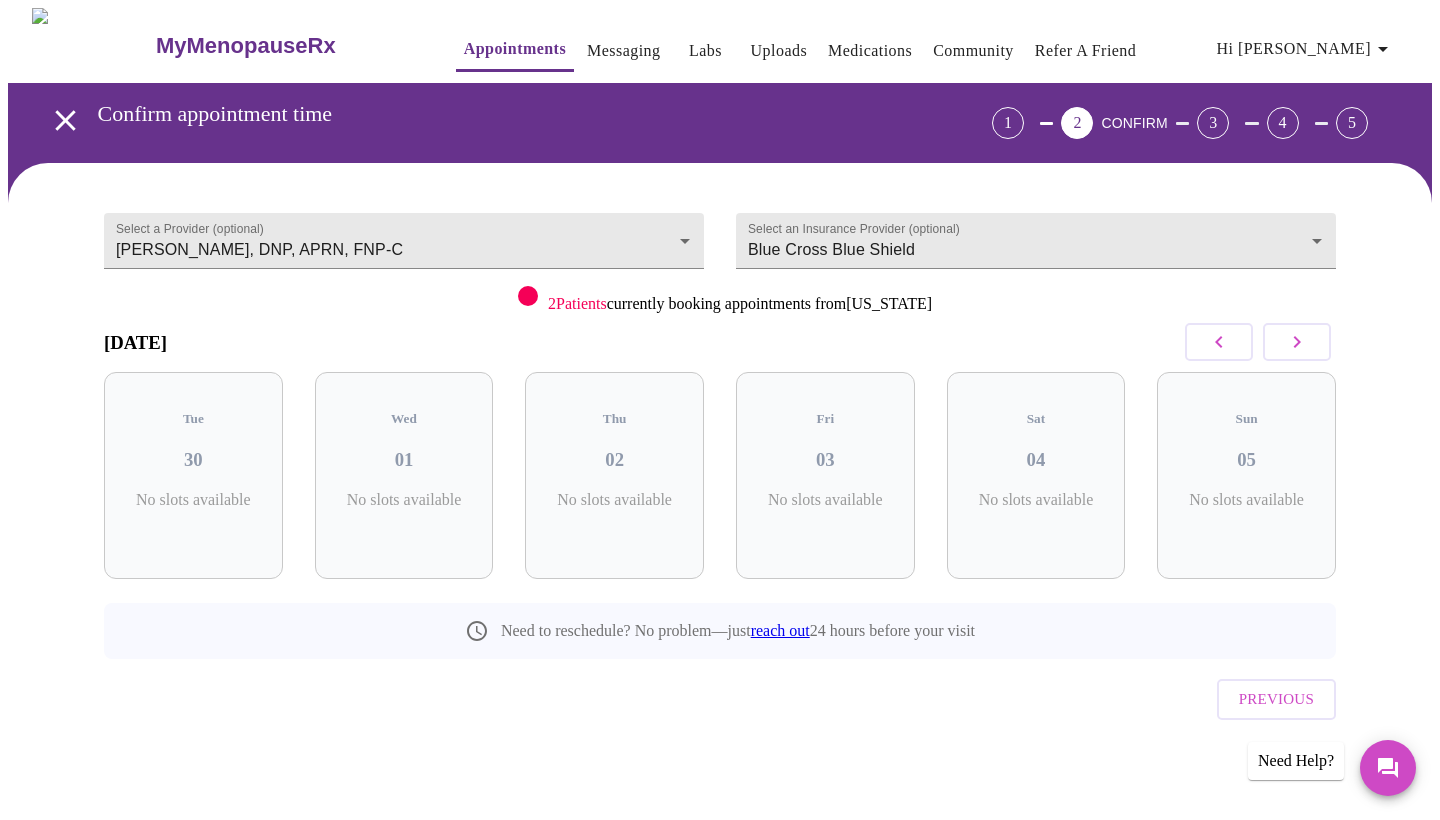 click 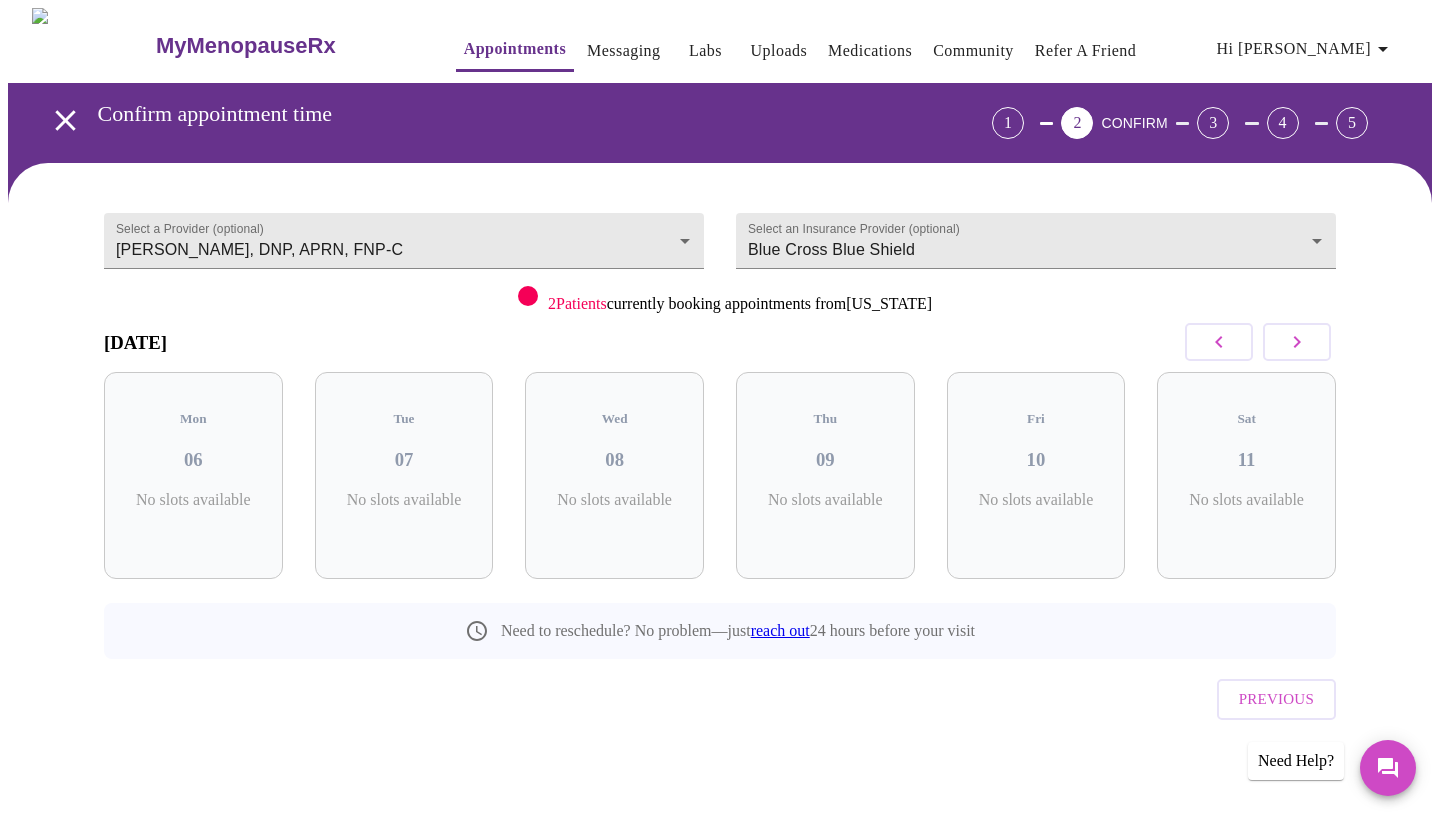 click 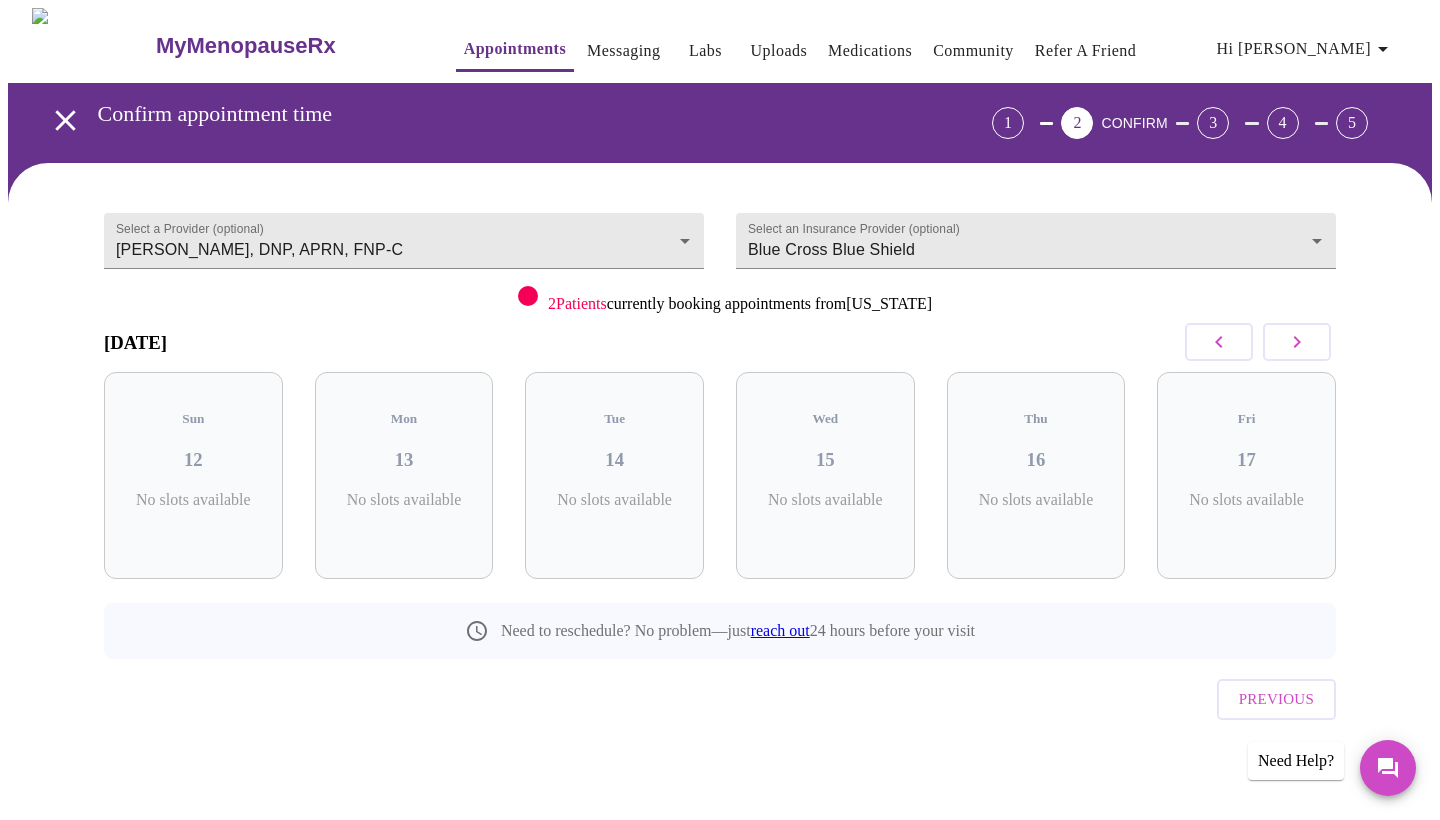 click 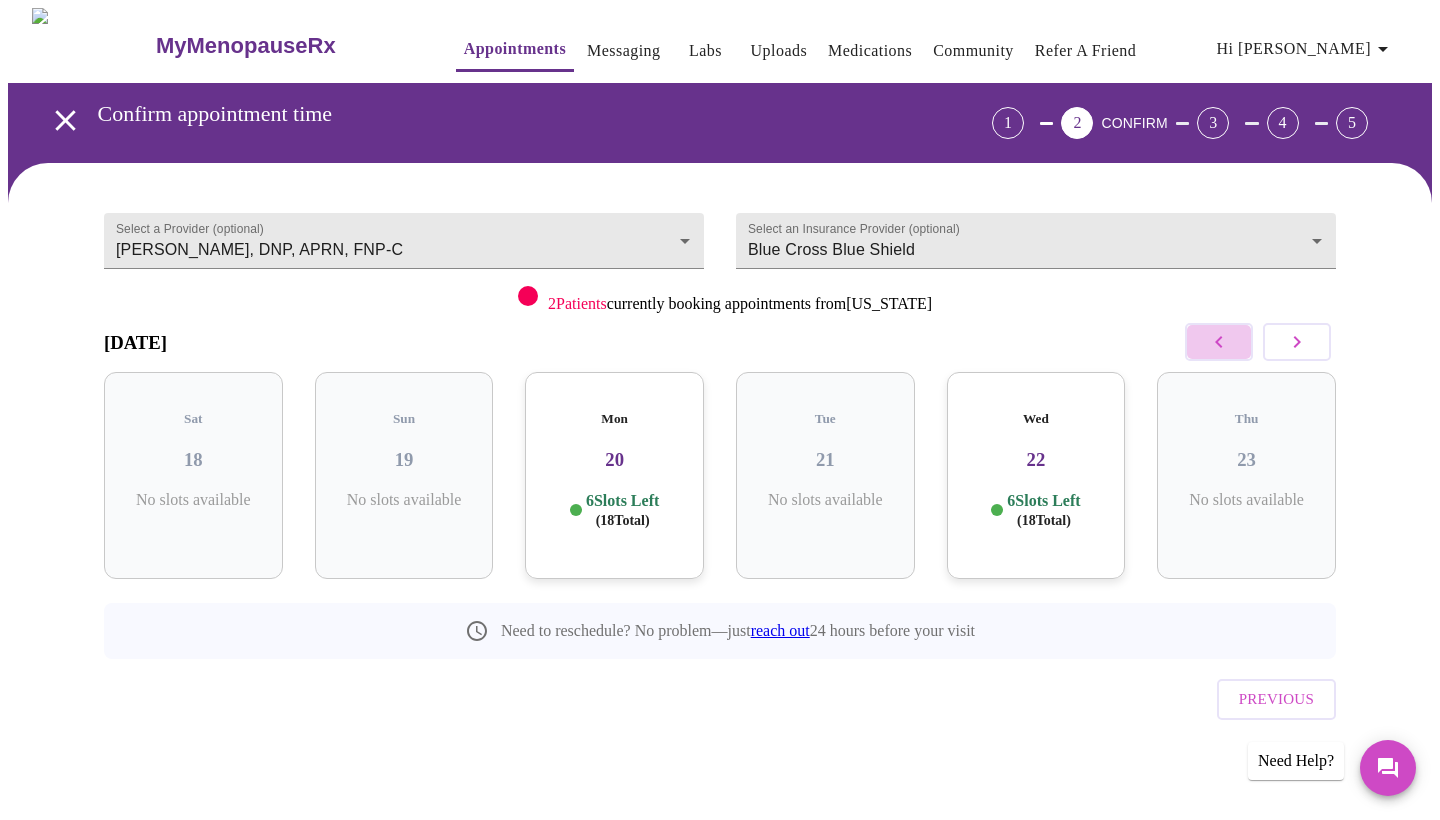 click 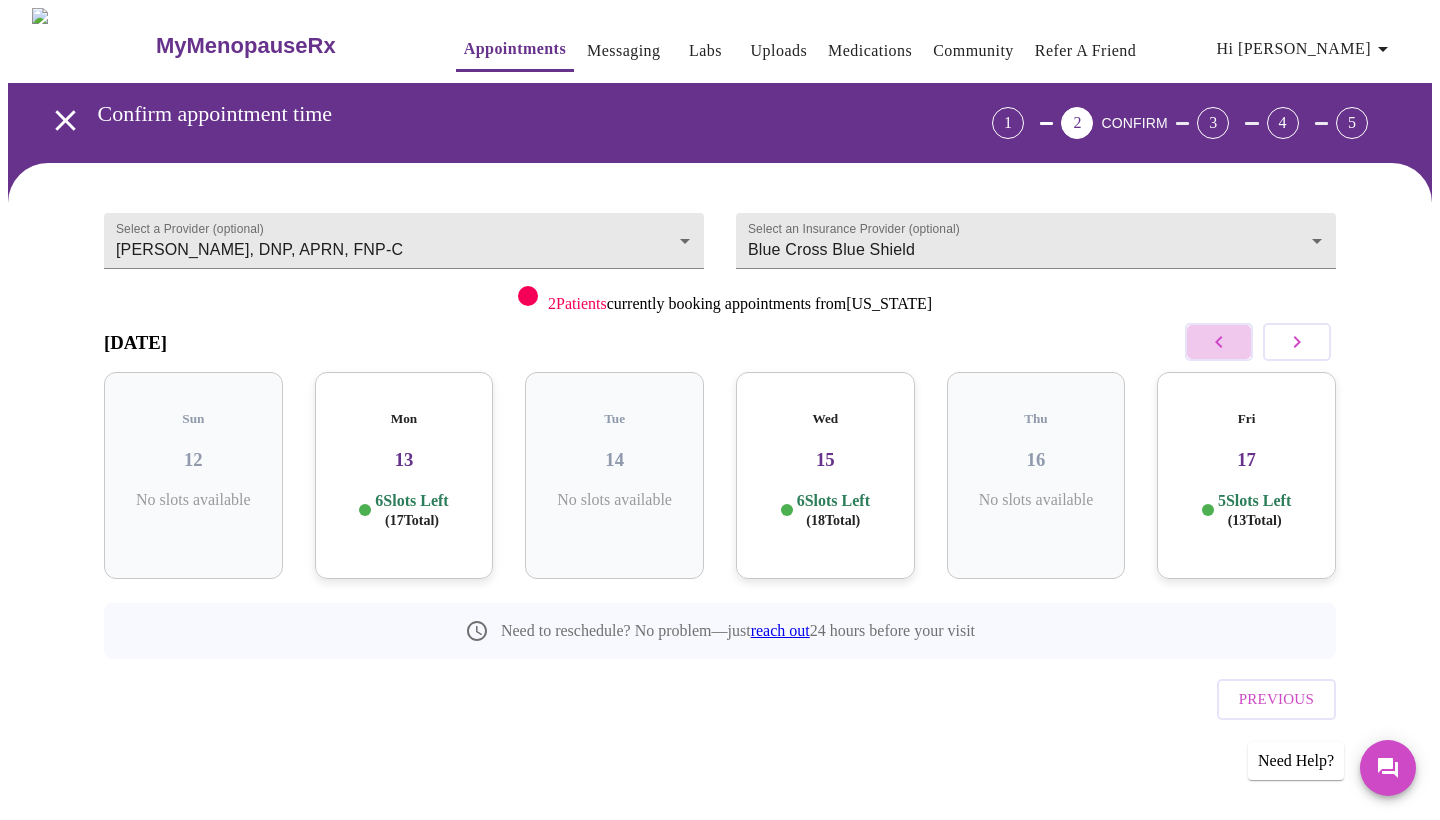 click 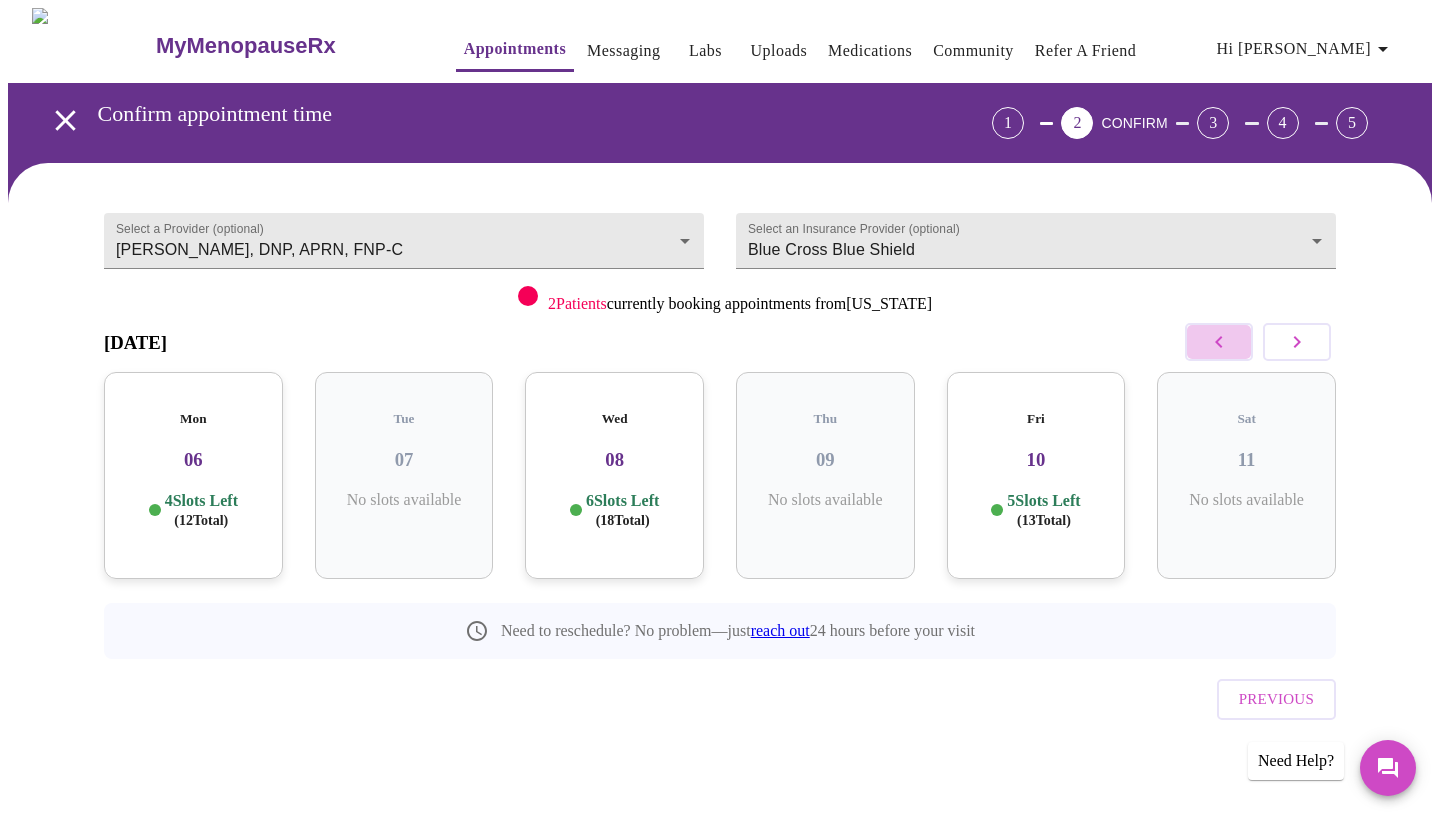 click 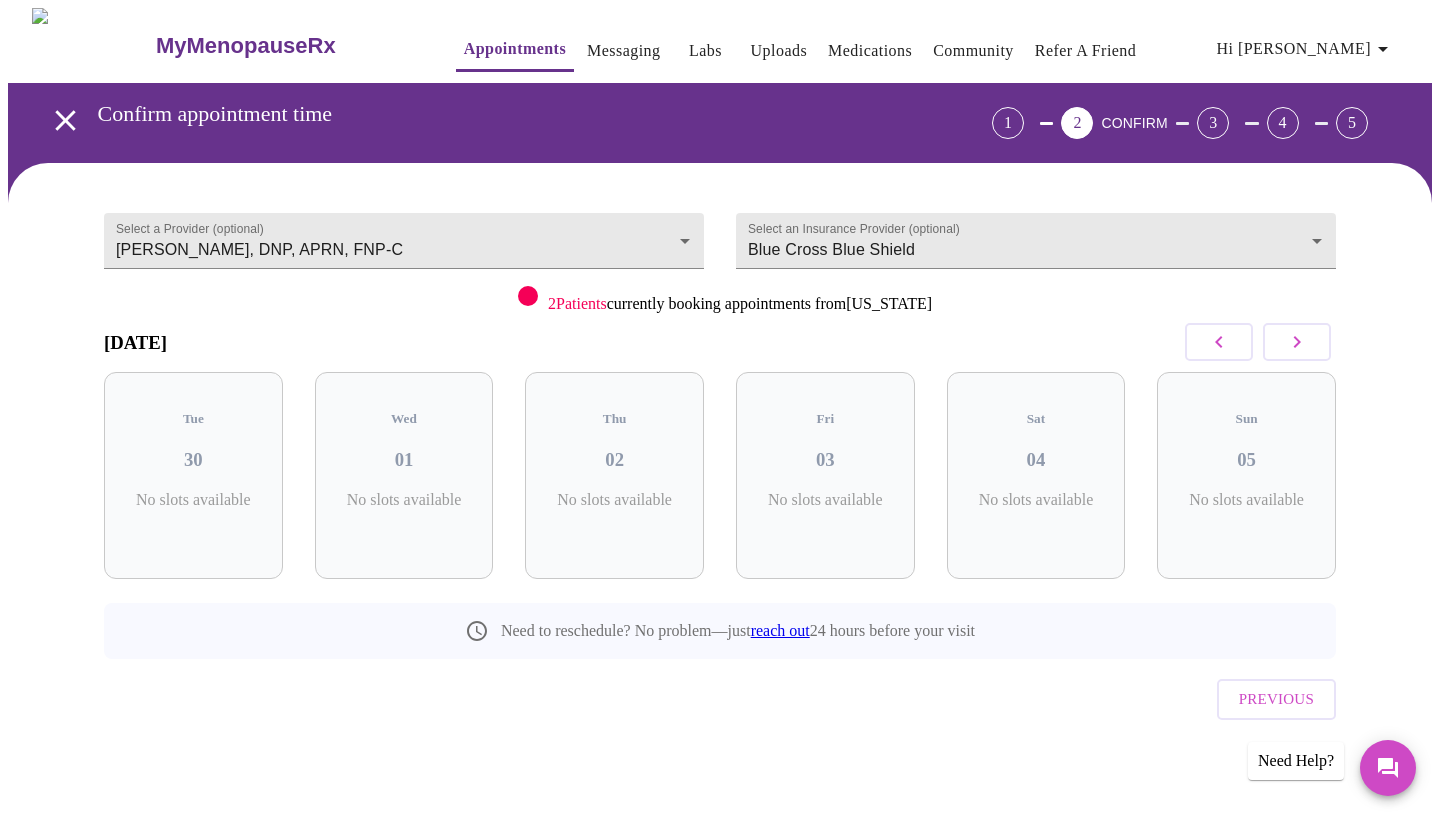 click 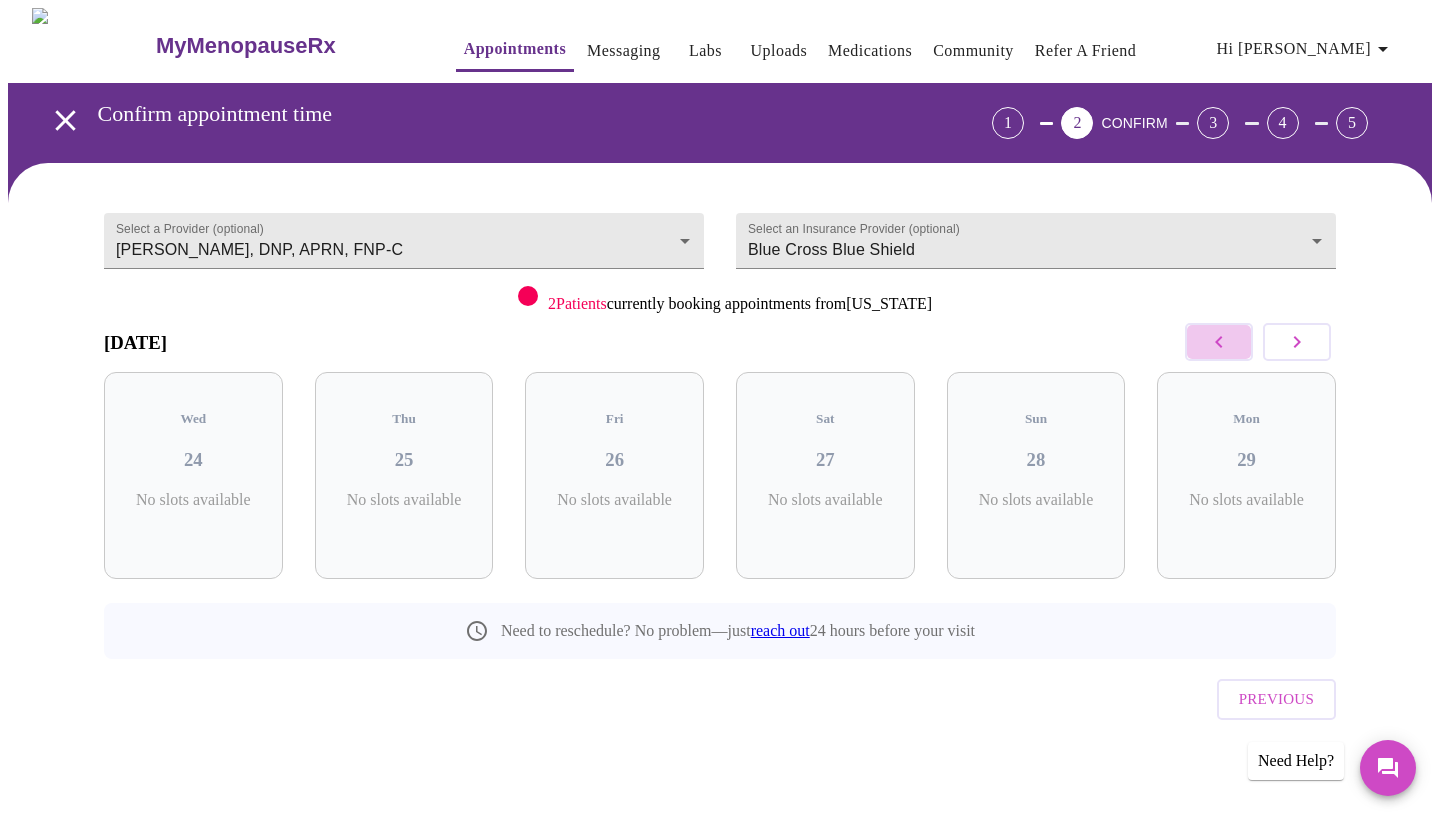 click 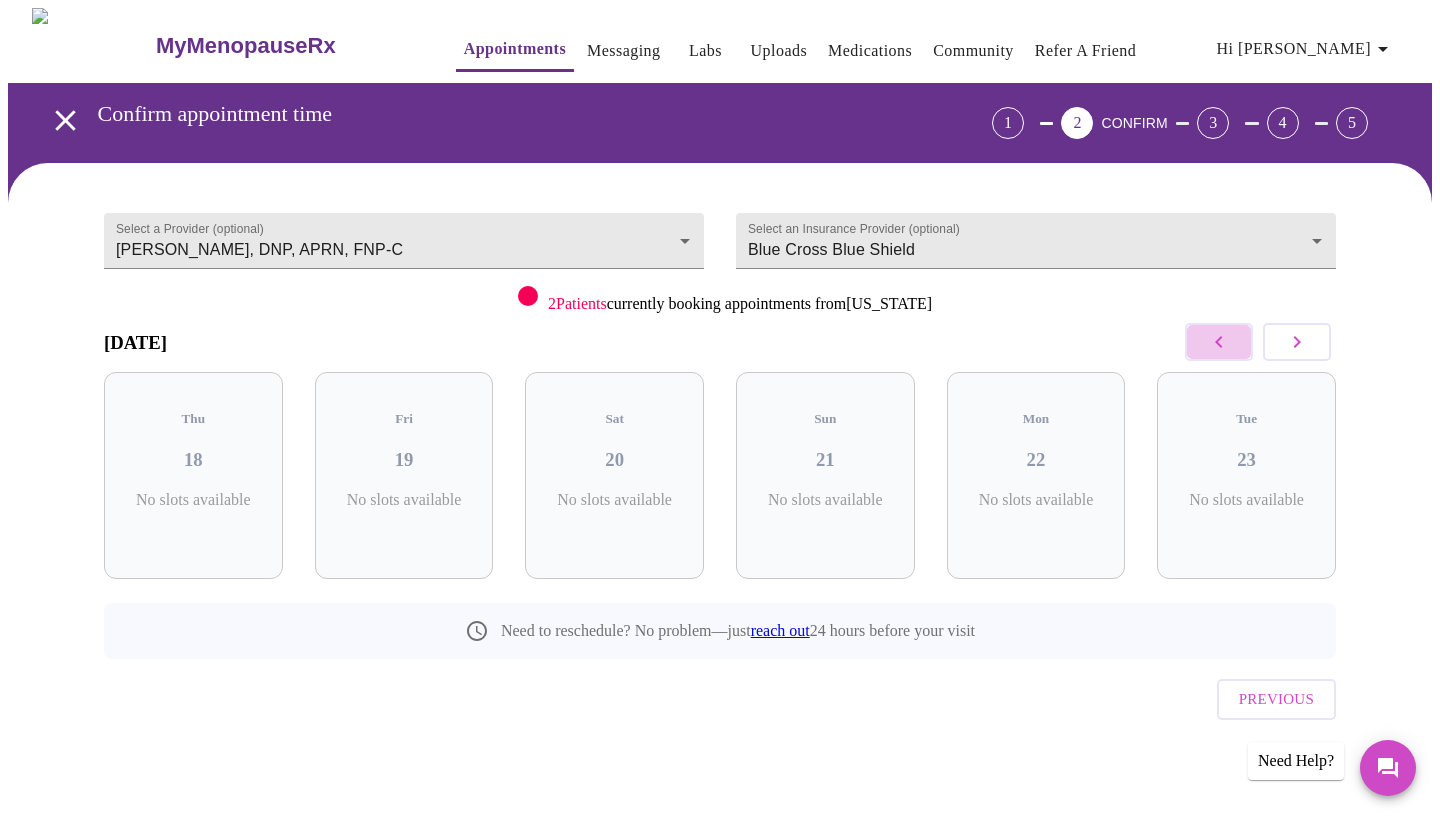 click 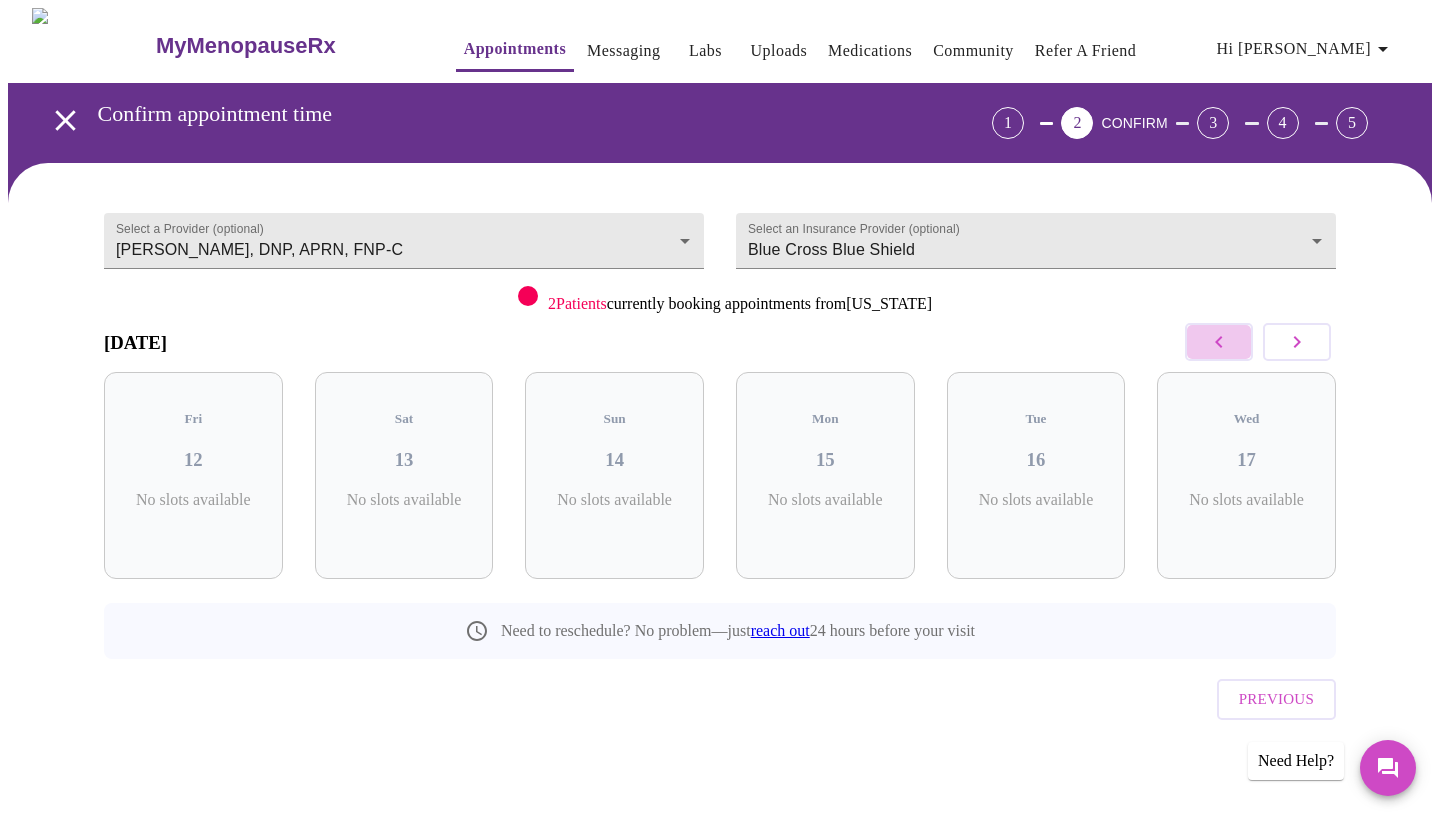 click 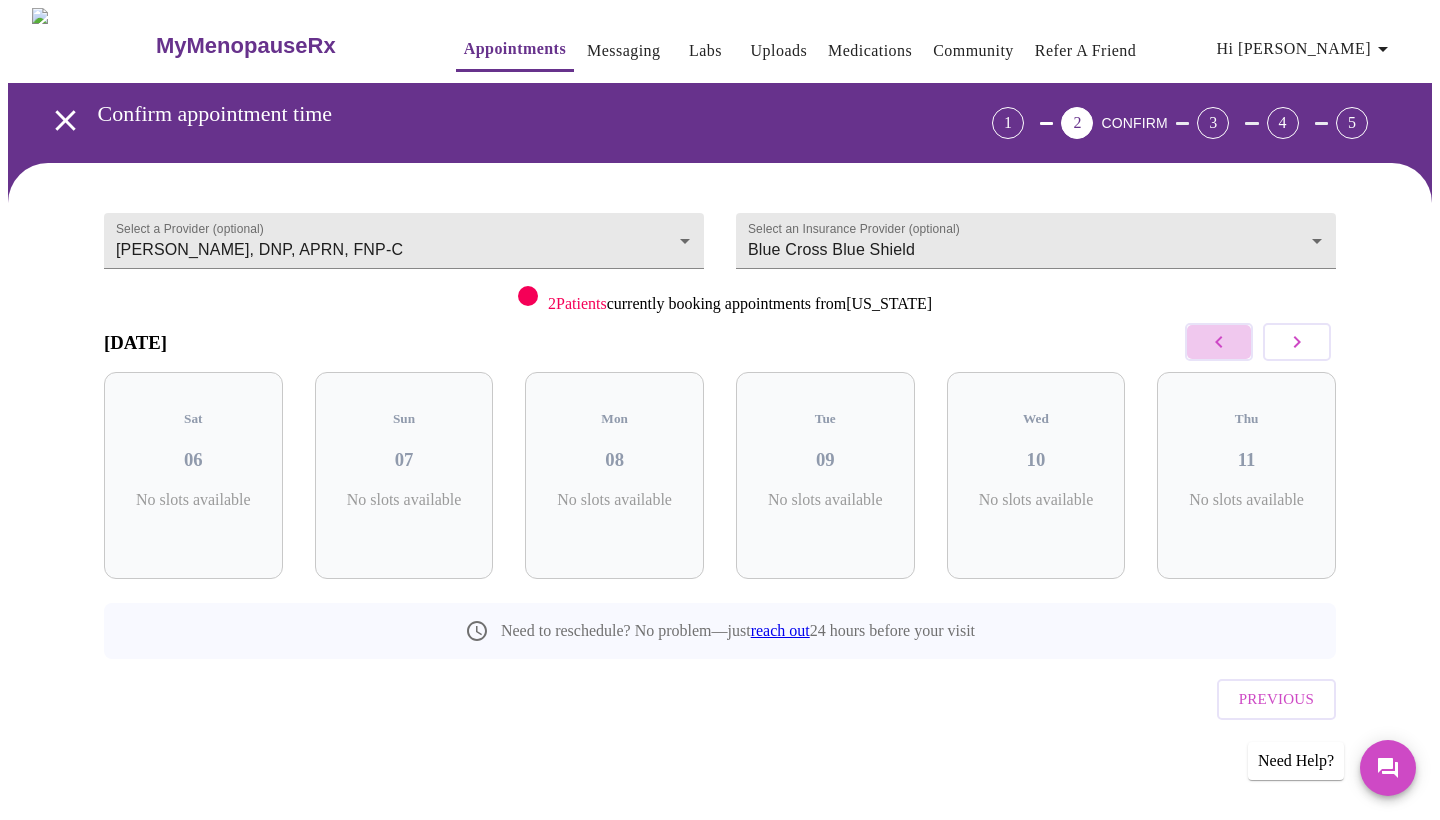 click 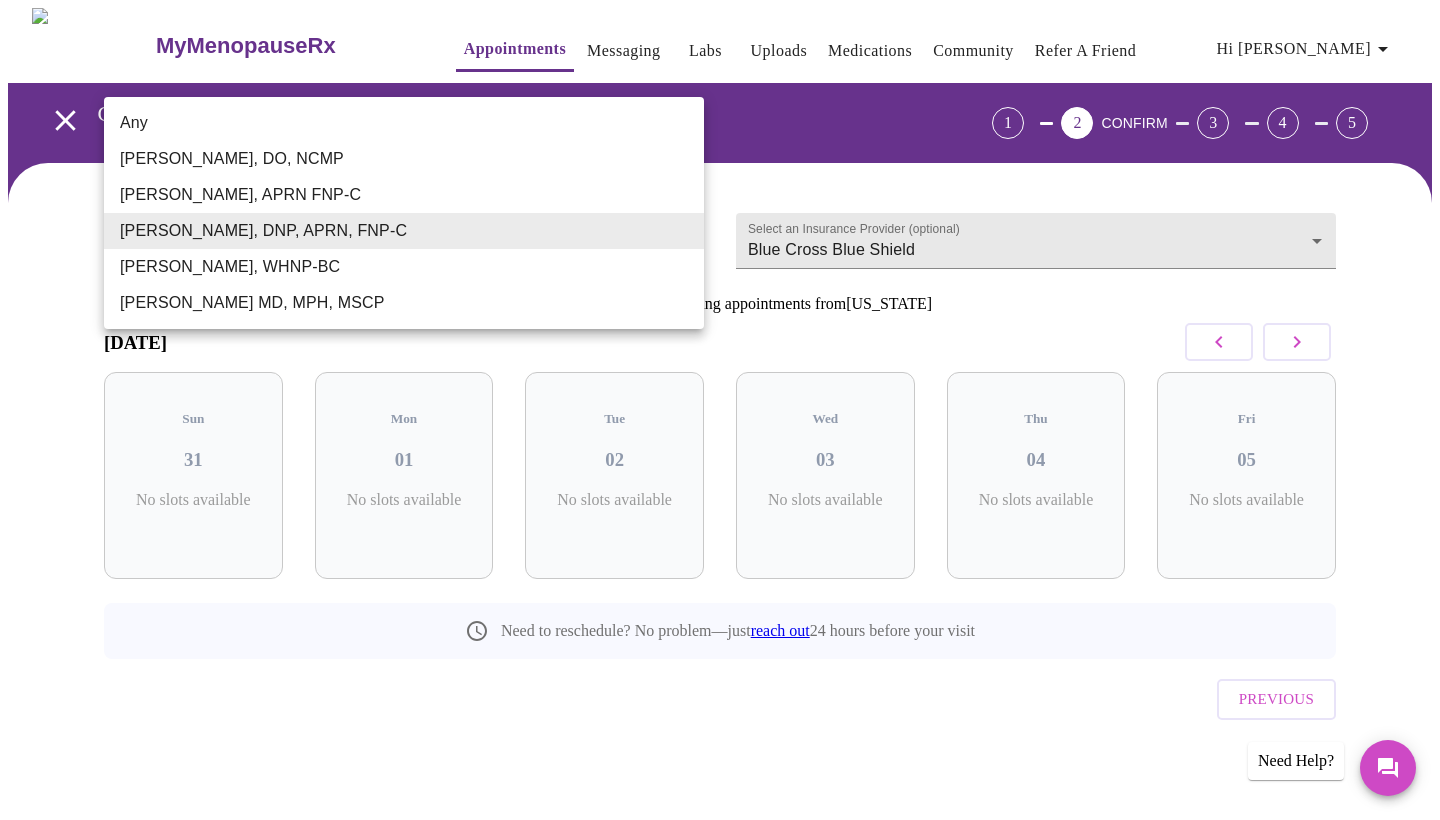 click on "MyMenopauseRx Appointments Messaging Labs Uploads Medications Community Refer a Friend Hi Christine   Confirm appointment time 1 2 CONFIRM 3 4 5 Select a Provider (optional) Jillian Montefusco, DNP, APRN, FNP-C Jillian Montefusco, DNP, APRN, FNP-C Select an Insurance Provider (optional) Blue Cross Blue Shield Blue Cross Blue Shield 2  Patients  currently booking appointments from  Delaware August 2025 Sun 31 No slots available Mon 01 No slots available Tue 02 No slots available Wed 03 No slots available Thu 04 No slots available Fri 05 No slots available Need to reschedule? No problem—just  reach out  24 hours before your visit Previous Need Help? Settings Billing Invoices Log out Any Barbra S Hanna, DO, NCMP Kelly Perisin, APRN FNP-C Jillian Montefusco, DNP, APRN, FNP-C Meghan Matz, WHNP-BC Vadim Gelman MD, MPH, MSCP" at bounding box center (720, 414) 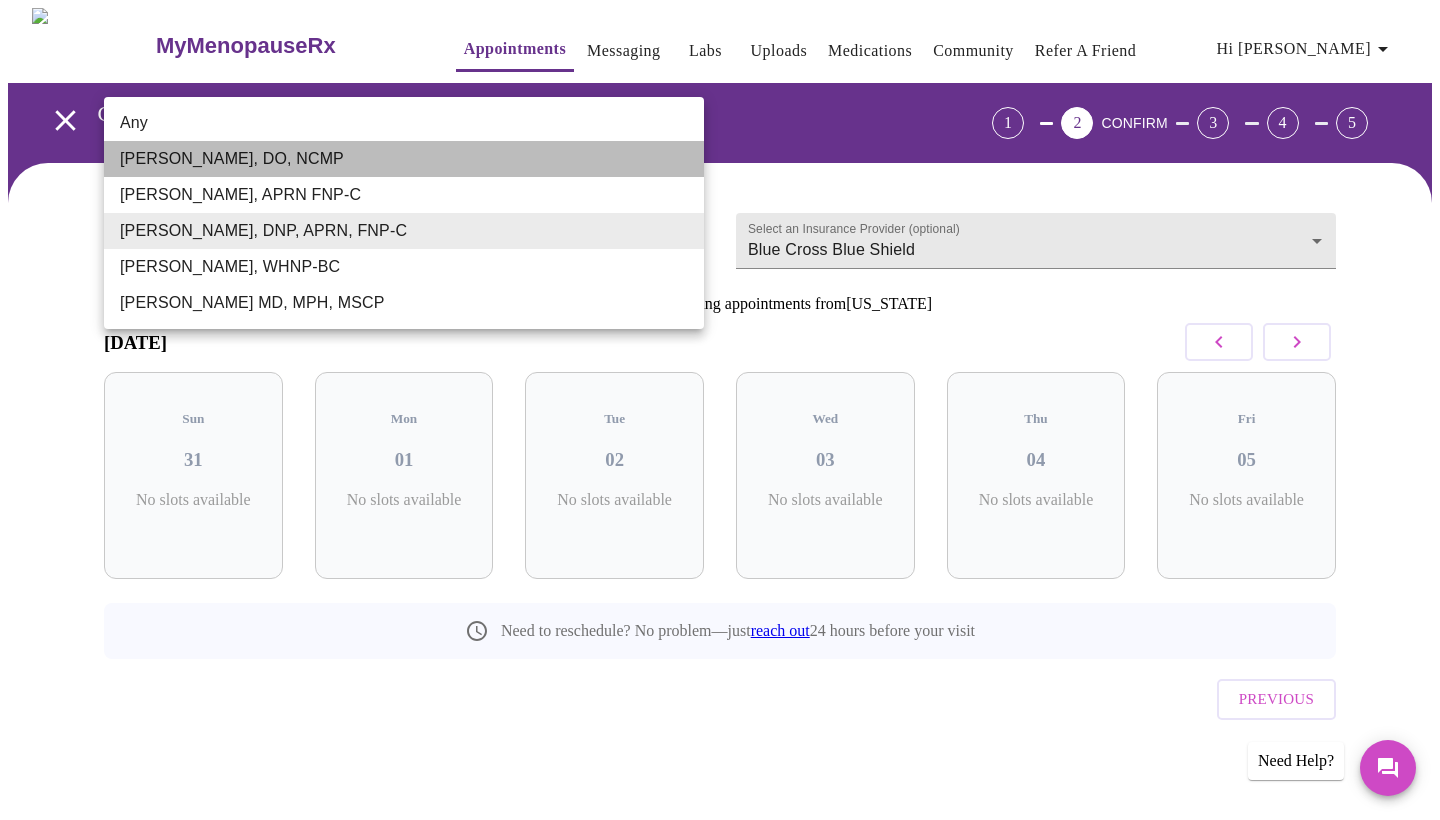 click on "Barbra S Hanna, DO, NCMP" at bounding box center (404, 159) 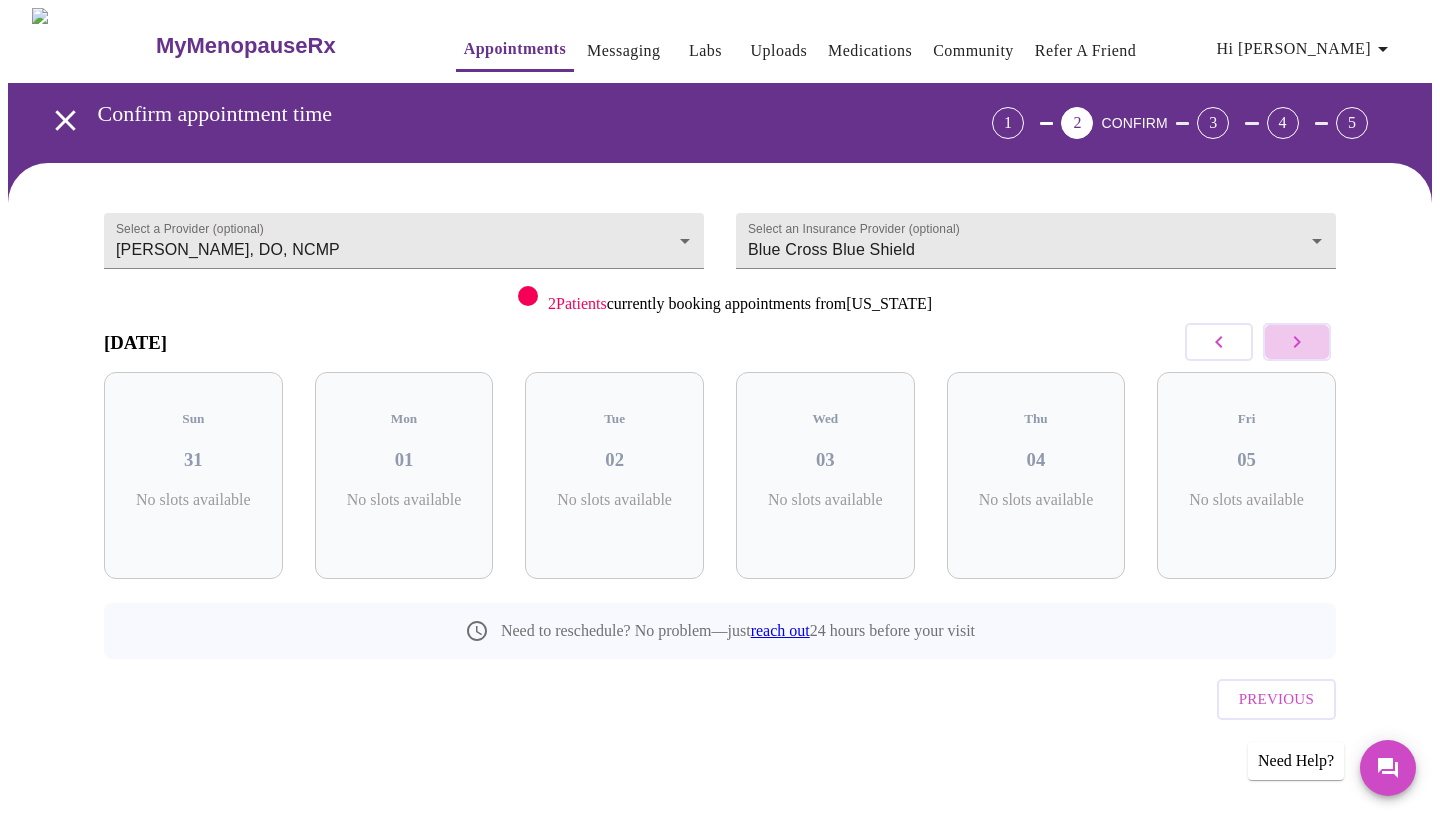 click 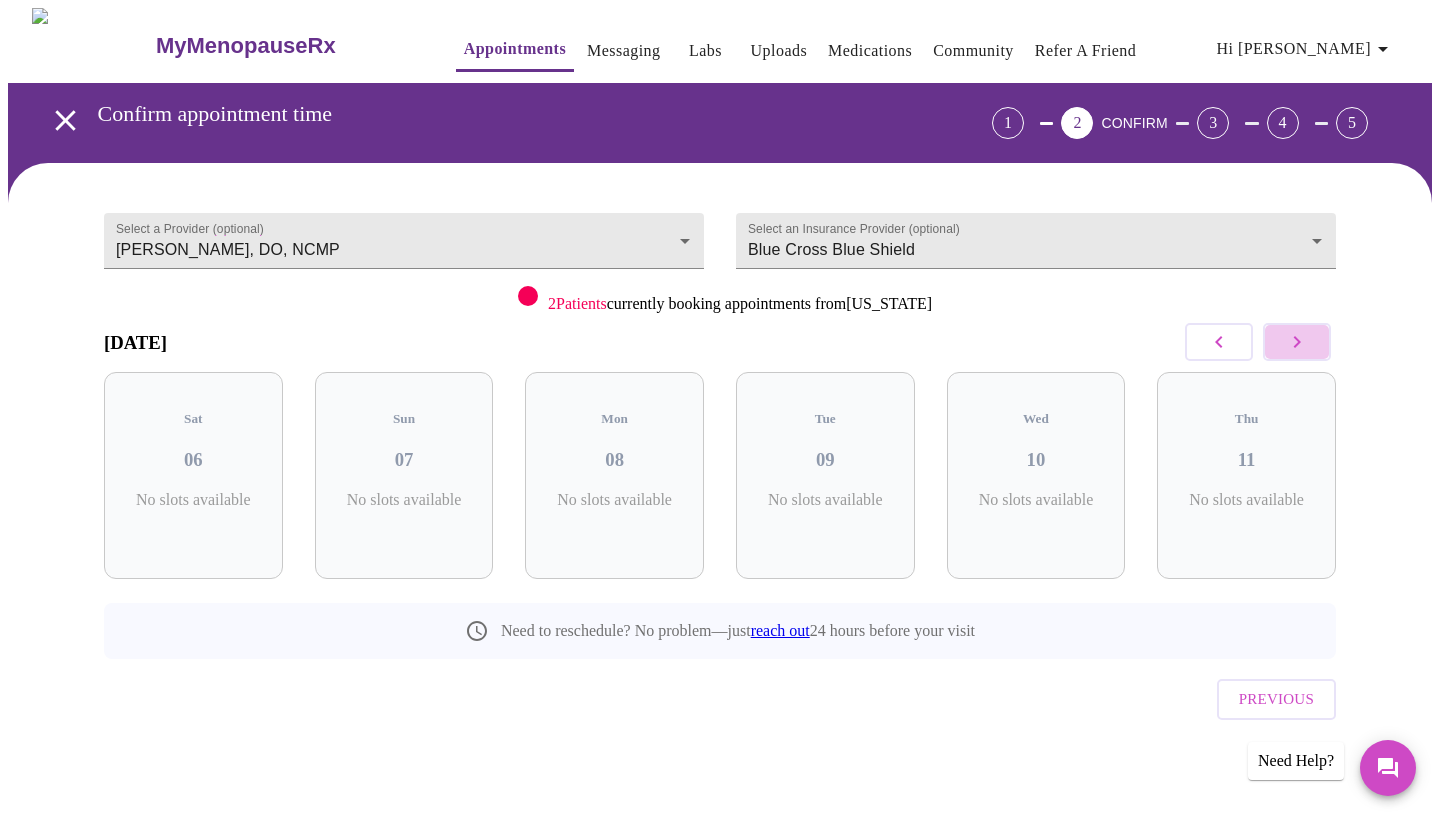 click 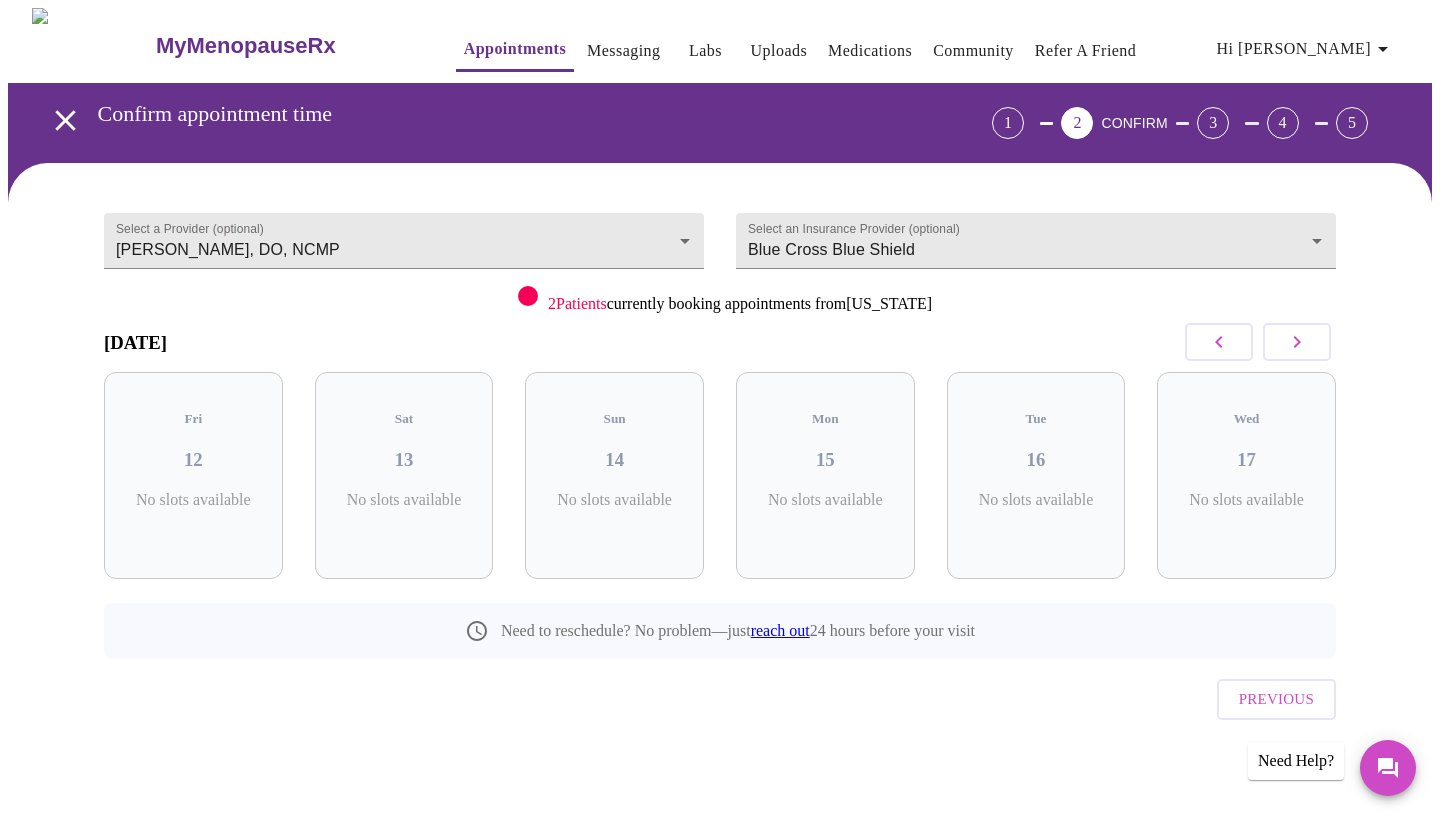 click 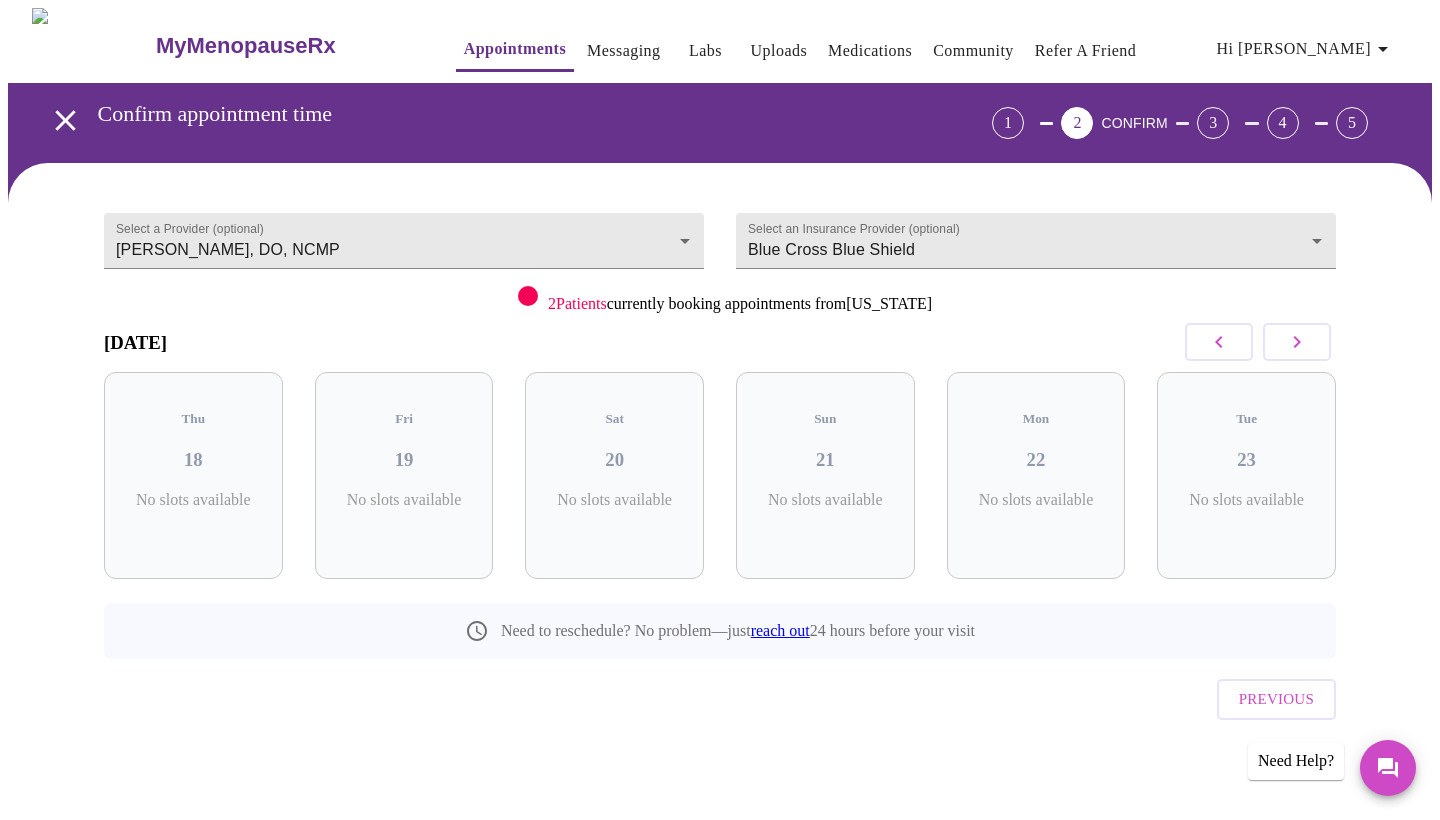 click at bounding box center (1219, 342) 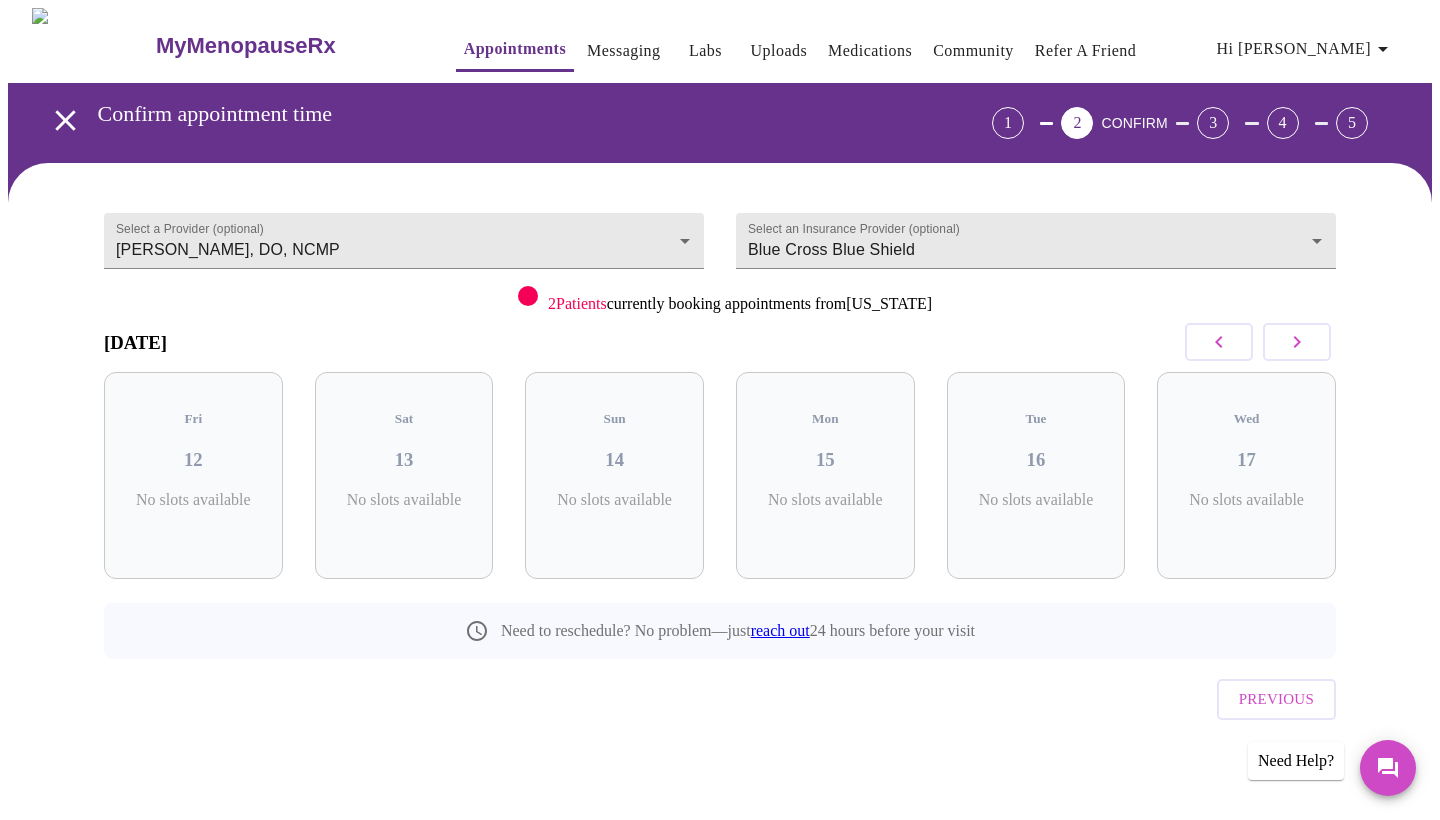 click at bounding box center (1219, 342) 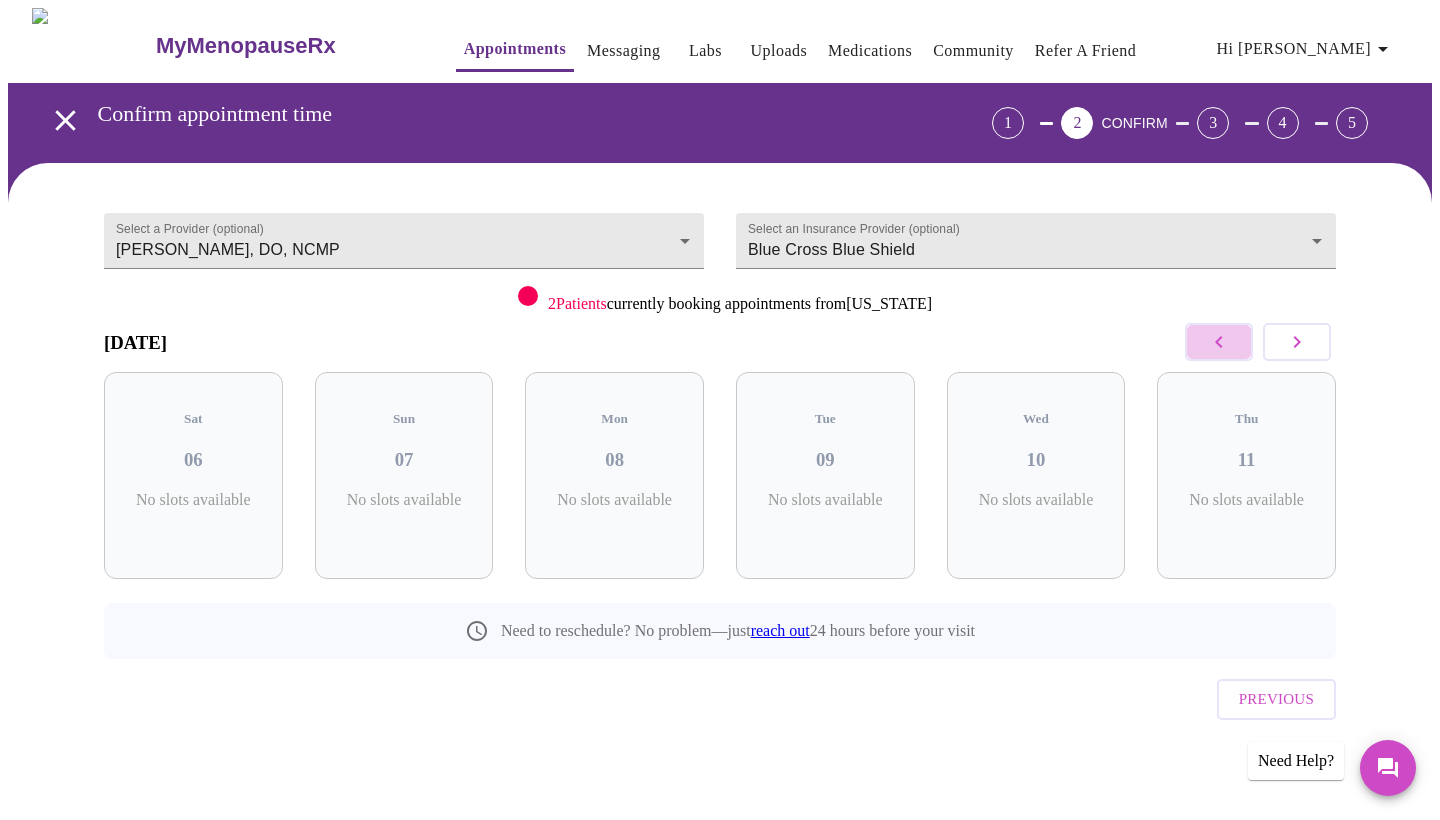 click at bounding box center [1219, 342] 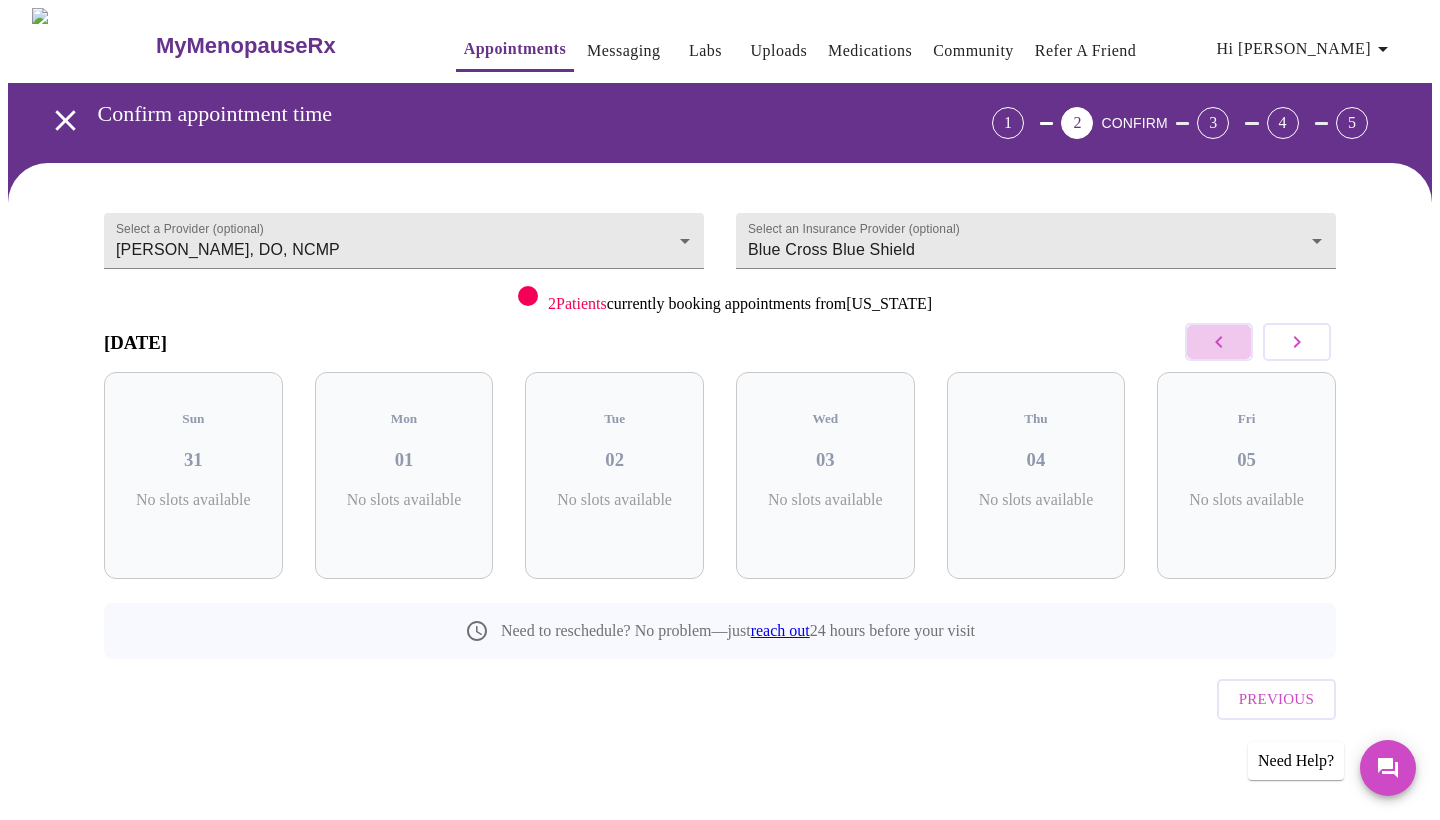 click at bounding box center [1219, 342] 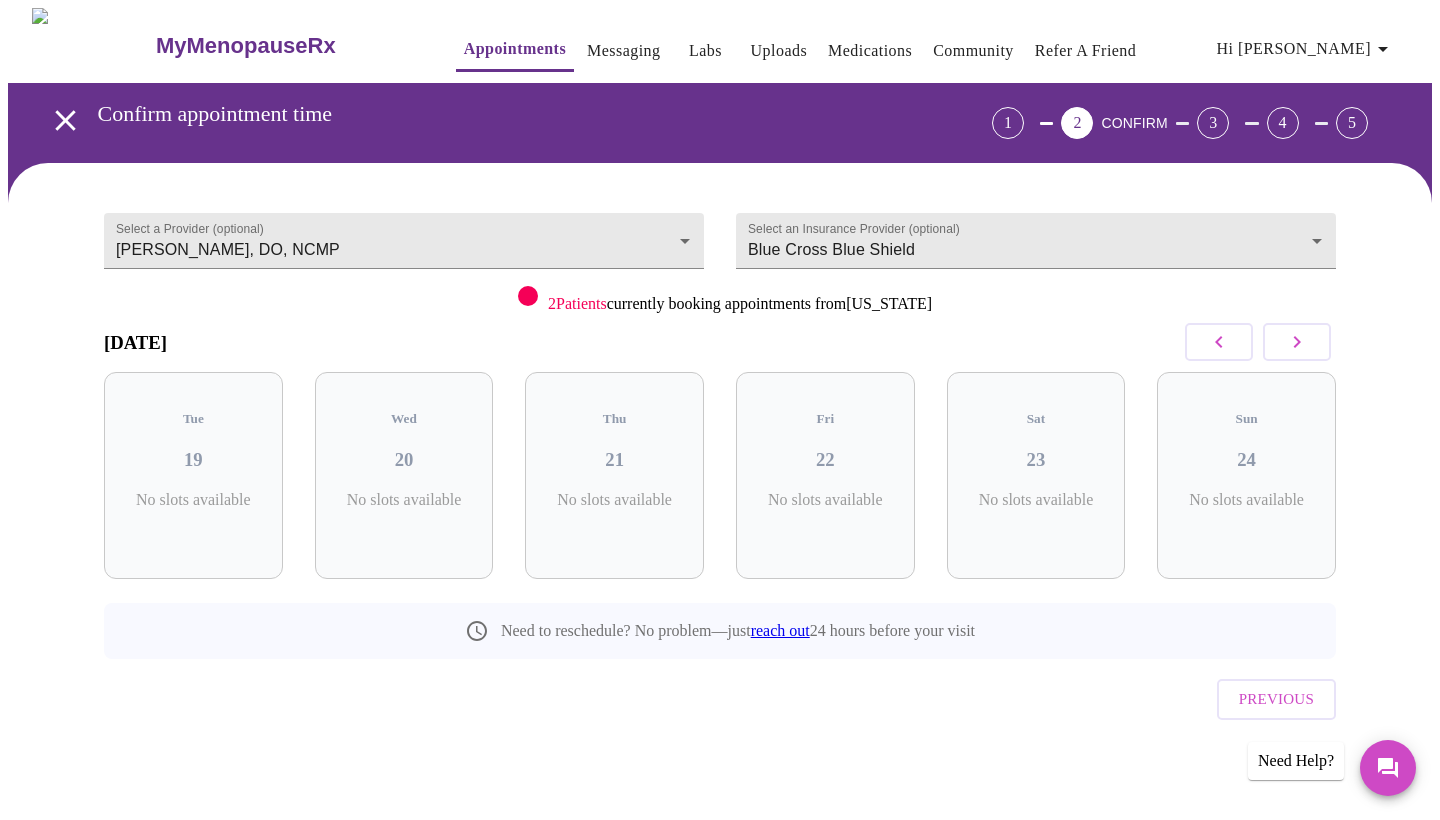 click at bounding box center [1219, 342] 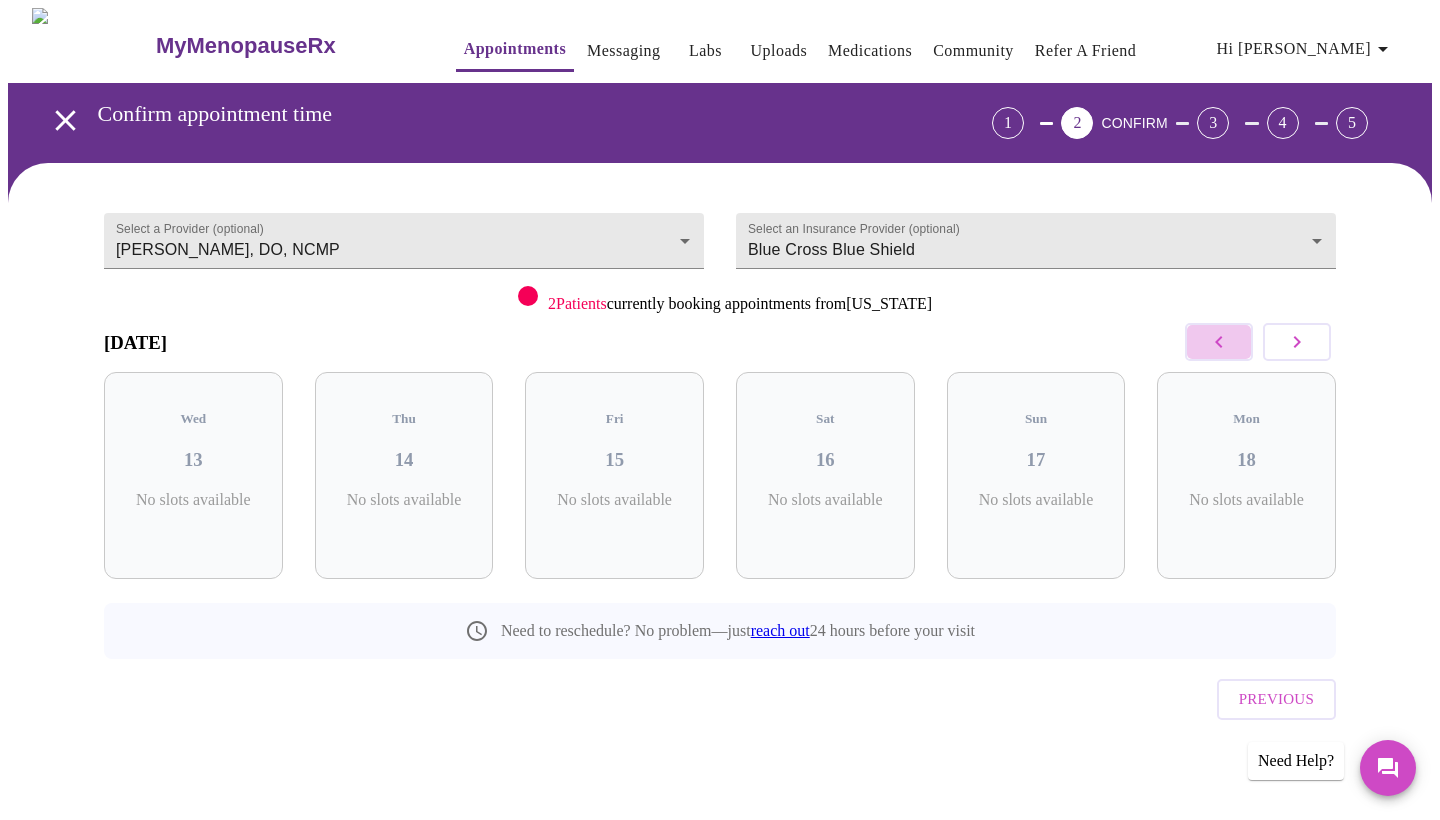 click at bounding box center (1219, 342) 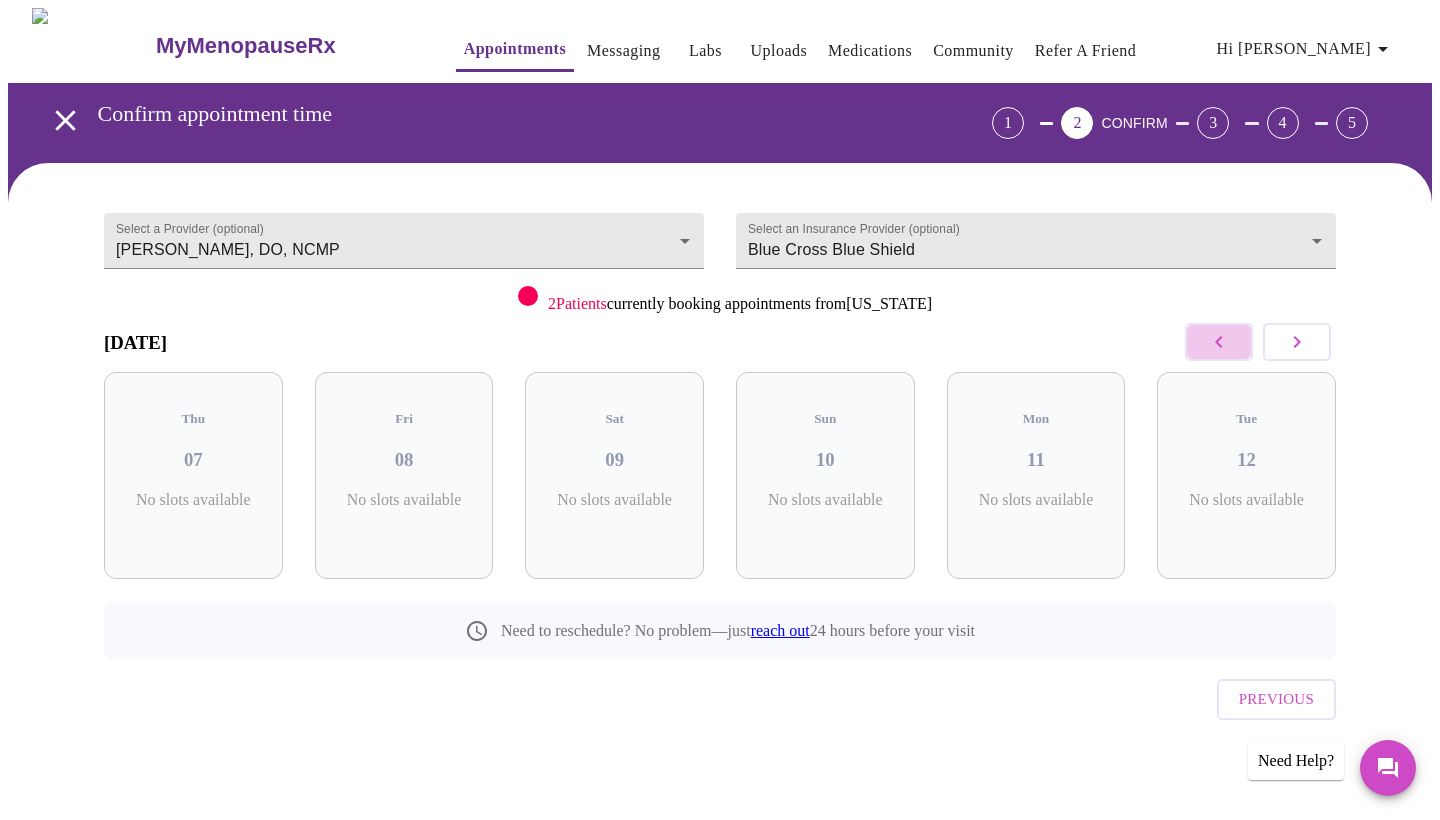 click at bounding box center [1219, 342] 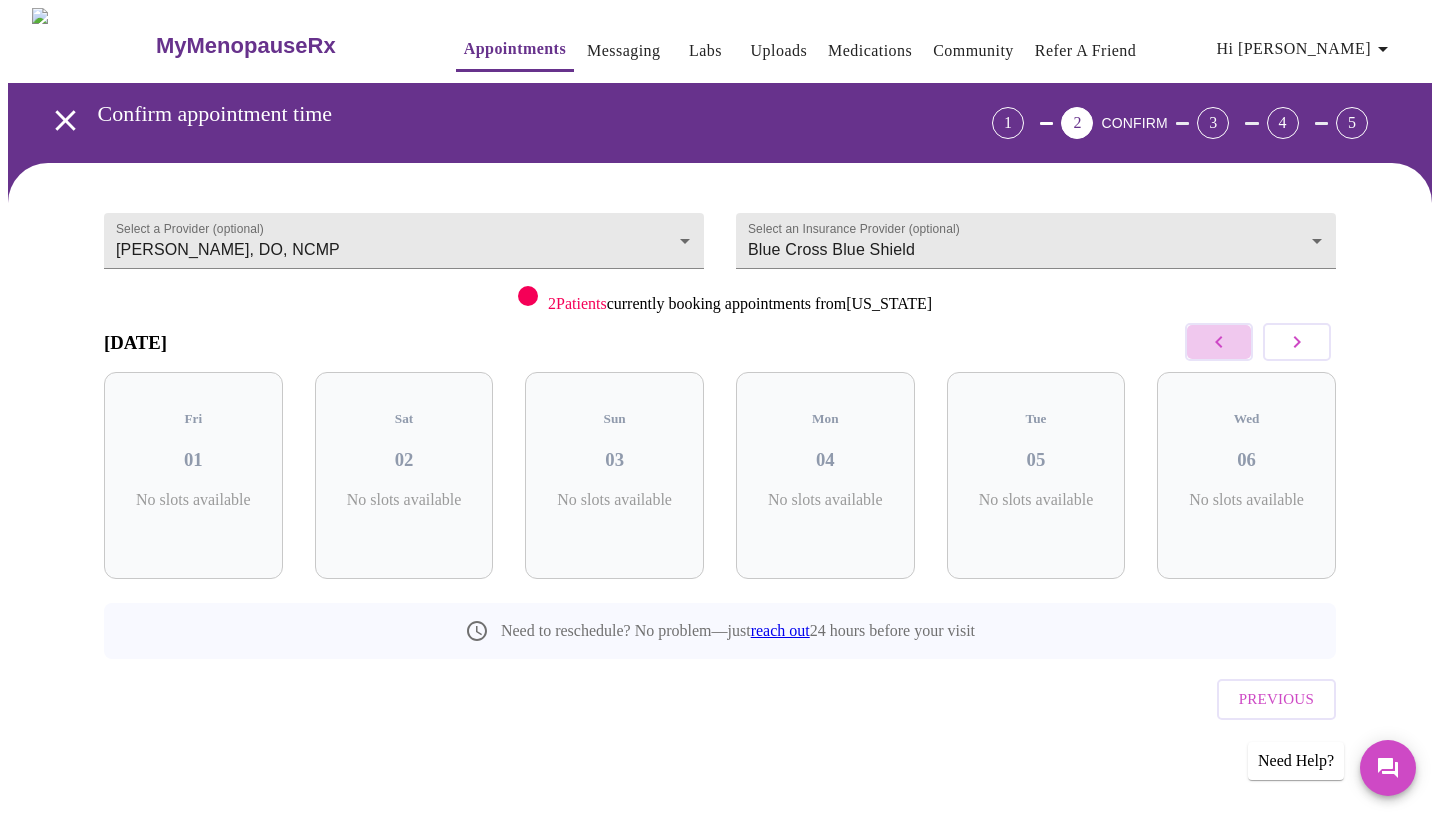 click at bounding box center (1219, 342) 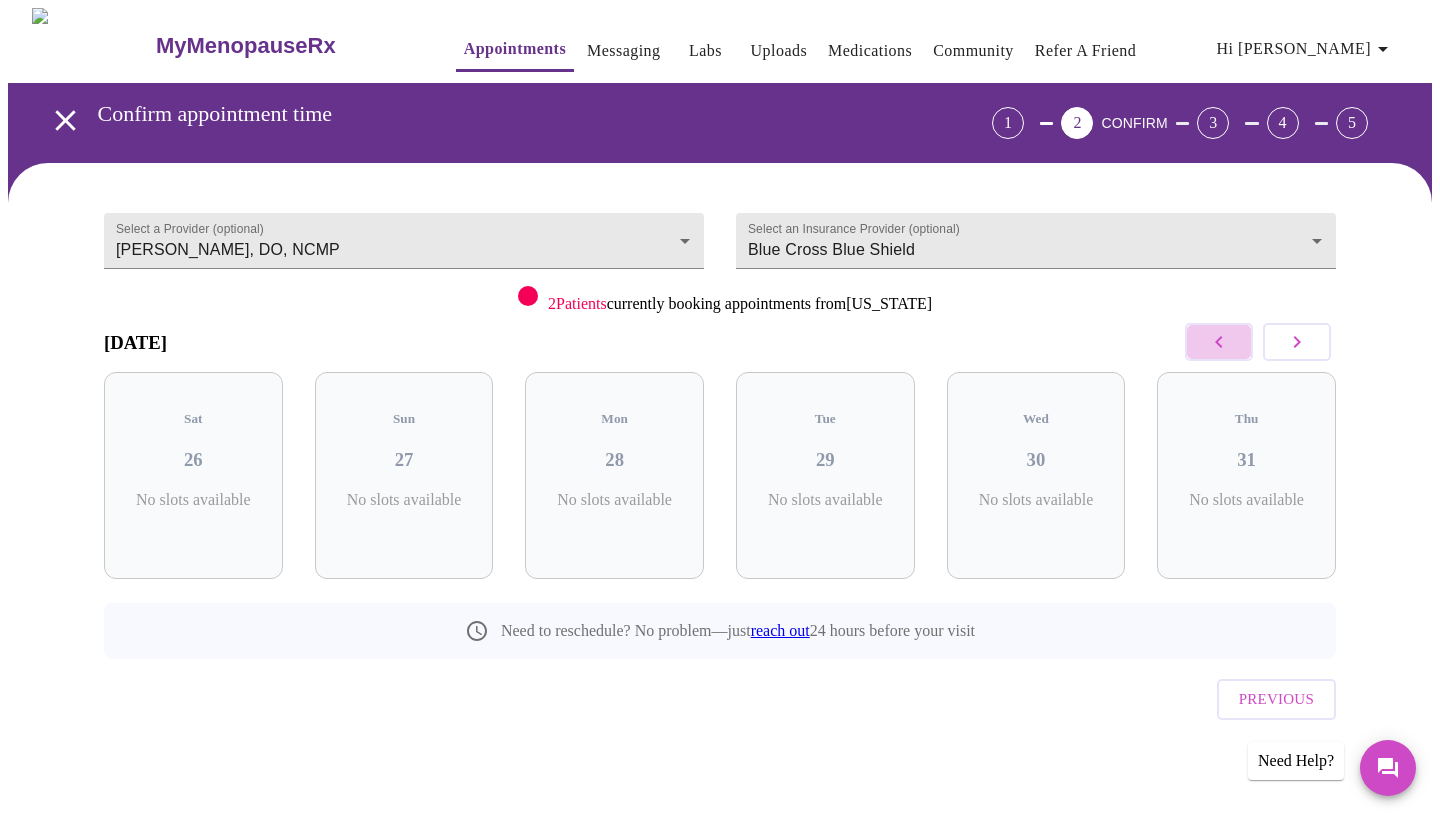 click at bounding box center (1219, 342) 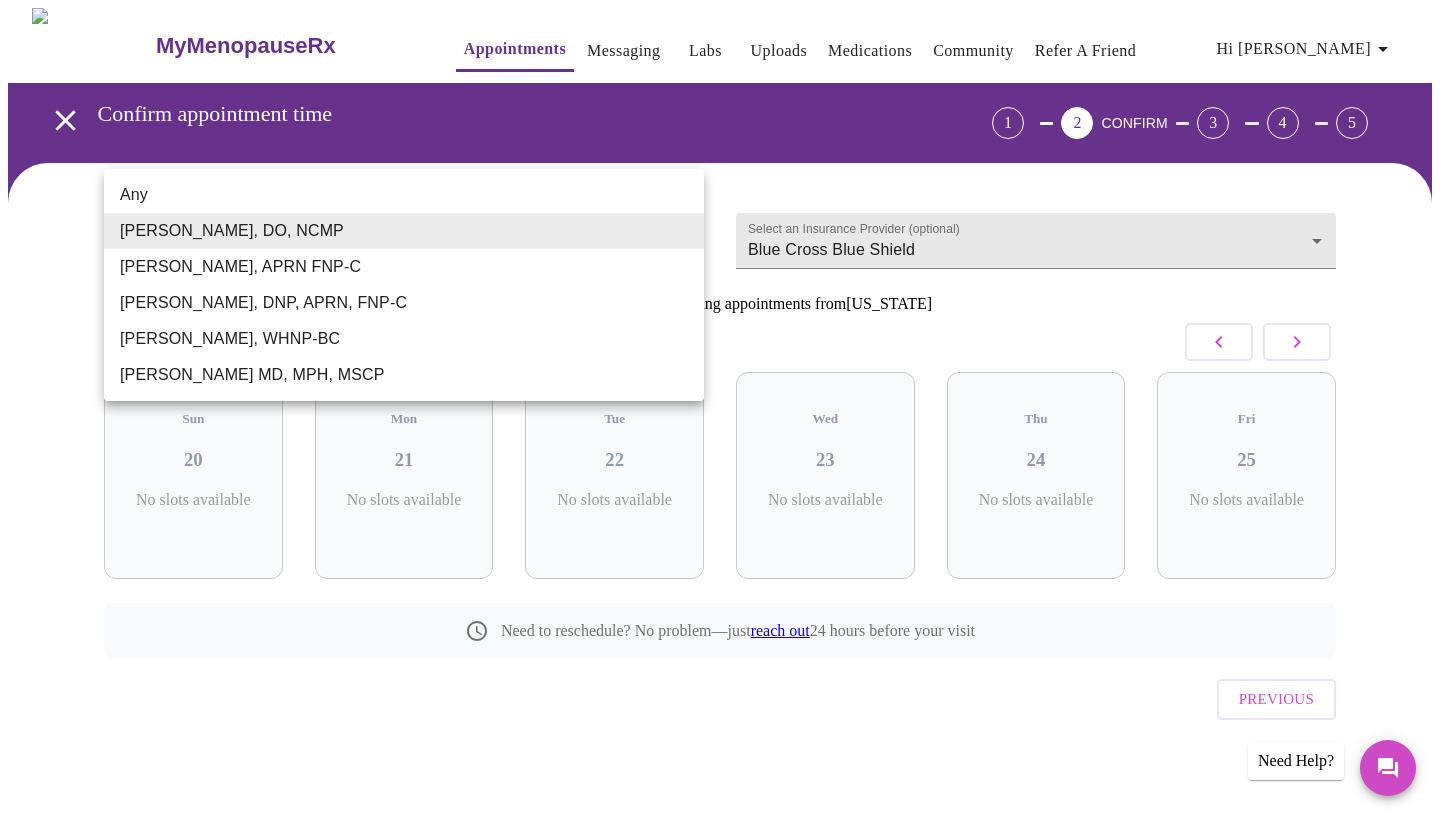 click on "MyMenopauseRx Appointments Messaging Labs Uploads Medications Community Refer a Friend Hi Christine   Confirm appointment time 1 2 CONFIRM 3 4 5 Select a Provider (optional) Barbra S Hanna, DO, NCMP Barbra S Hanna, DO, NCMP Select an Insurance Provider (optional) Blue Cross Blue Shield Blue Cross Blue Shield 2  Patients  currently booking appointments from  Delaware July 2025 Sun 20 No slots available Mon 21 No slots available Tue 22 No slots available Wed 23 No slots available Thu 24 No slots available Fri 25 No slots available Need to reschedule? No problem—just  reach out  24 hours before your visit Previous Need Help? Settings Billing Invoices Log out Any Barbra S Hanna, DO, NCMP Kelly Perisin, APRN FNP-C Jillian Montefusco, DNP, APRN, FNP-C Meghan Matz, WHNP-BC Vadim Gelman MD, MPH, MSCP" at bounding box center (720, 414) 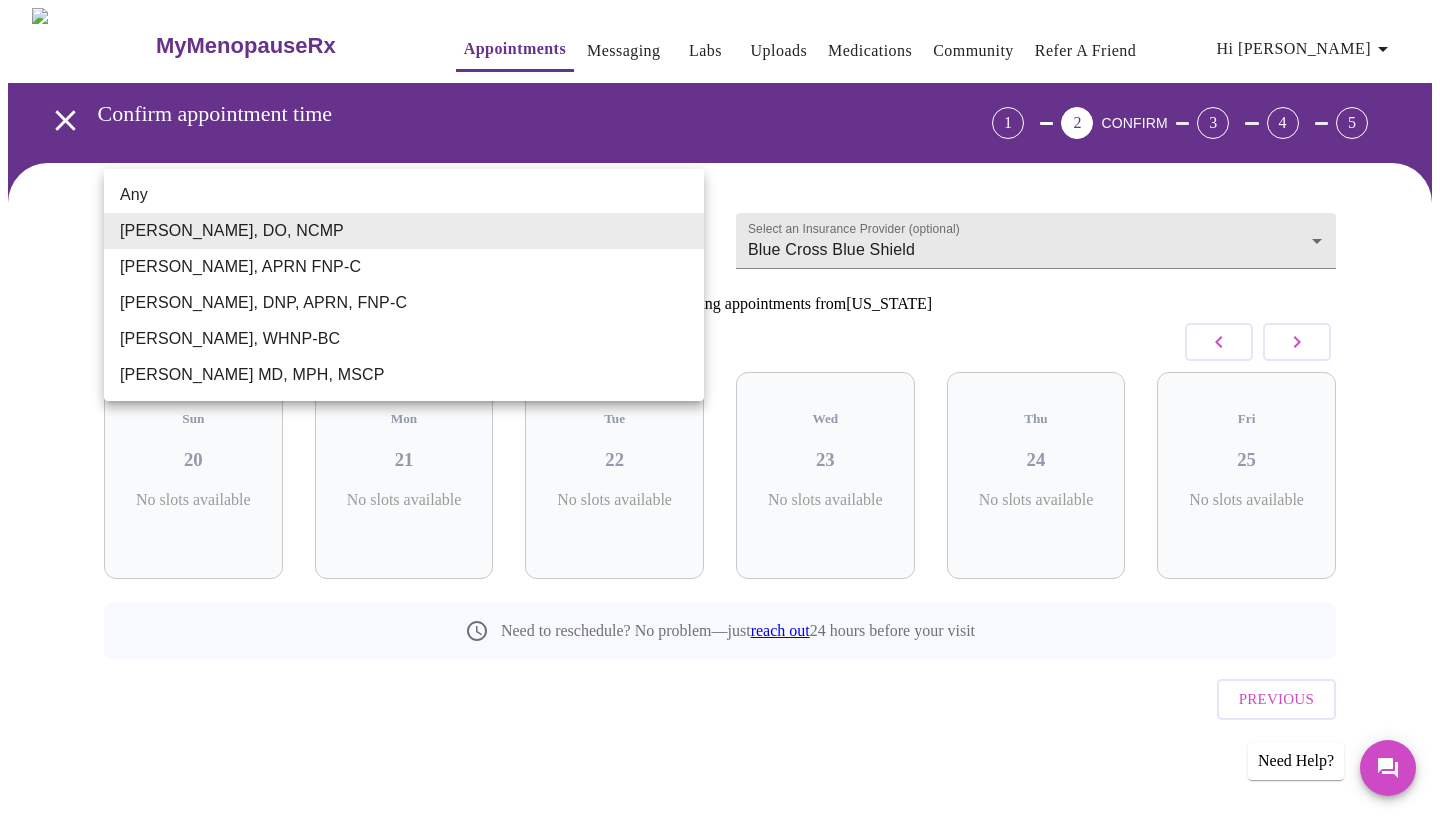 click on "Kelly Perisin, APRN FNP-C" at bounding box center [404, 267] 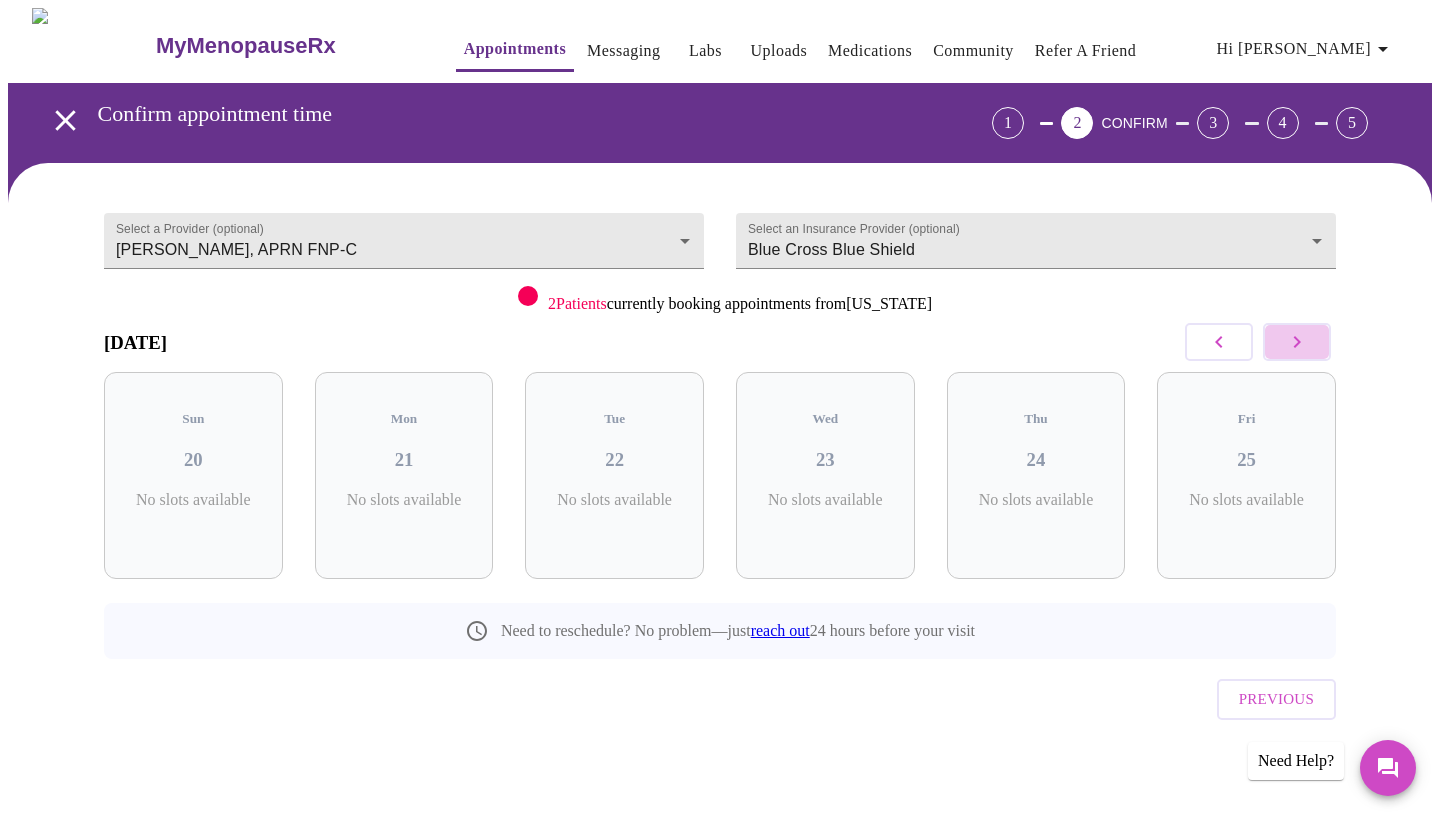 click 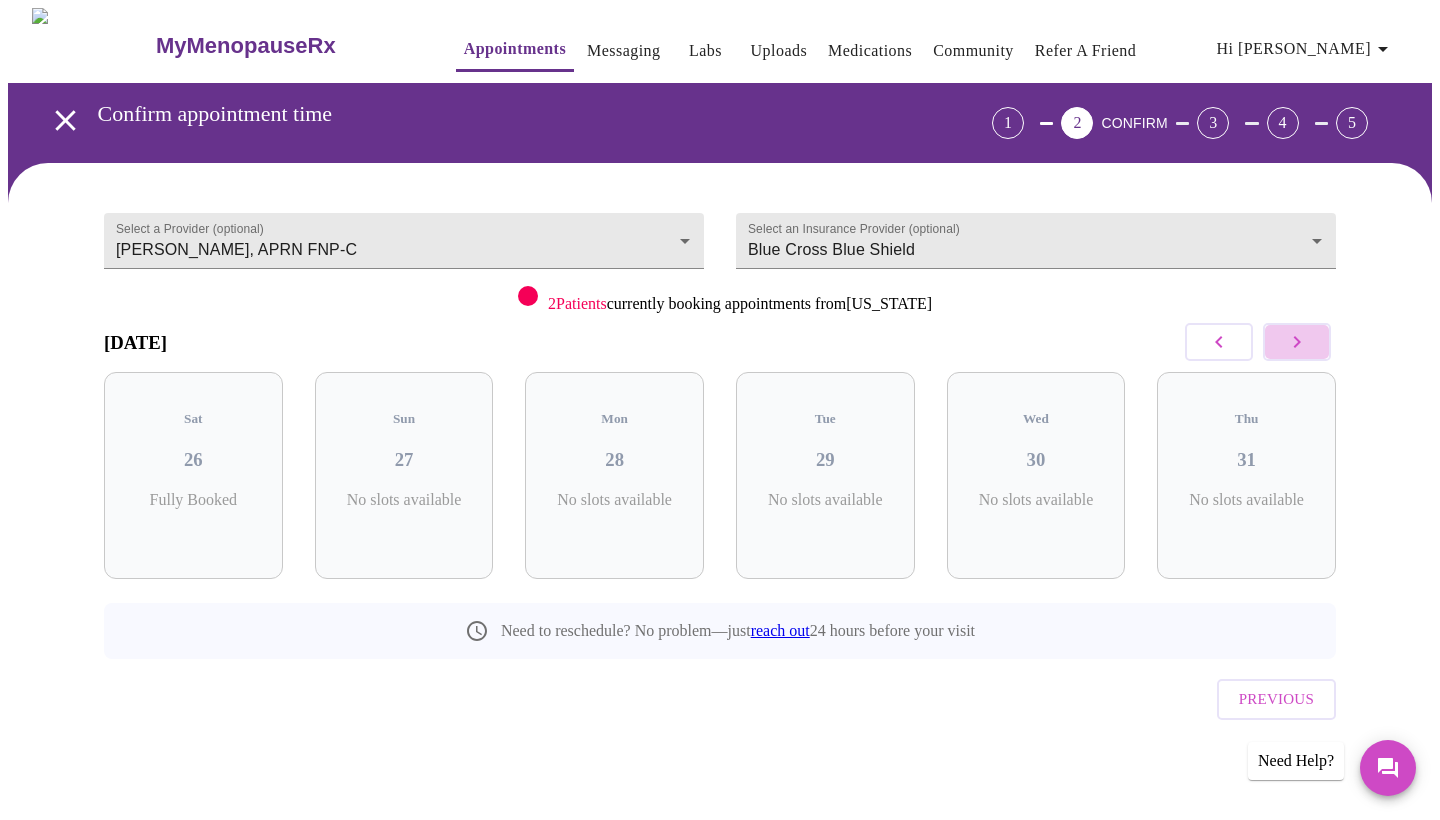 click 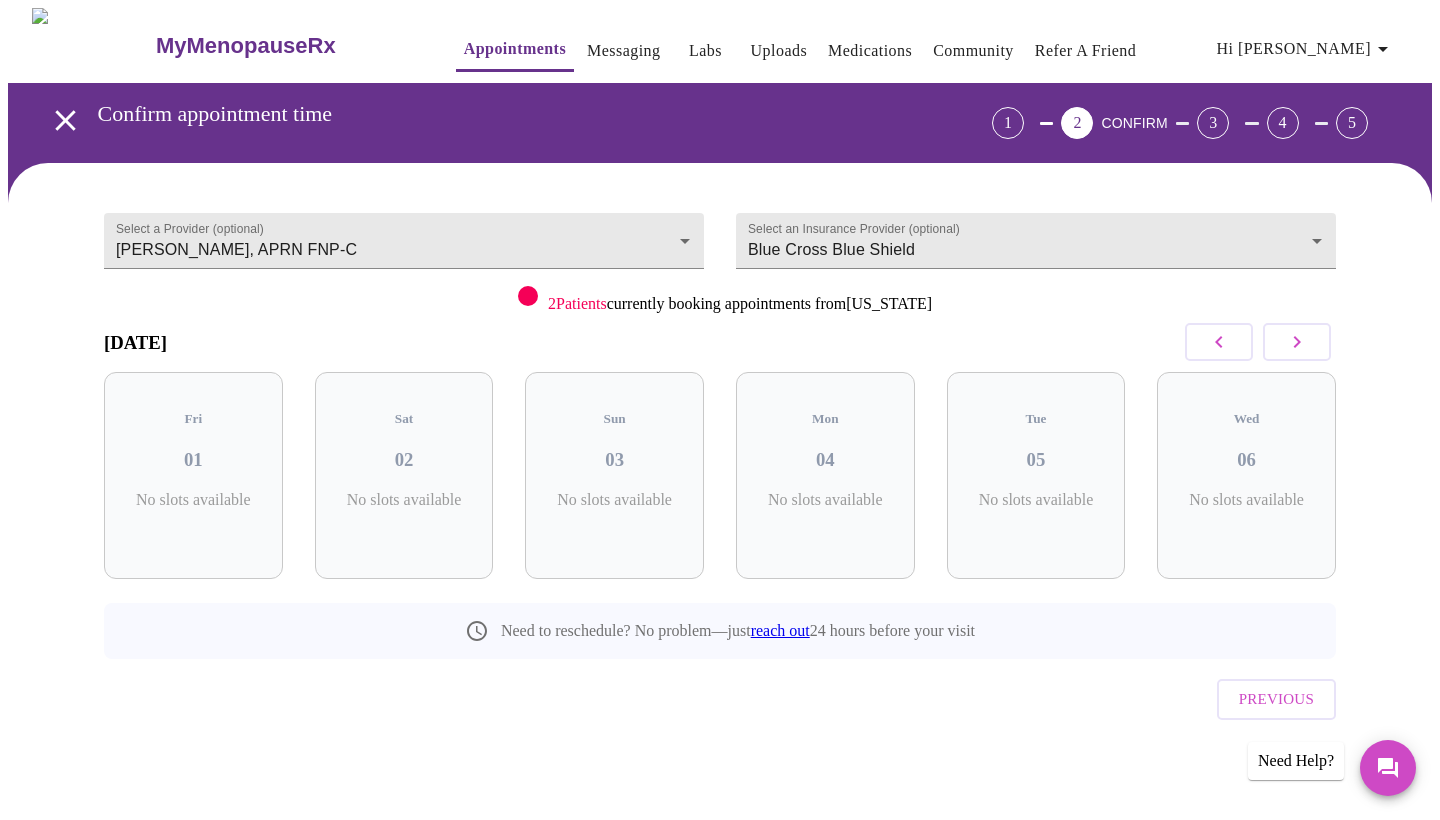 click 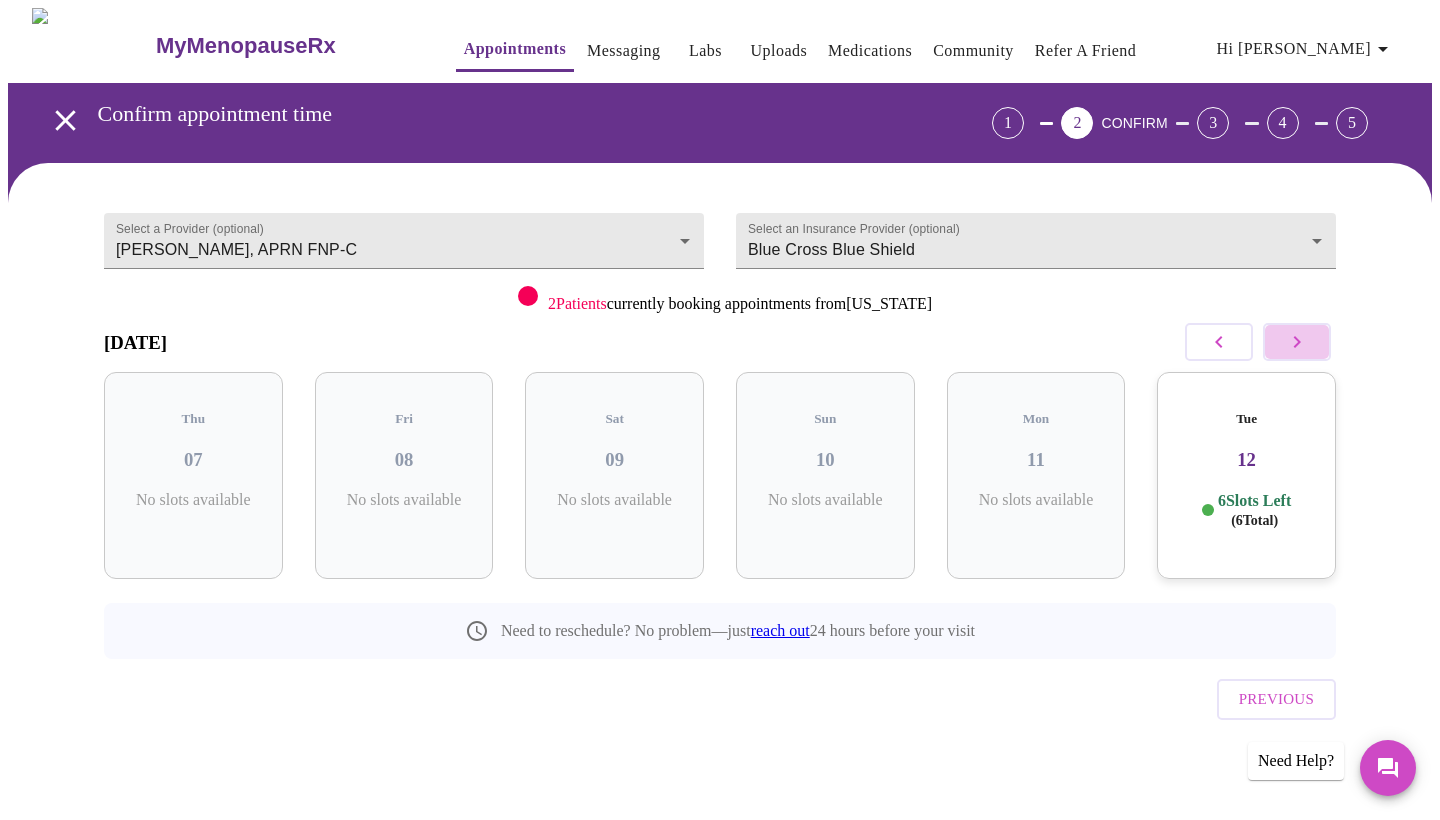 click 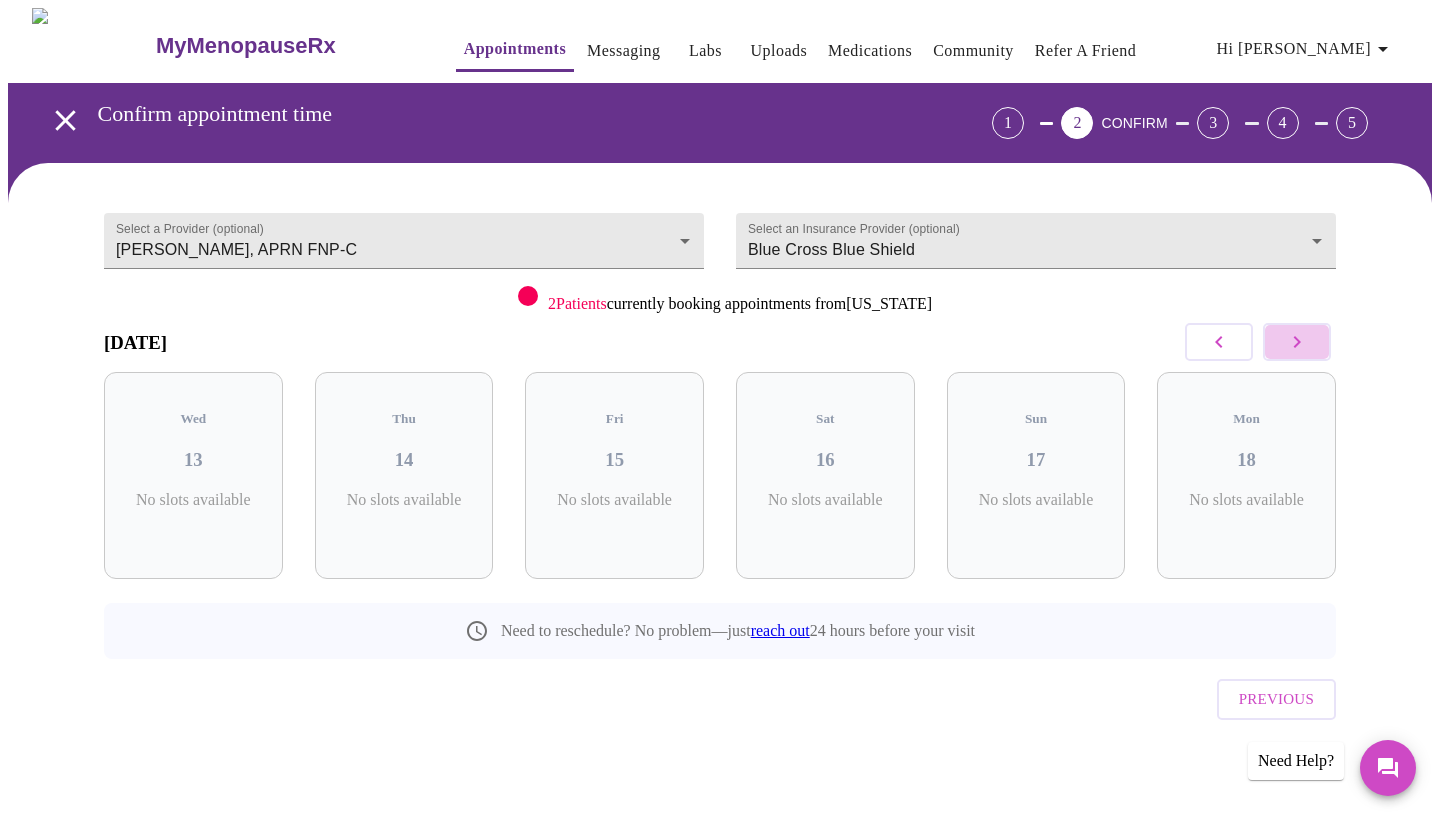 click 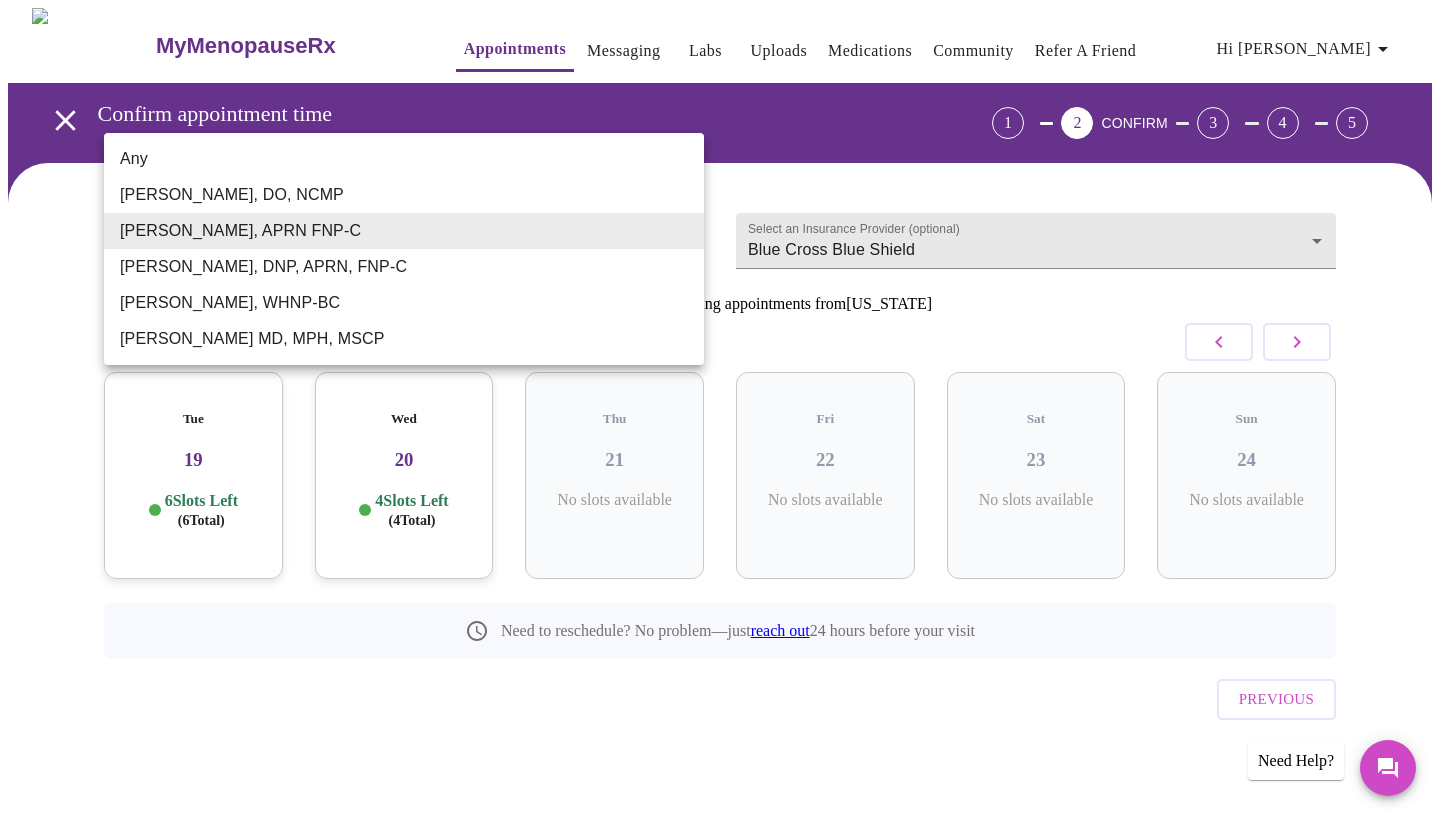 click on "MyMenopauseRx Appointments Messaging Labs Uploads Medications Community Refer a Friend Hi Christine   Confirm appointment time 1 2 CONFIRM 3 4 5 Select a Provider (optional) Kelly Perisin, APRN FNP-C Kelly Perisin, APRN FNP-C Select an Insurance Provider (optional) Blue Cross Blue Shield Blue Cross Blue Shield 2  Patients  currently booking appointments from  Delaware August 2025 Tue 19 6  Slots Left ( 6  Total) Wed 20 4  Slots Left ( 4  Total) Thu 21 No slots available Fri 22 No slots available Sat 23 No slots available Sun 24 No slots available Need to reschedule? No problem—just  reach out  24 hours before your visit Previous Need Help? Settings Billing Invoices Log out Any Barbra S Hanna, DO, NCMP Kelly Perisin, APRN FNP-C Jillian Montefusco, DNP, APRN, FNP-C Meghan Matz, WHNP-BC Vadim Gelman MD, MPH, MSCP" at bounding box center (720, 414) 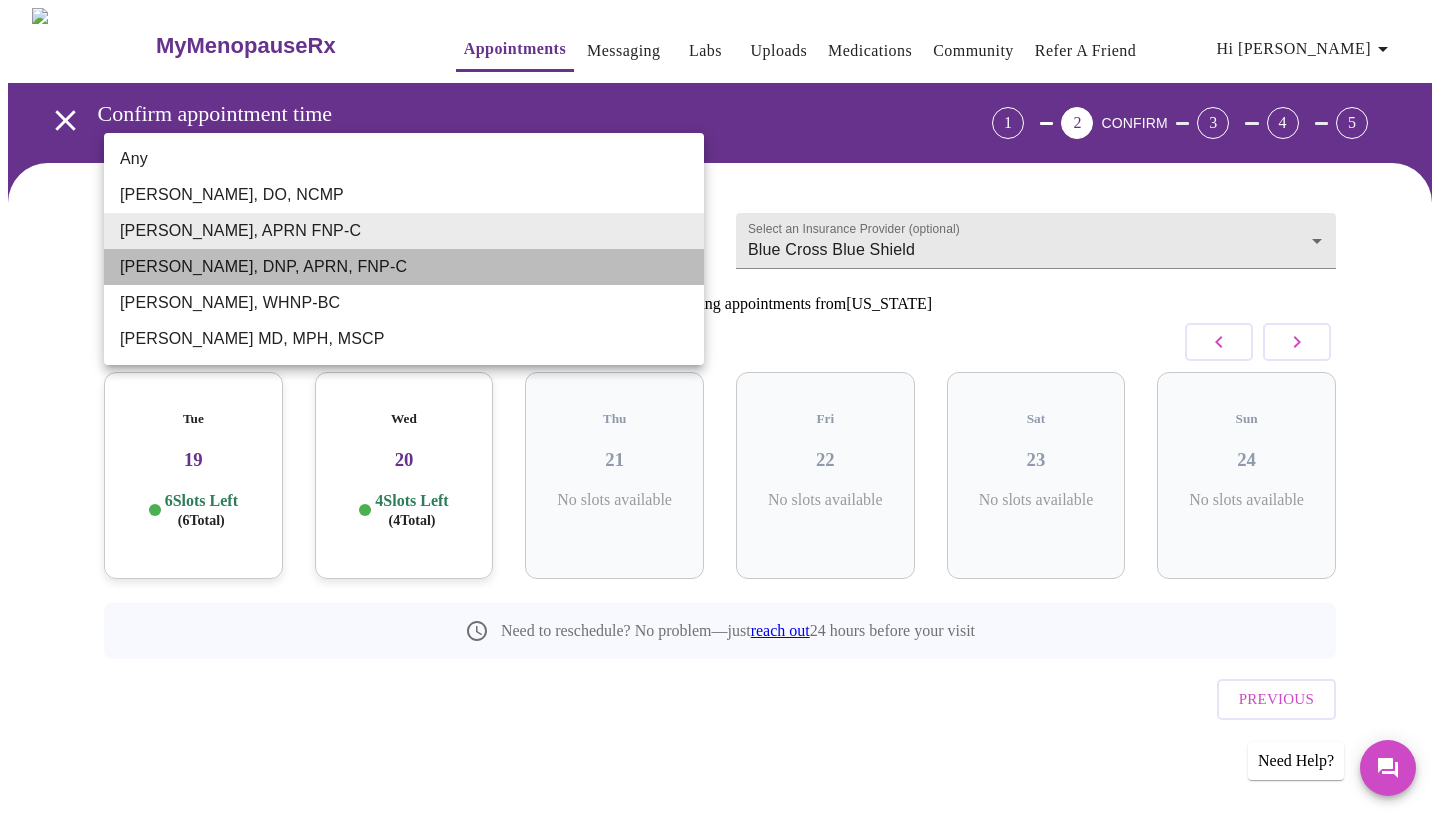 click on "[PERSON_NAME], DNP, APRN, FNP-C" at bounding box center (404, 267) 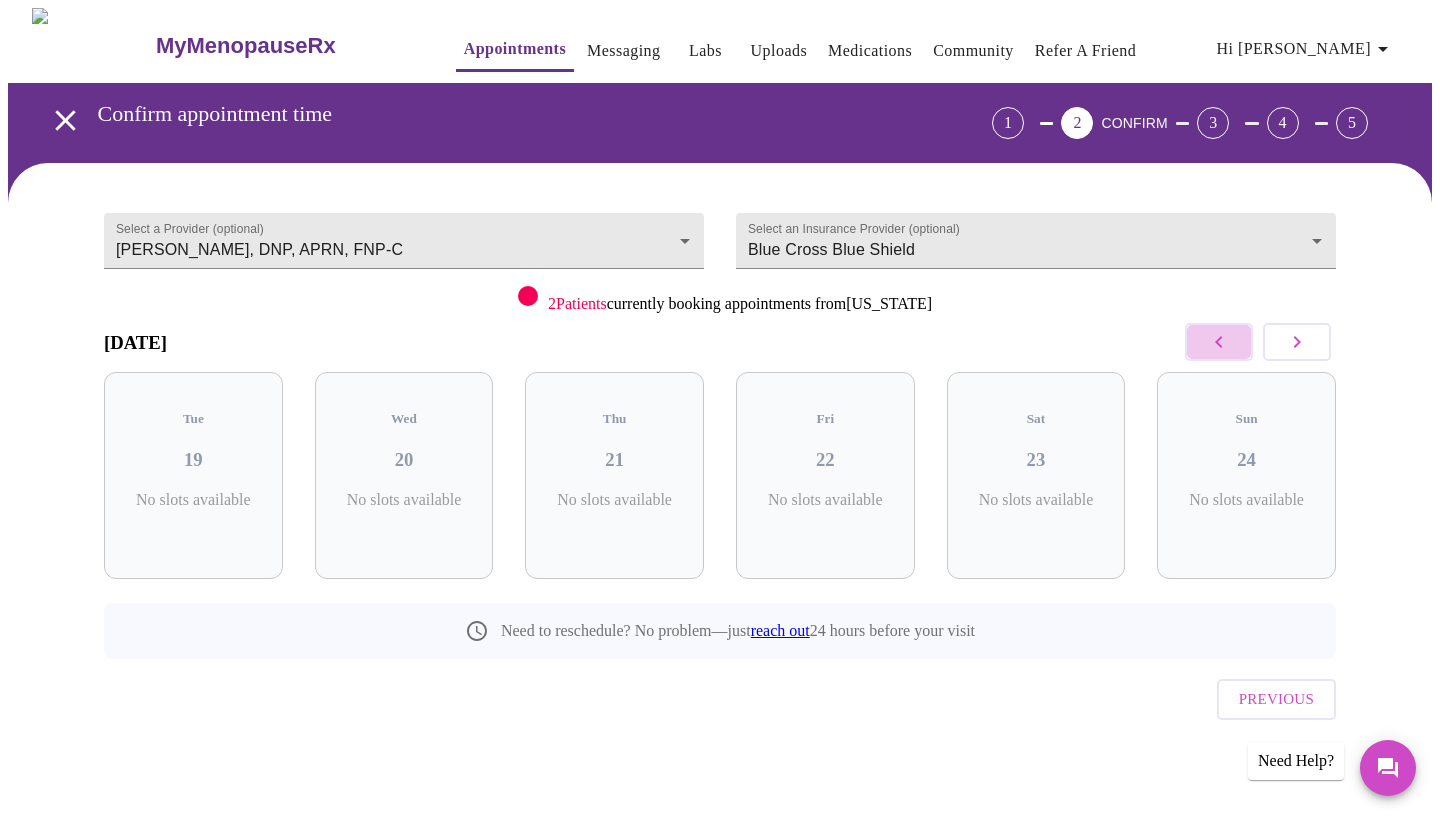 click 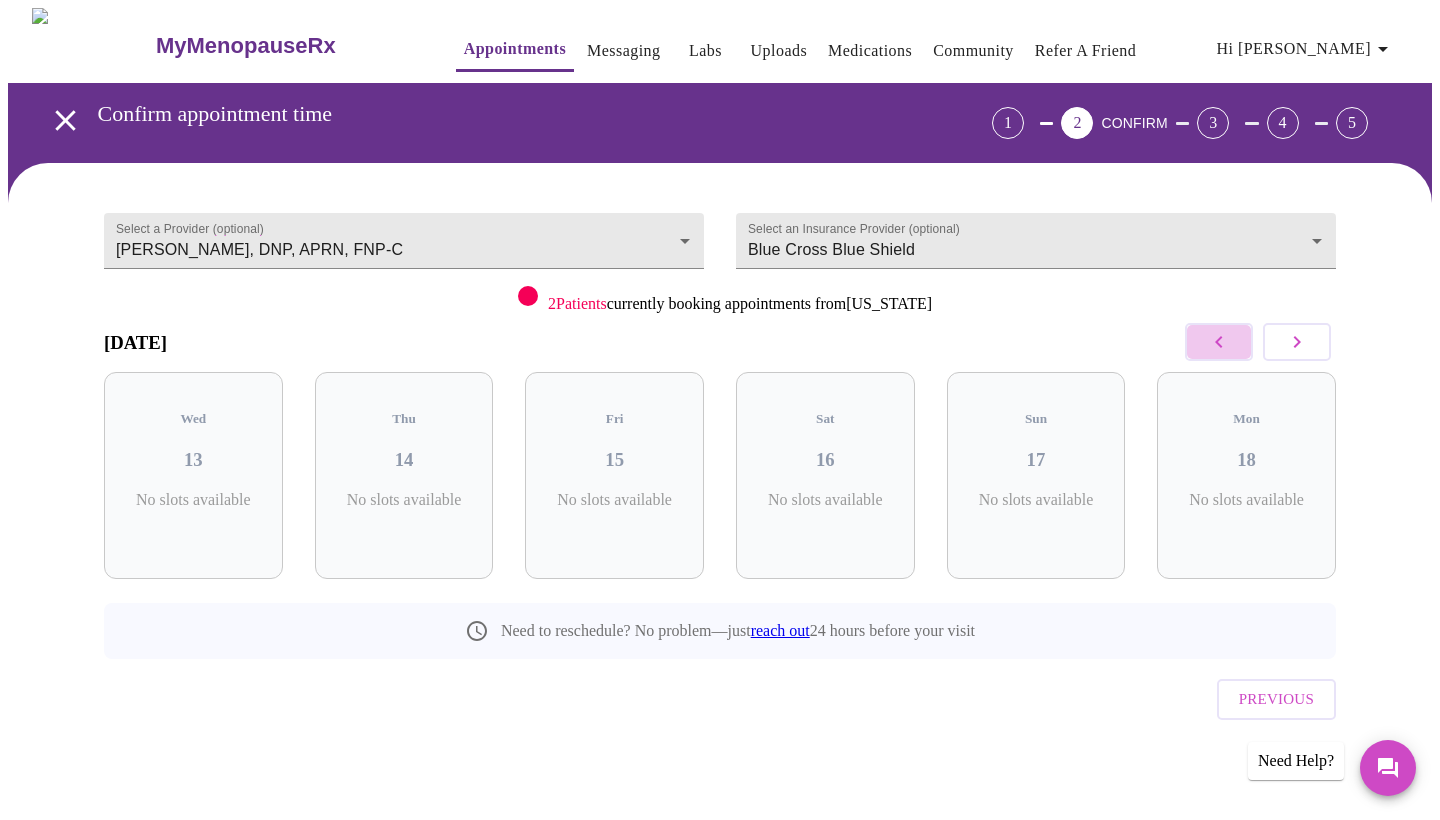 click 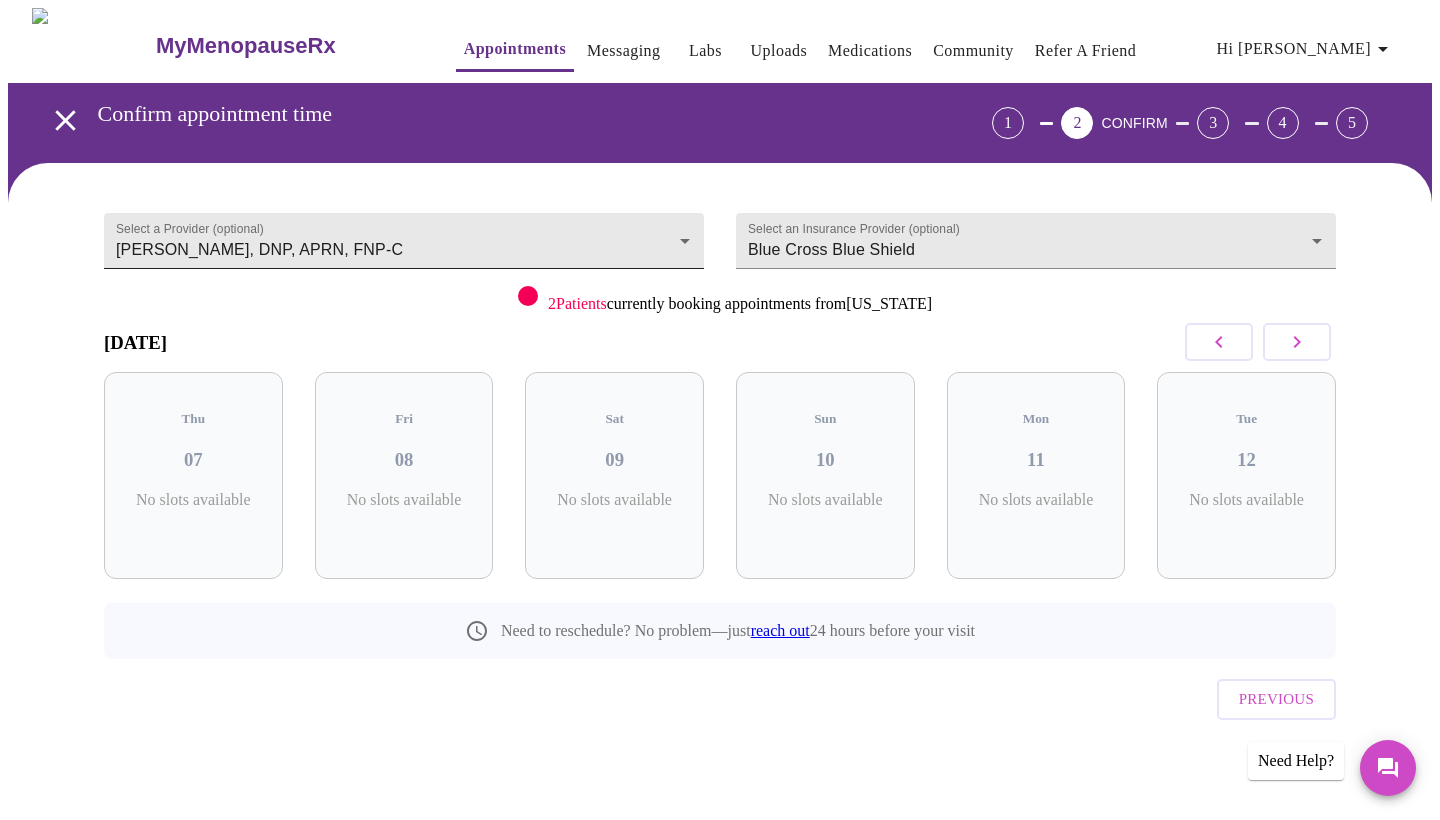 click on "MyMenopauseRx Appointments Messaging Labs Uploads Medications Community Refer a Friend Hi Christine   Confirm appointment time 1 2 CONFIRM 3 4 5 Select a Provider (optional) Jillian Montefusco, DNP, APRN, FNP-C Jillian Montefusco, DNP, APRN, FNP-C Select an Insurance Provider (optional) Blue Cross Blue Shield Blue Cross Blue Shield 2  Patients  currently booking appointments from  Delaware August 2025 Thu 07 No slots available Fri 08 No slots available Sat 09 No slots available Sun 10 No slots available Mon 11 No slots available Tue 12 No slots available Need to reschedule? No problem—just  reach out  24 hours before your visit Previous Need Help? Settings Billing Invoices Log out" at bounding box center [720, 414] 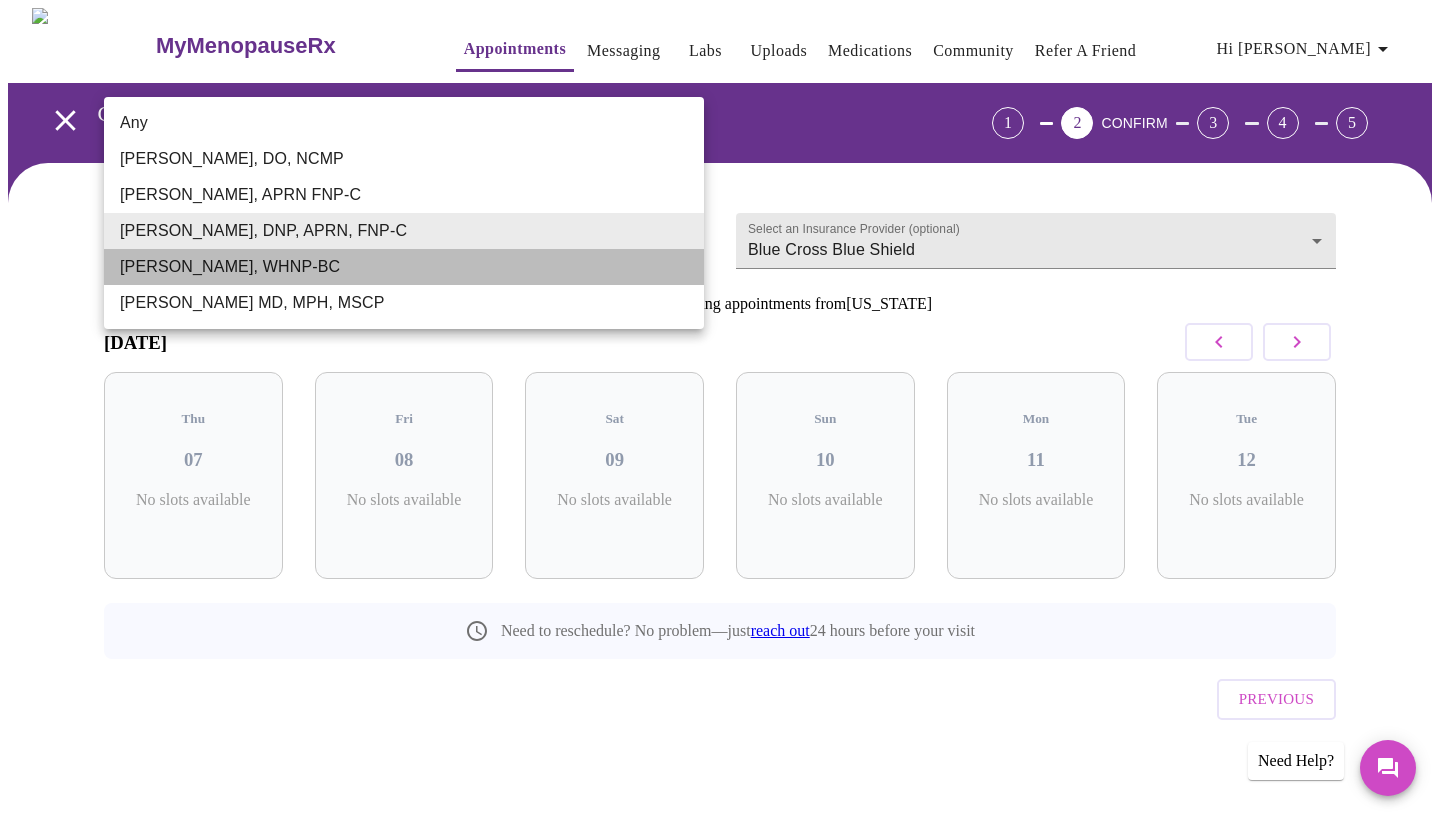 click on "Meghan Matz, WHNP-BC" at bounding box center (404, 267) 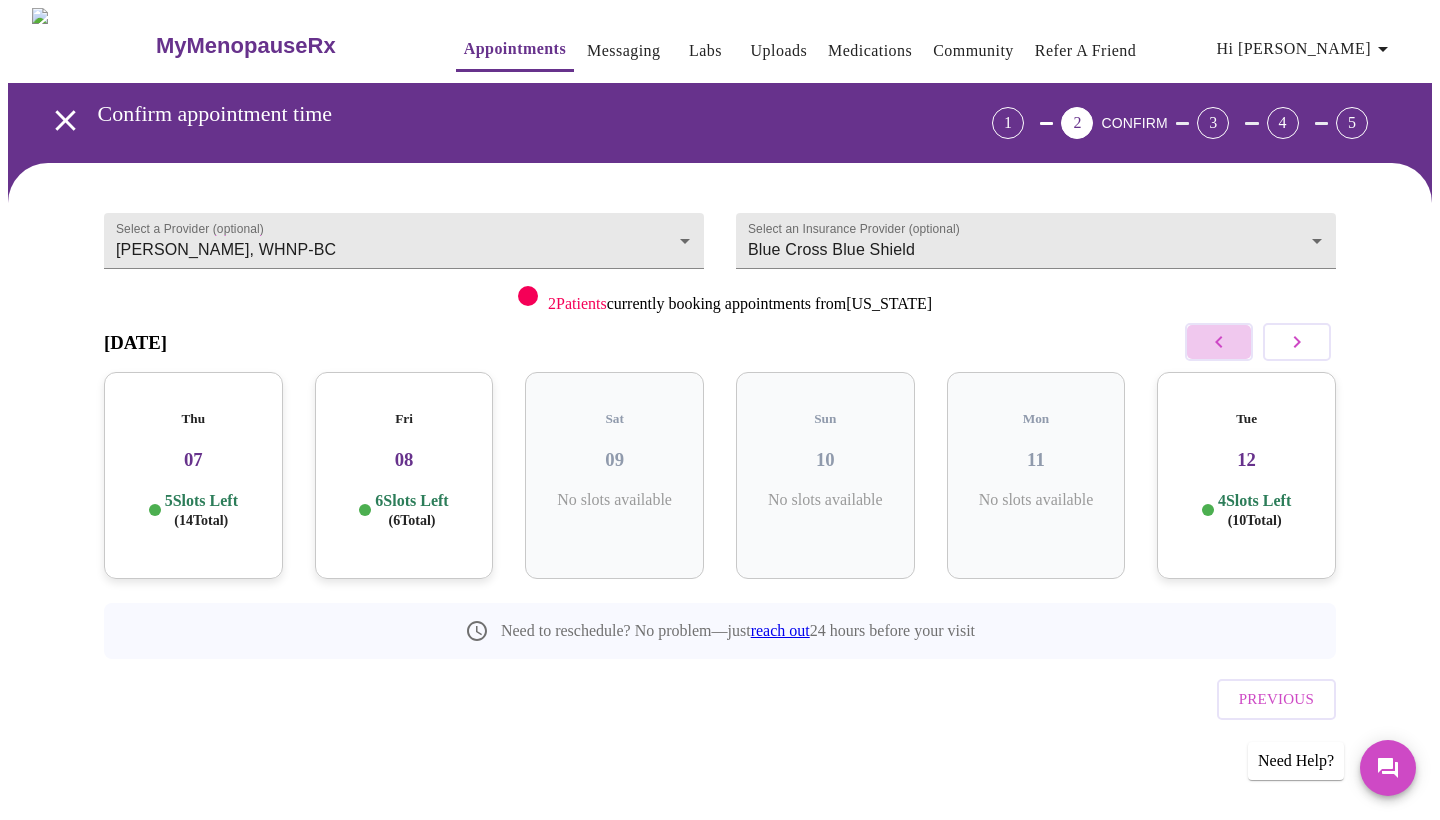 click 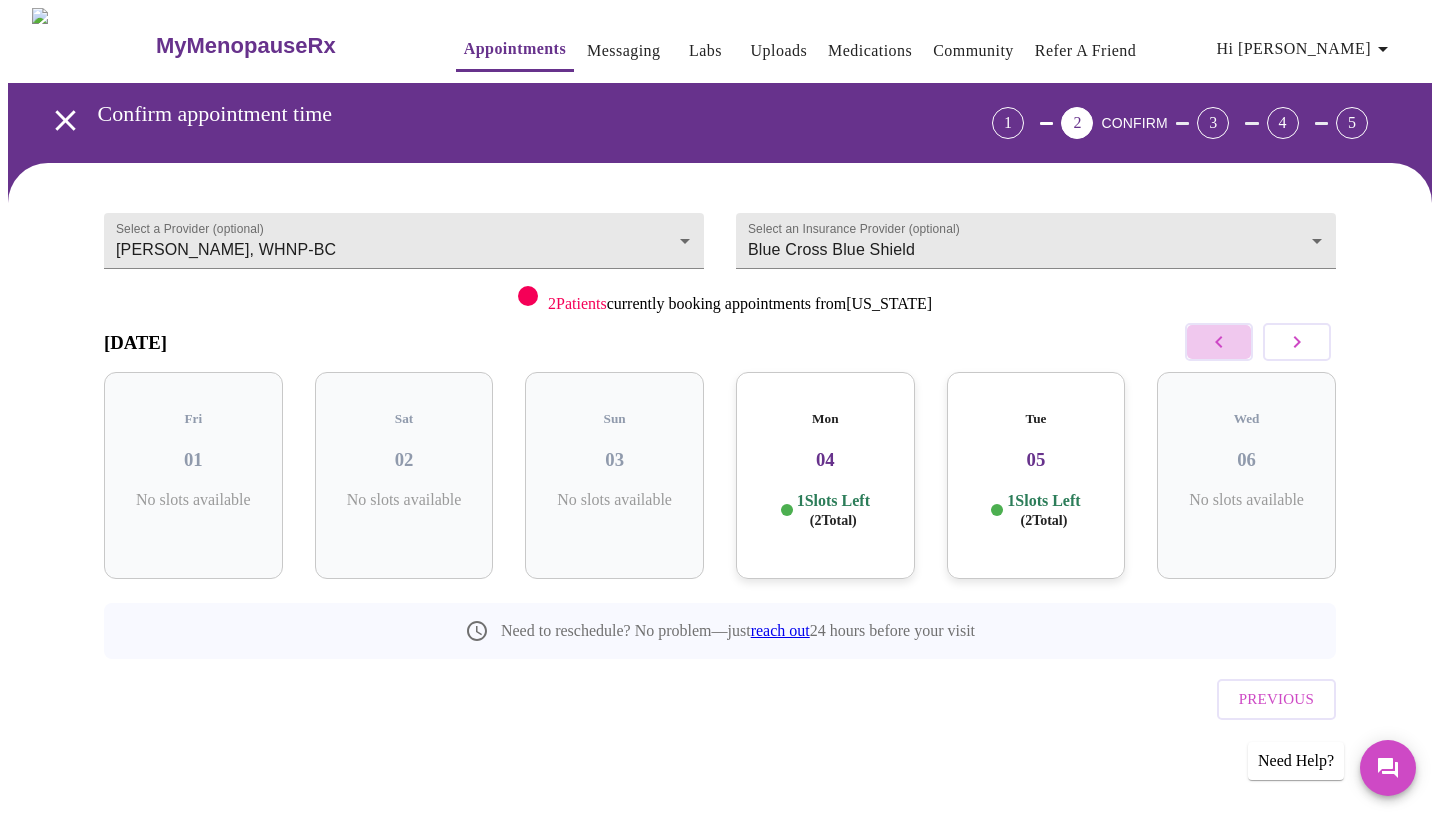 click 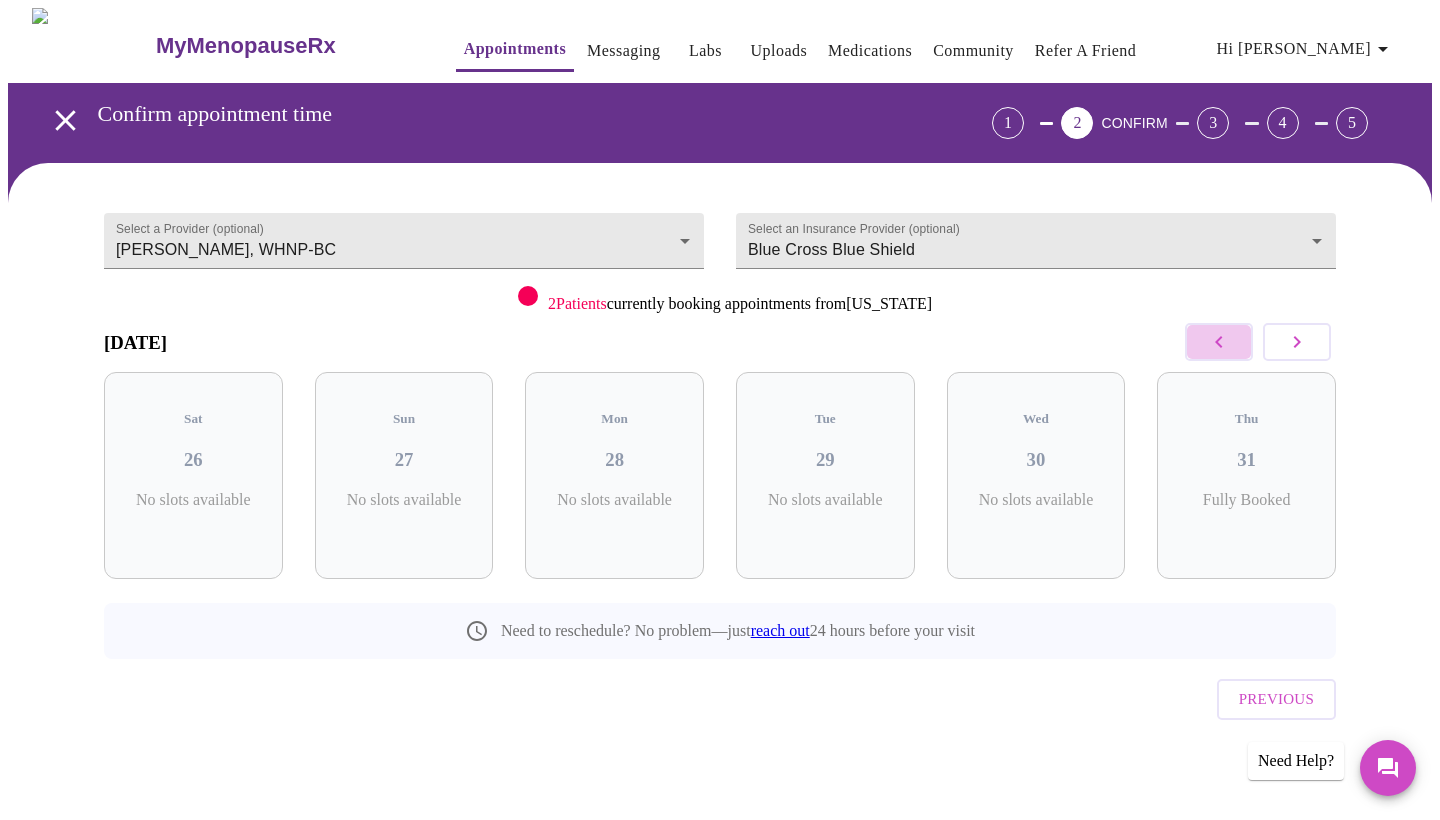 click 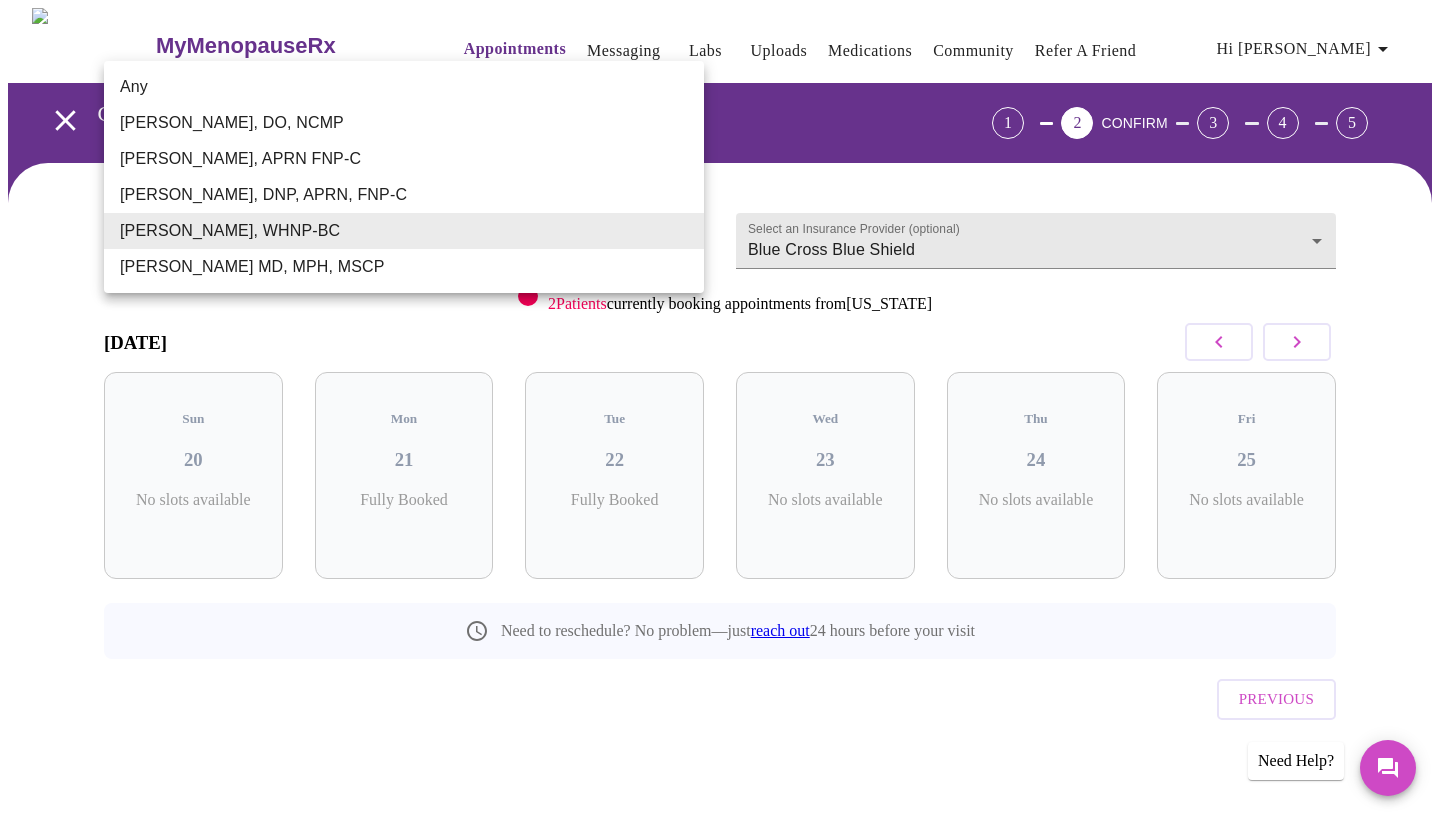 click on "MyMenopauseRx Appointments Messaging Labs Uploads Medications Community Refer a Friend Hi Christine   Confirm appointment time 1 2 CONFIRM 3 4 5 Select a Provider (optional) Meghan Matz, WHNP-BC Meghan Matz, WHNP-BC Select an Insurance Provider (optional) Blue Cross Blue Shield Blue Cross Blue Shield 2  Patients  currently booking appointments from  Delaware July 2025 Sun 20 No slots available Mon 21 Fully Booked Tue 22 Fully Booked Wed 23 No slots available Thu 24 No slots available Fri 25 No slots available Need to reschedule? No problem—just  reach out  24 hours before your visit Previous Need Help? Settings Billing Invoices Log out Any Barbra S Hanna, DO, NCMP Kelly Perisin, APRN FNP-C Jillian Montefusco, DNP, APRN, FNP-C Meghan Matz, WHNP-BC Vadim Gelman MD, MPH, MSCP" at bounding box center (720, 414) 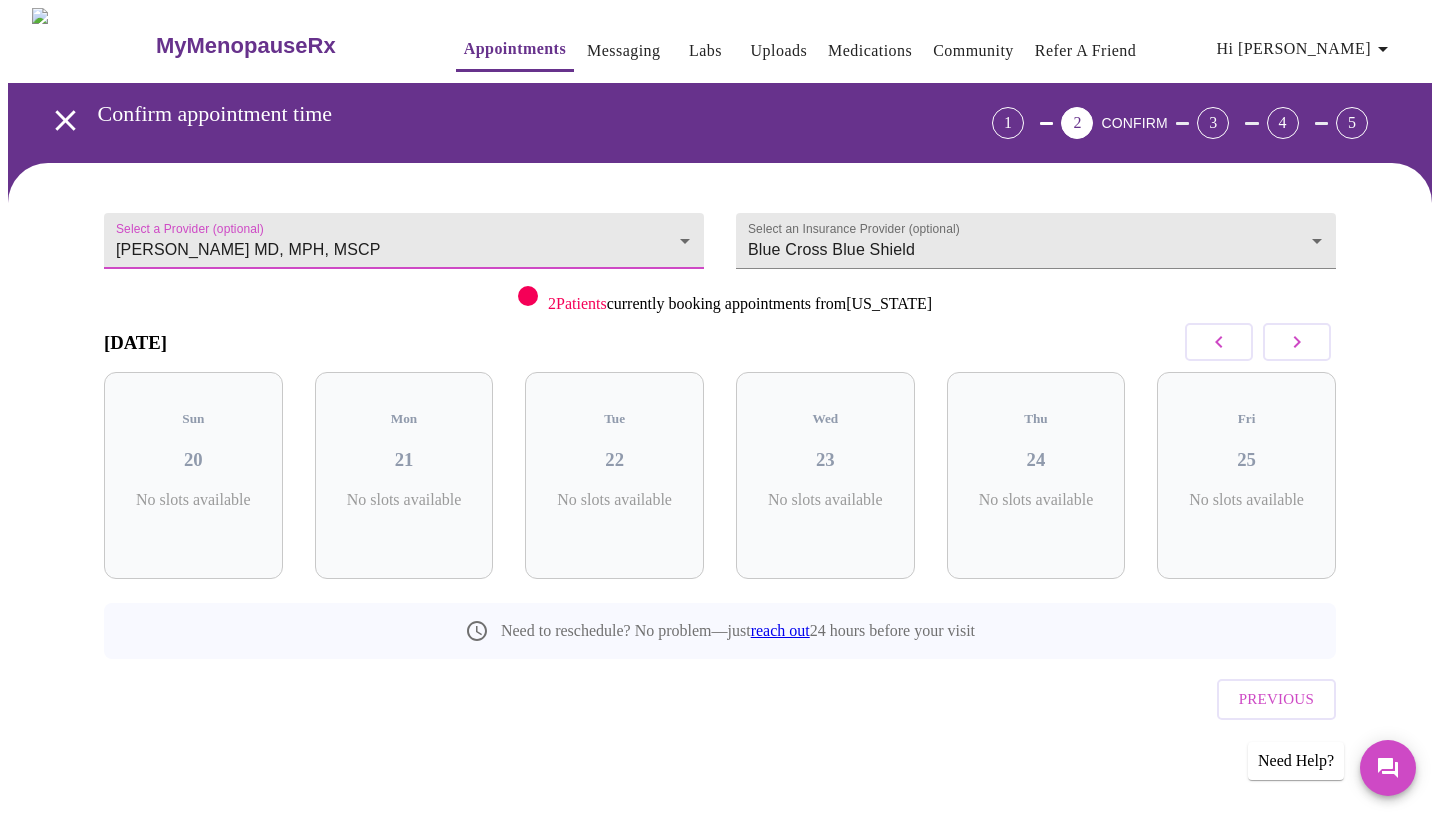 click 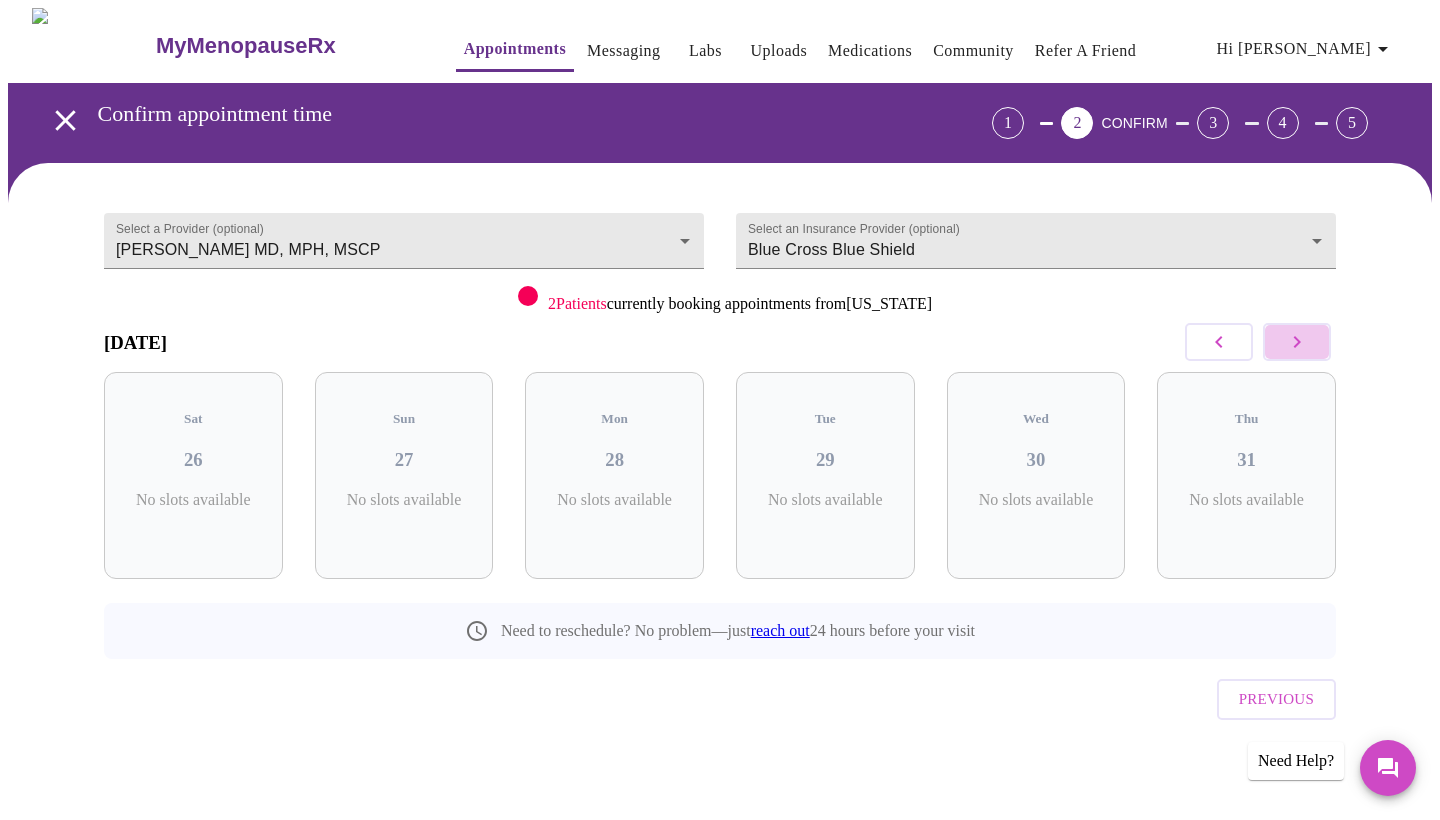 click 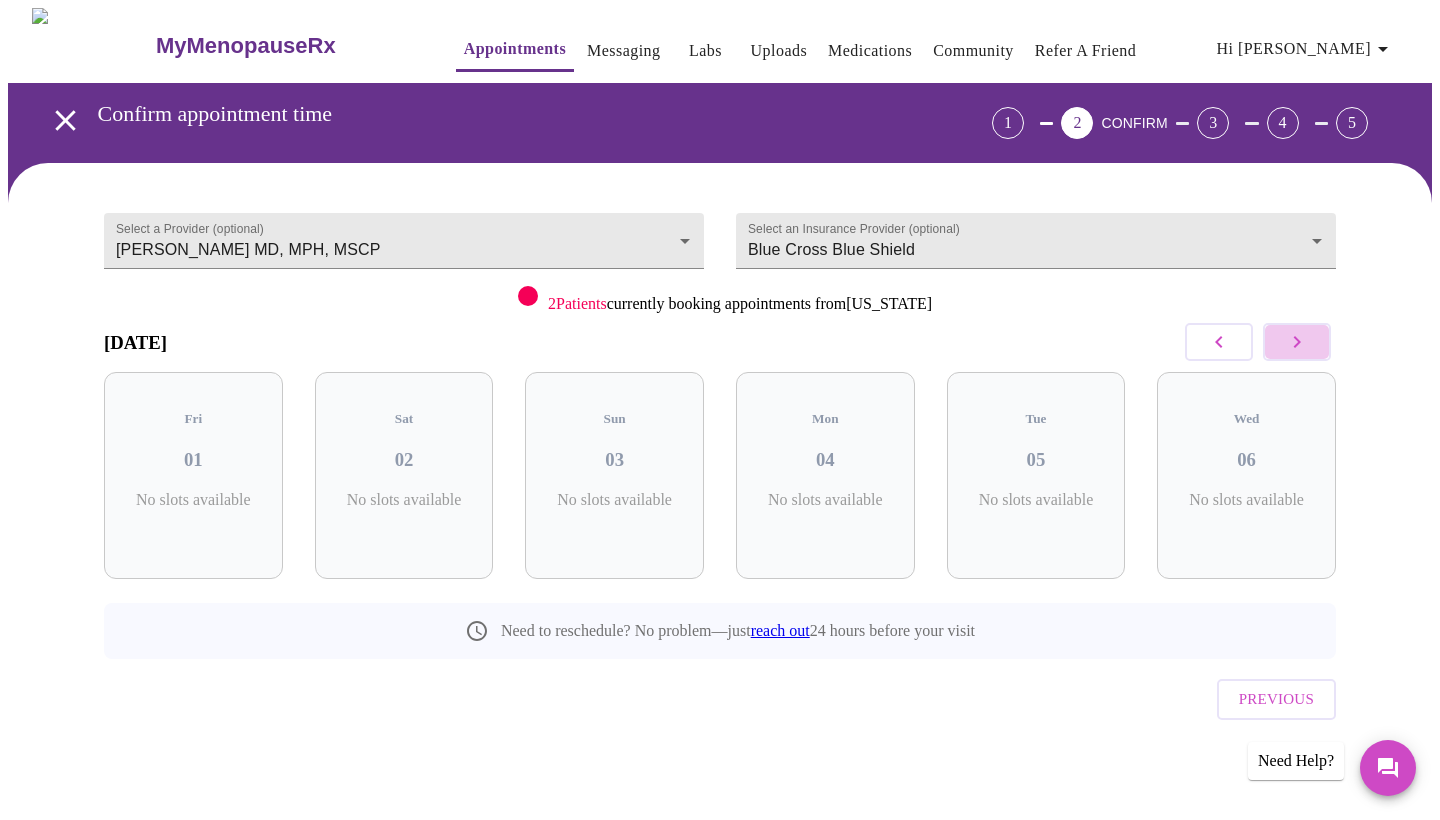 click 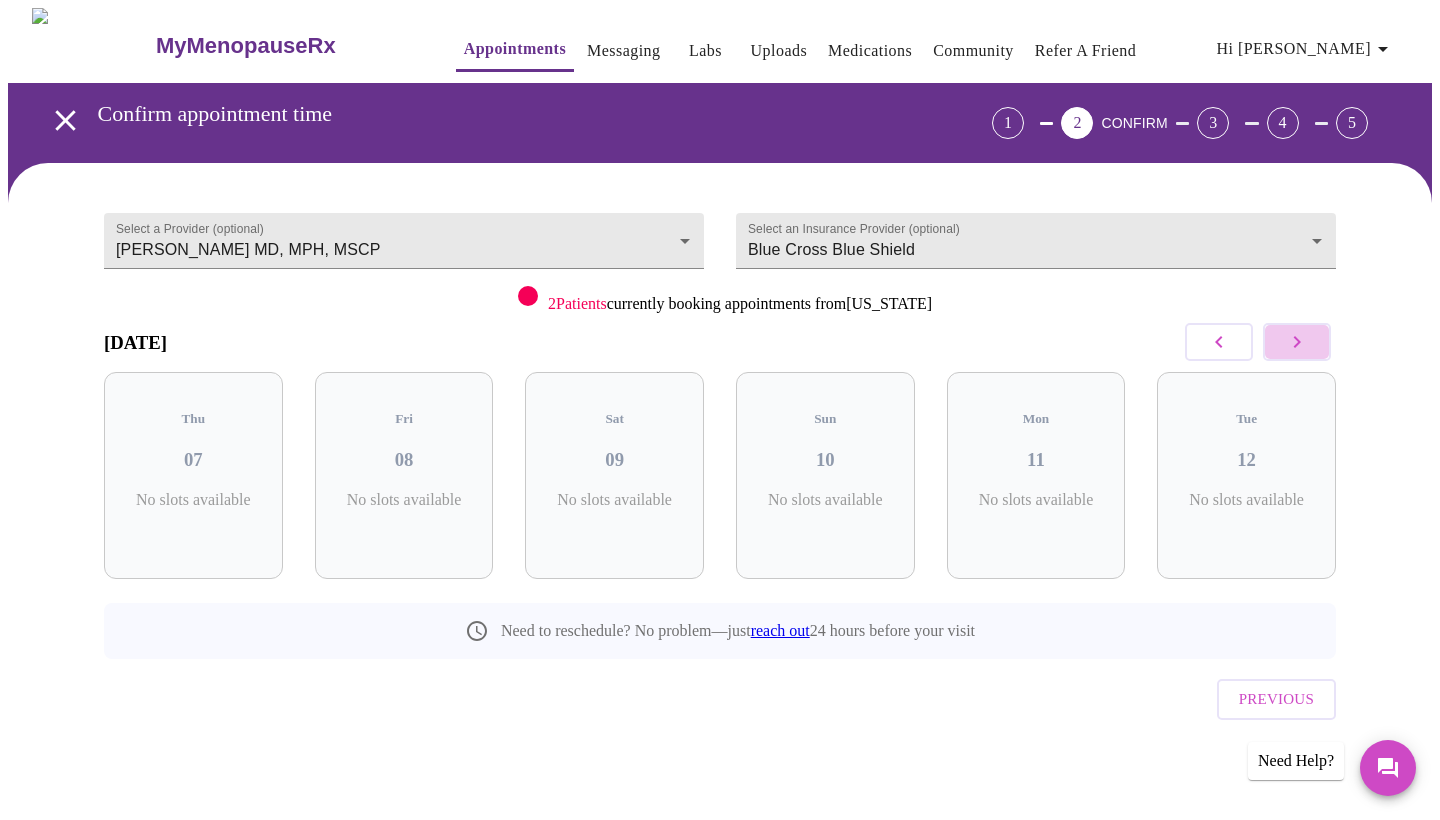 click 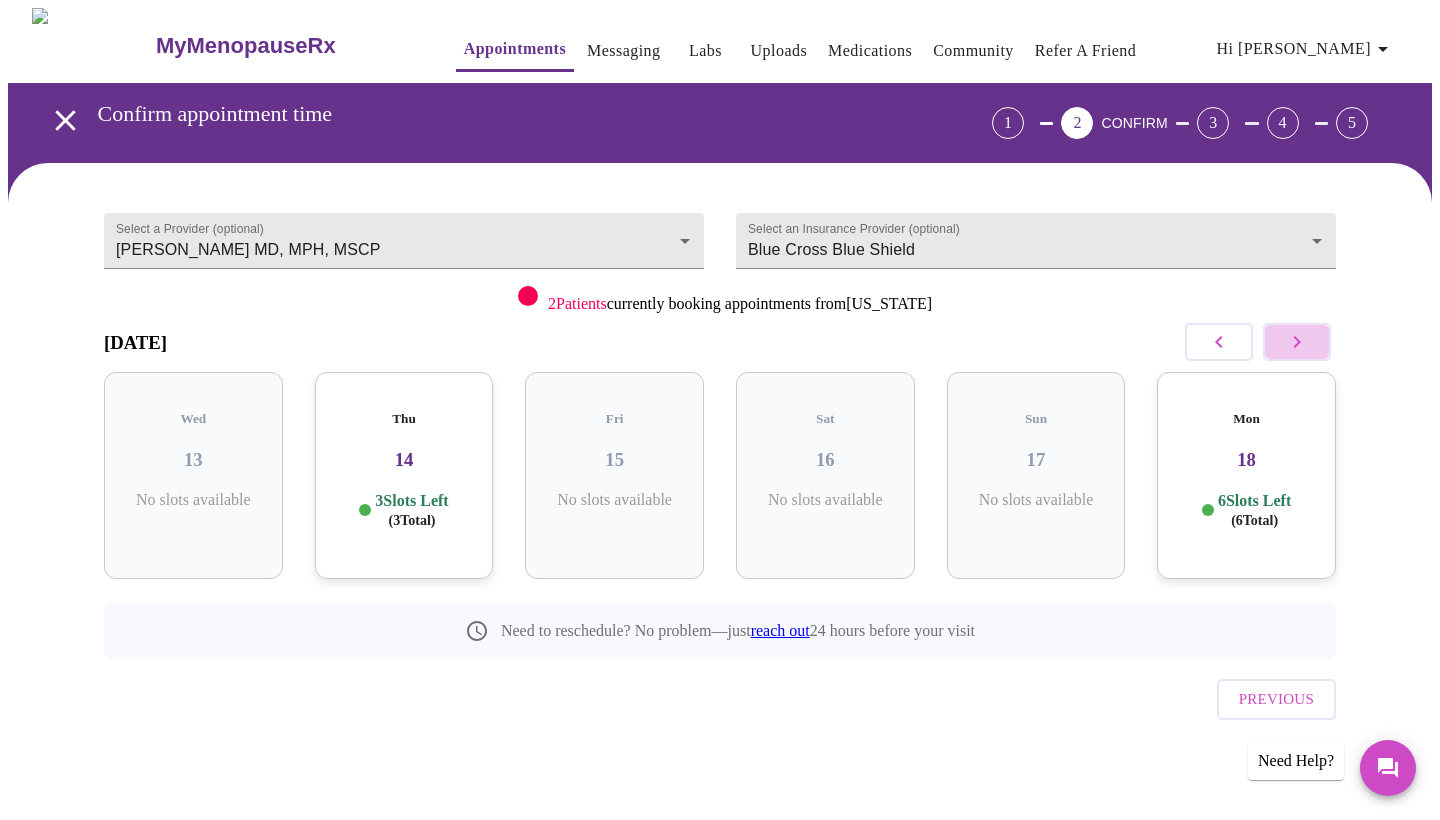 click 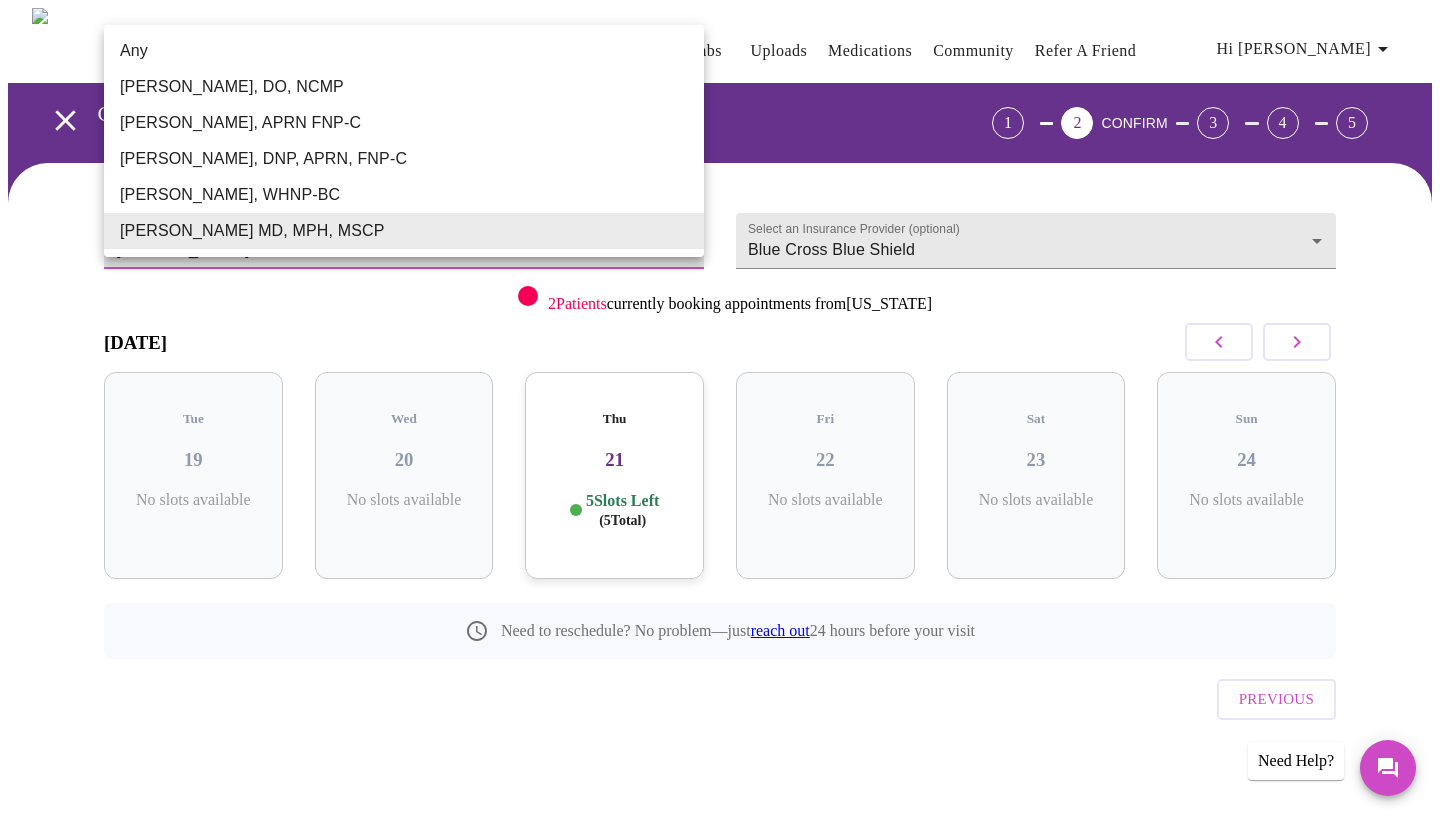 click on "MyMenopauseRx Appointments Messaging Labs Uploads Medications Community Refer a Friend Hi Christine   Confirm appointment time 1 2 CONFIRM 3 4 5 Select a Provider (optional) Vadim Gelman MD, MPH, MSCP Vadim Gelman MD, MPH, MSCP Select an Insurance Provider (optional) Blue Cross Blue Shield Blue Cross Blue Shield 2  Patients  currently booking appointments from  Delaware August 2025 Tue 19 No slots available Wed 20 No slots available Thu 21 5  Slots Left ( 5  Total) Fri 22 No slots available Sat 23 No slots available Sun 24 No slots available Need to reschedule? No problem—just  reach out  24 hours before your visit Previous Need Help? Settings Billing Invoices Log out Any Barbra S Hanna, DO, NCMP Kelly Perisin, APRN FNP-C Jillian Montefusco, DNP, APRN, FNP-C Meghan Matz, WHNP-BC Vadim Gelman MD, MPH, MSCP" at bounding box center [720, 414] 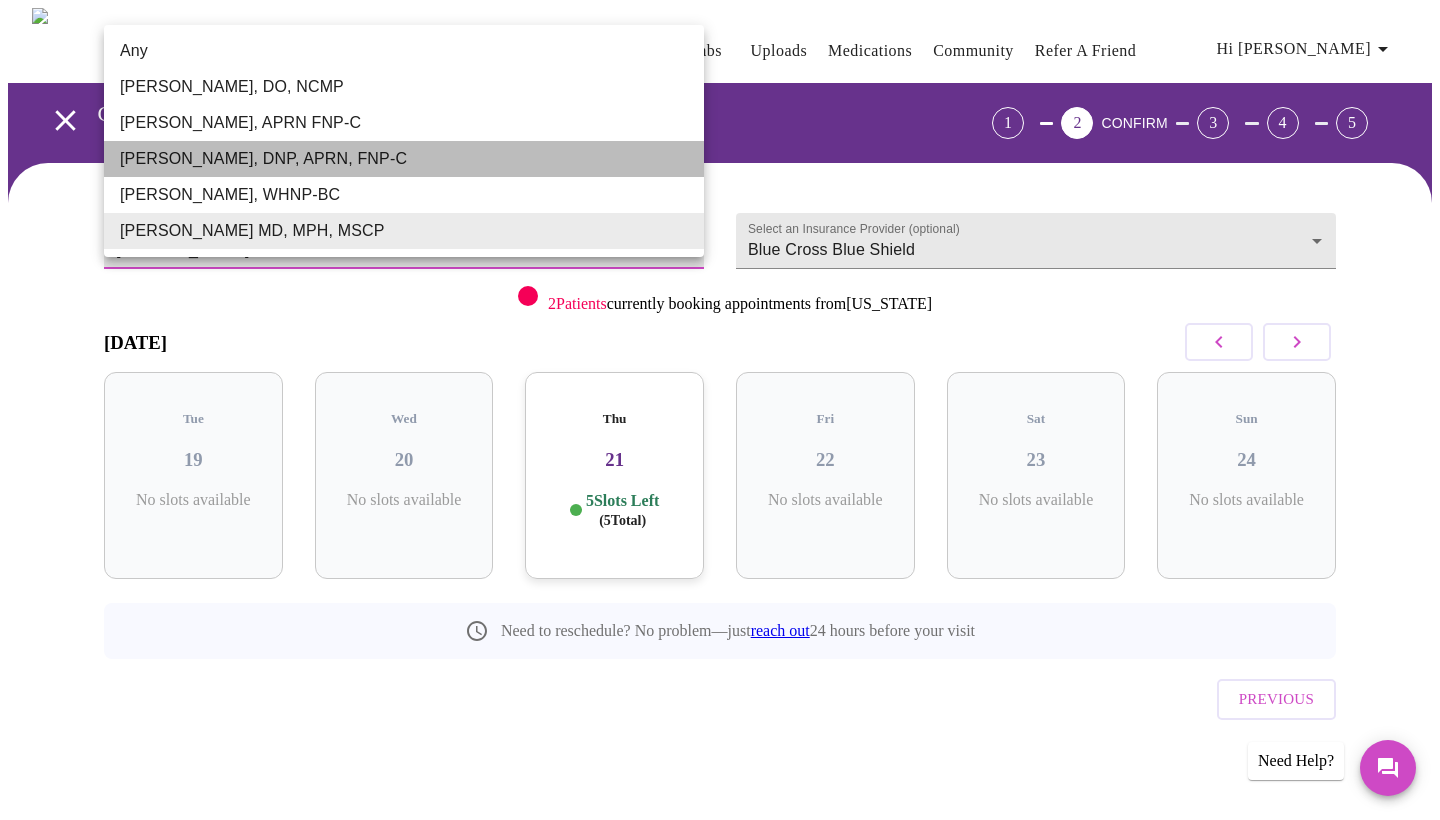 click on "[PERSON_NAME], DNP, APRN, FNP-C" at bounding box center (404, 159) 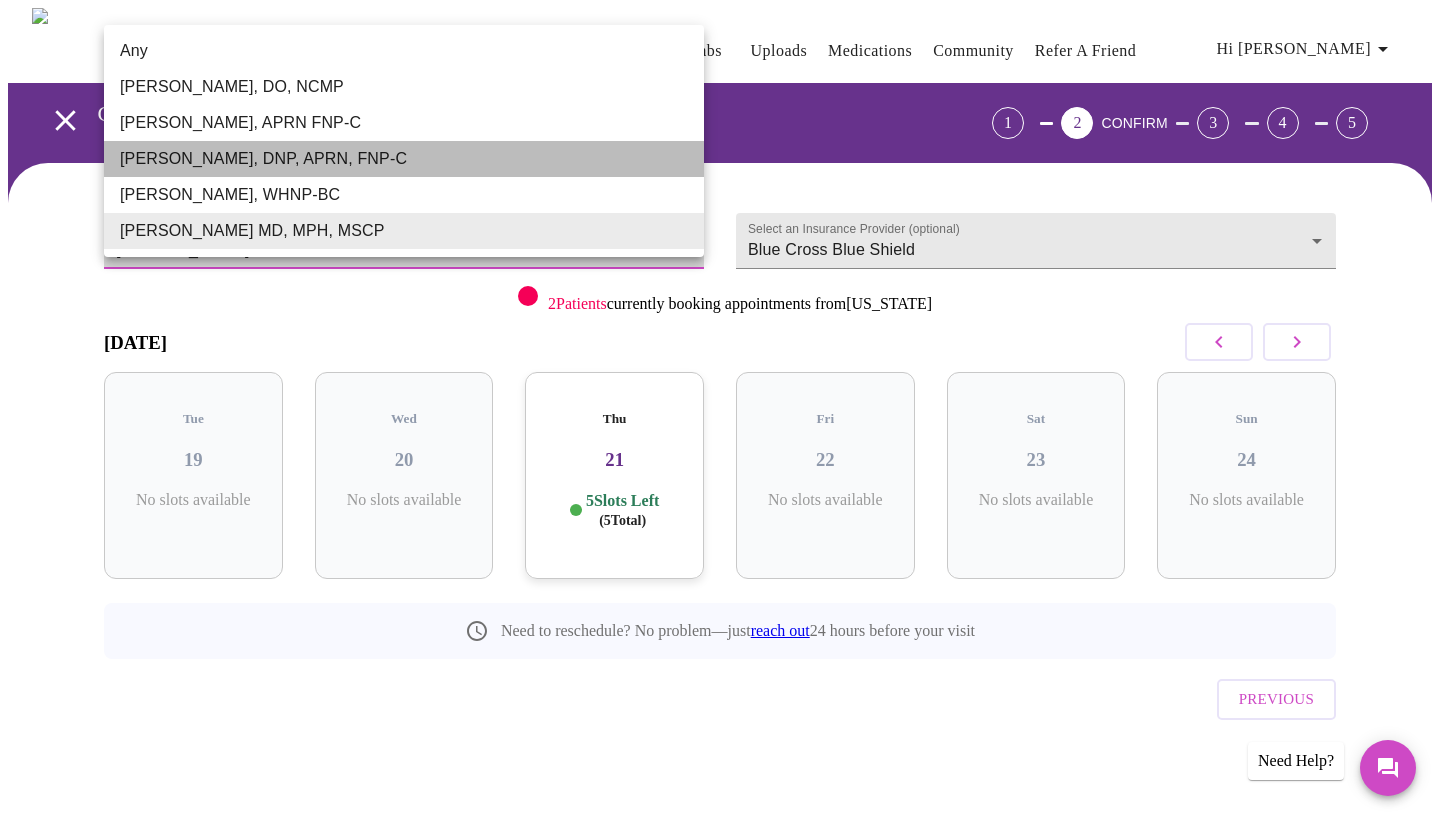 type on "[PERSON_NAME], DNP, APRN, FNP-C" 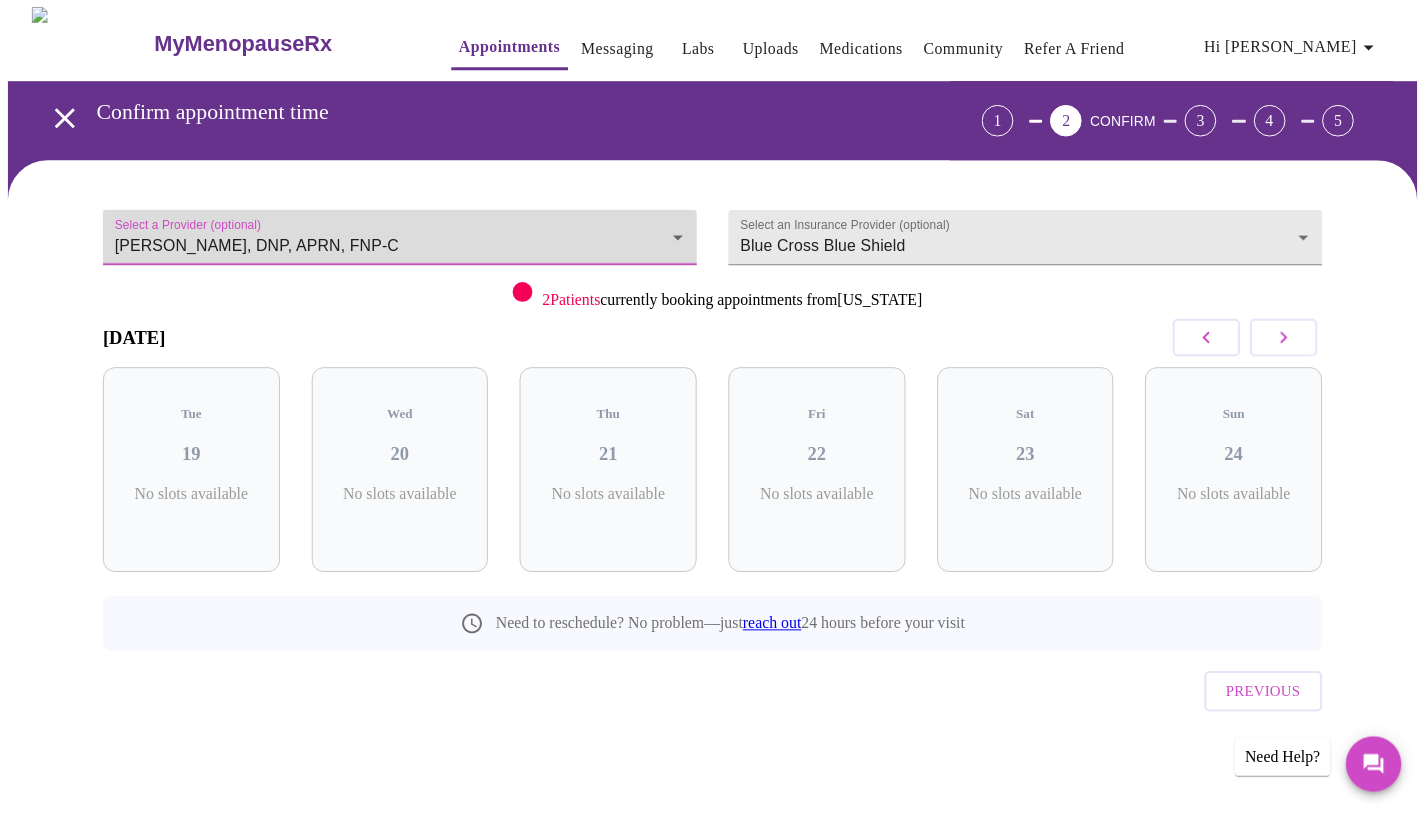 scroll, scrollTop: 0, scrollLeft: 0, axis: both 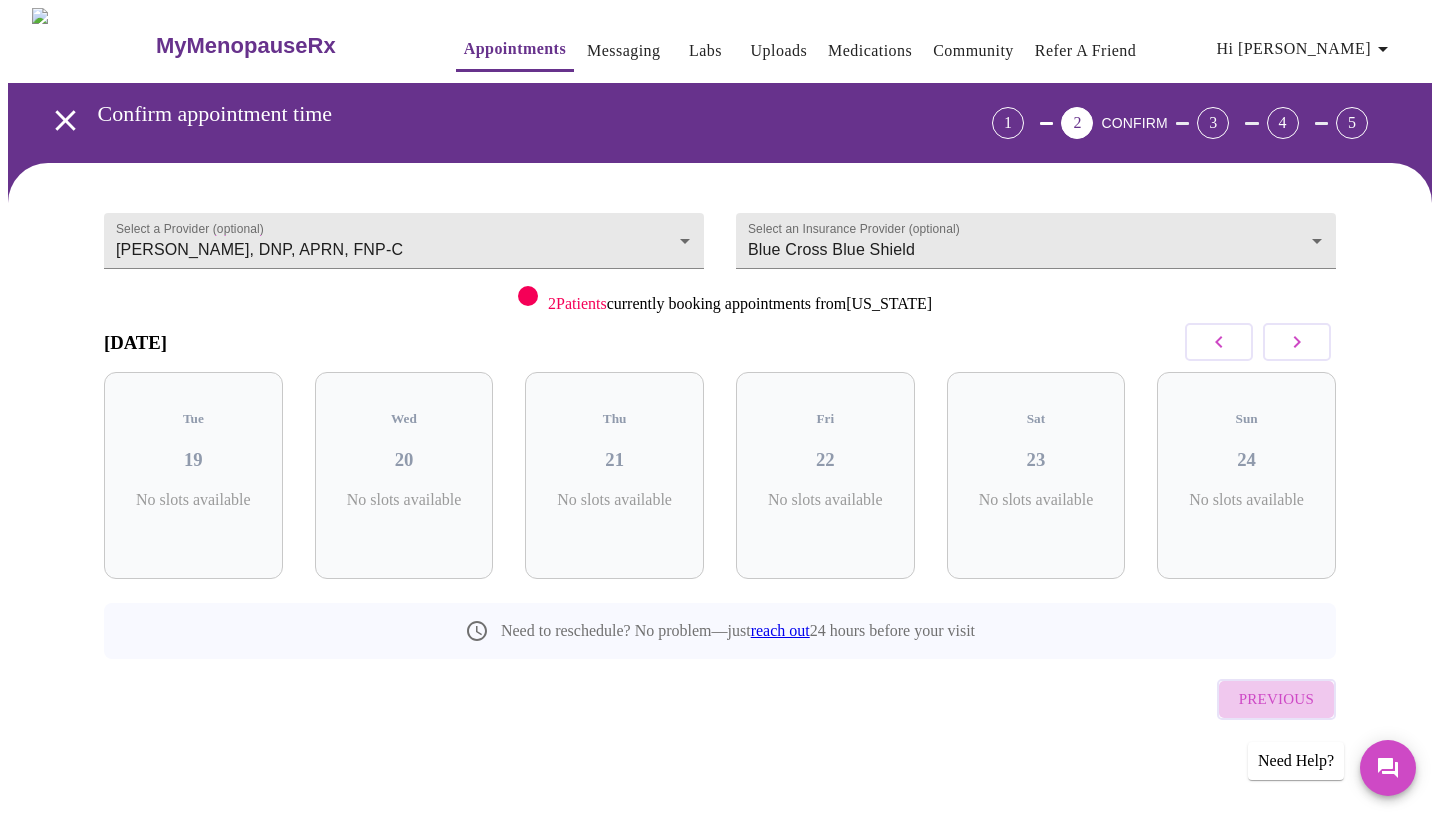 click on "Previous" at bounding box center (1276, 699) 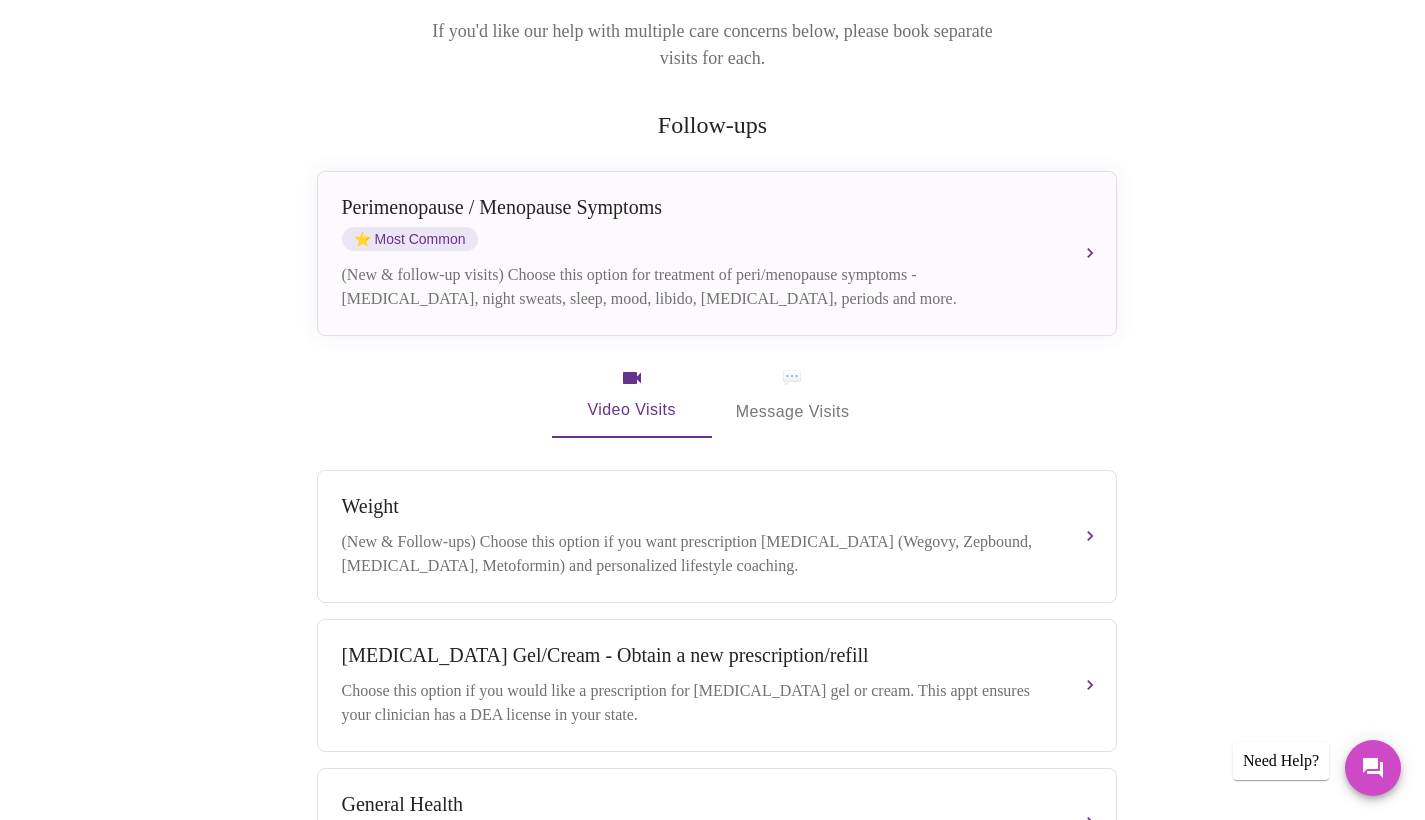 scroll, scrollTop: 321, scrollLeft: 0, axis: vertical 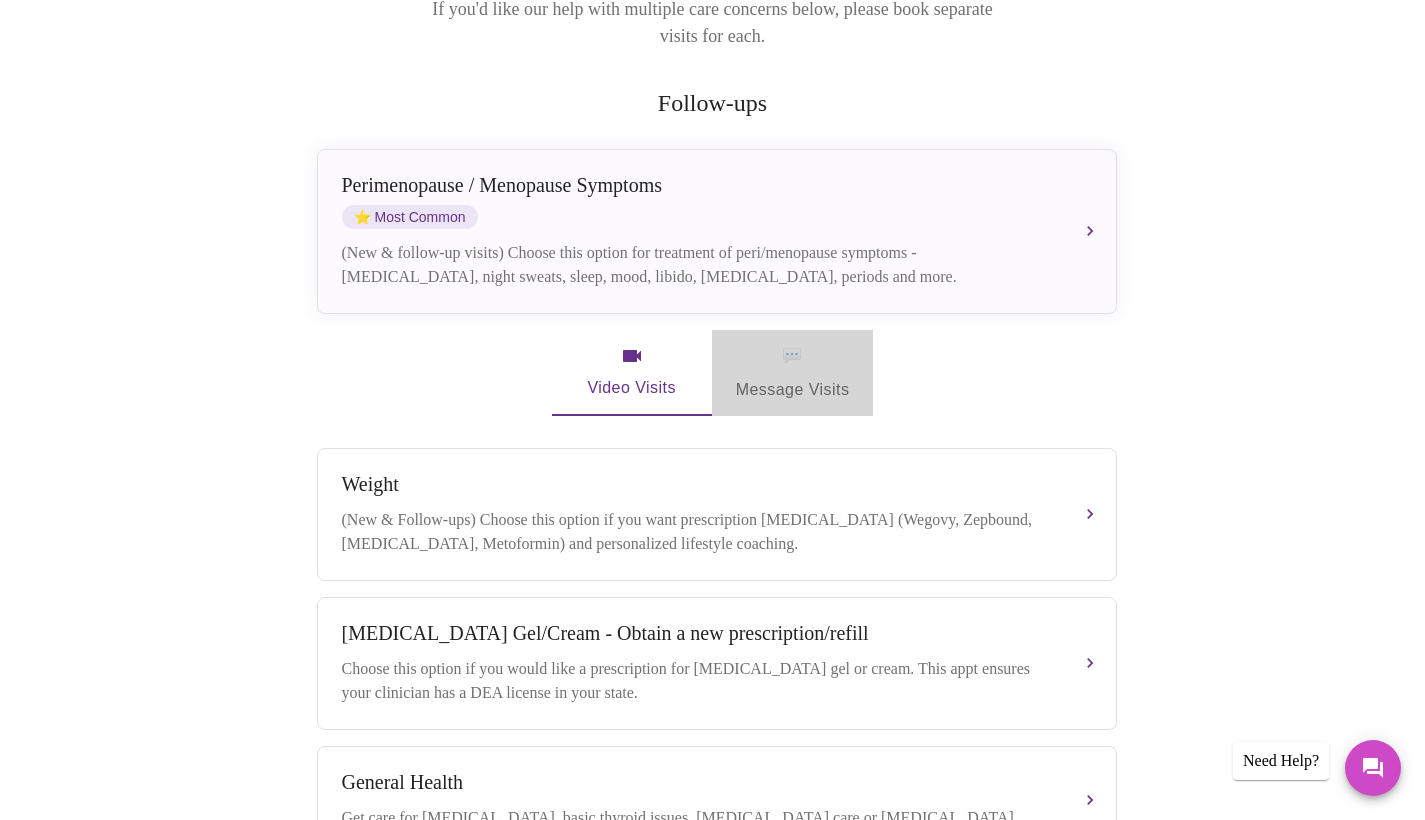 click on "💬 Message Visits" at bounding box center (793, 373) 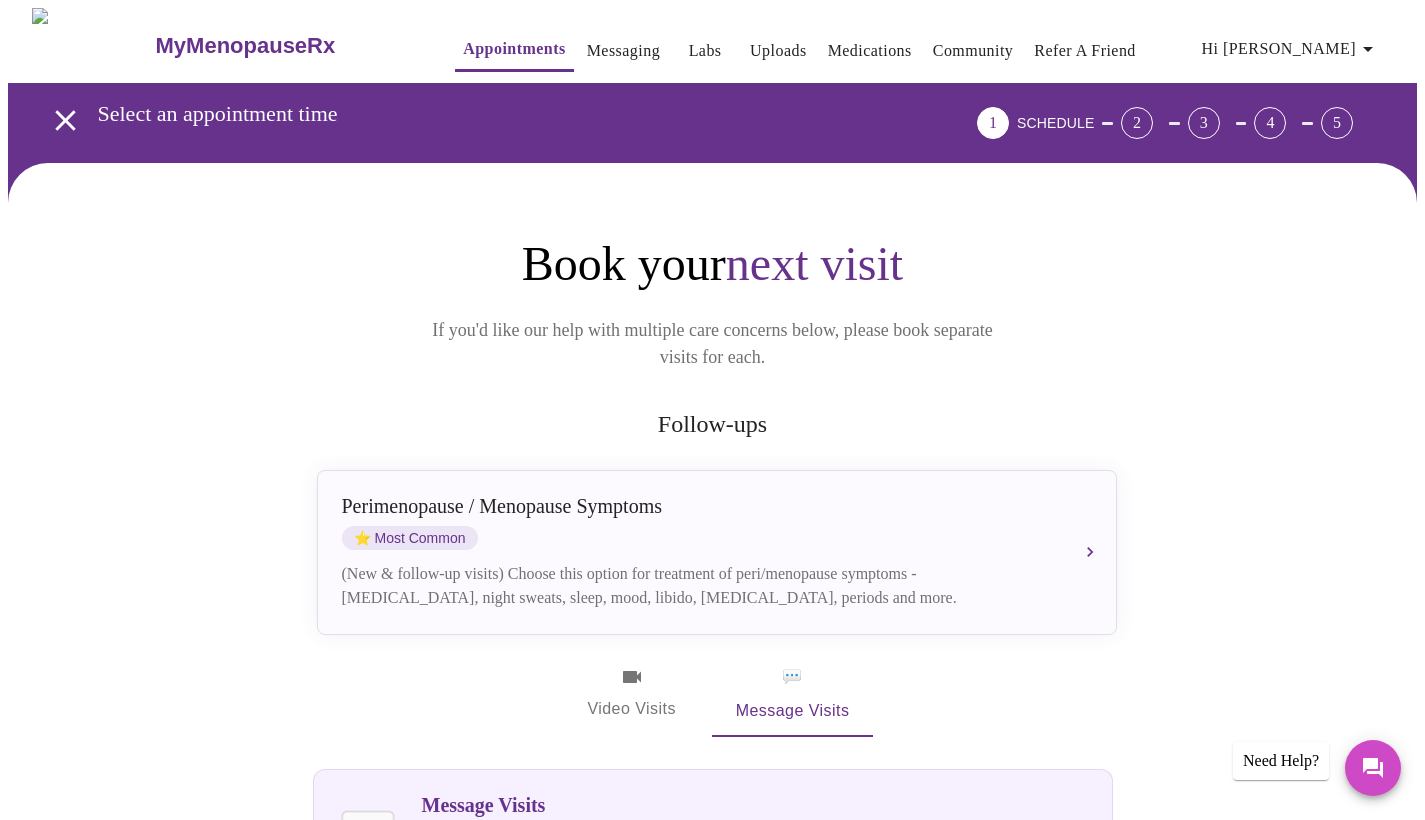 scroll, scrollTop: 0, scrollLeft: 0, axis: both 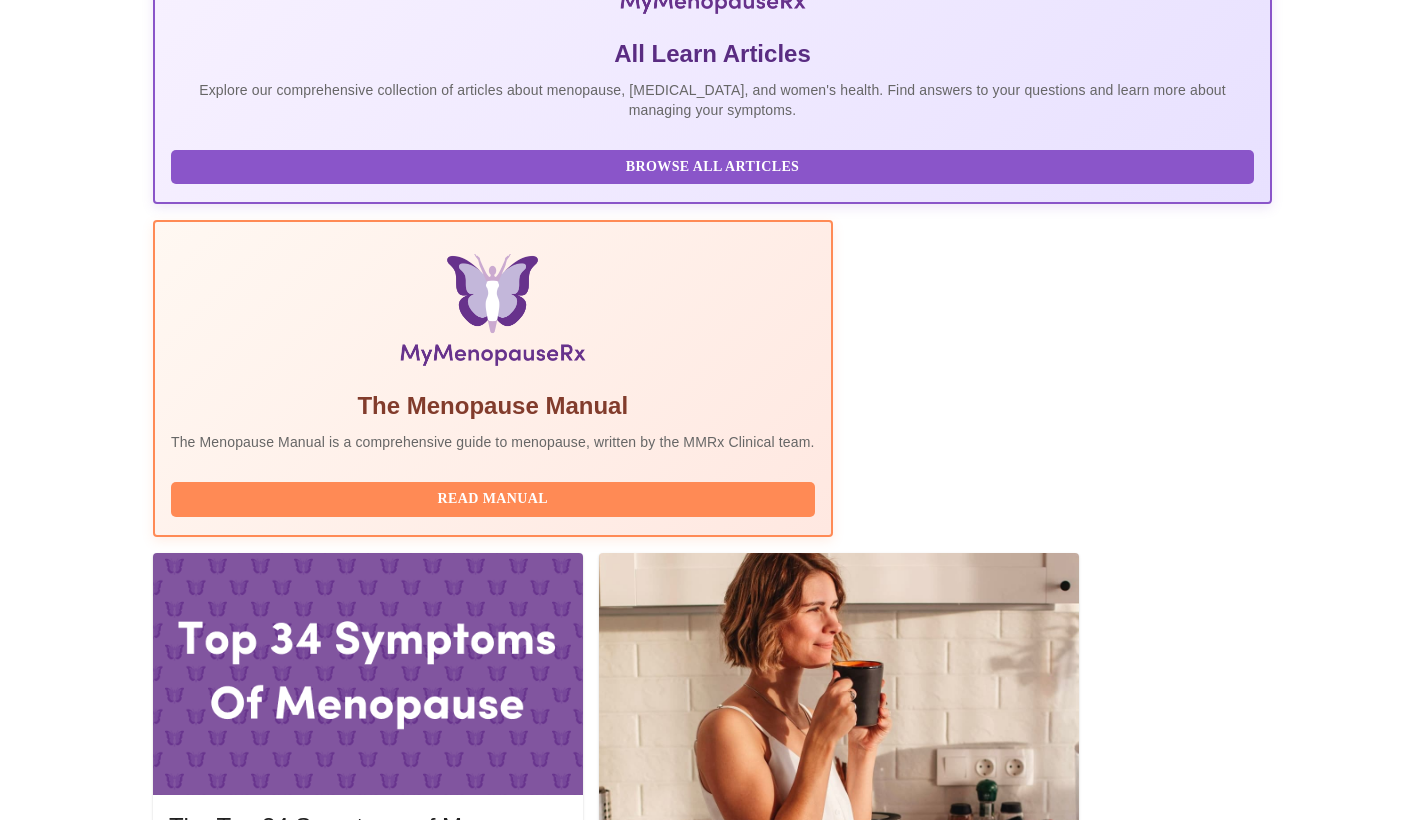 click on "View Appointment" at bounding box center (1167, 2132) 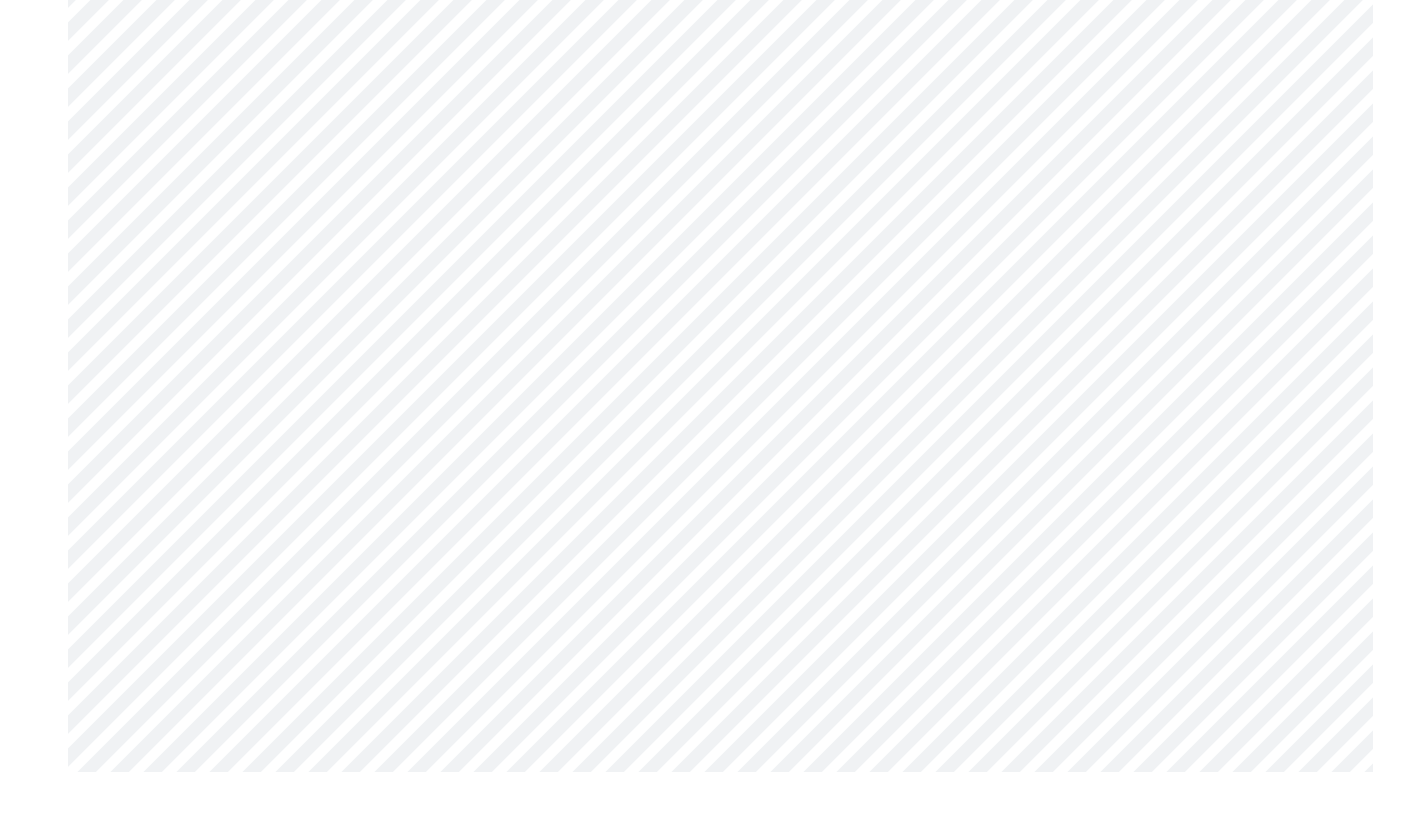 scroll, scrollTop: 5380, scrollLeft: 0, axis: vertical 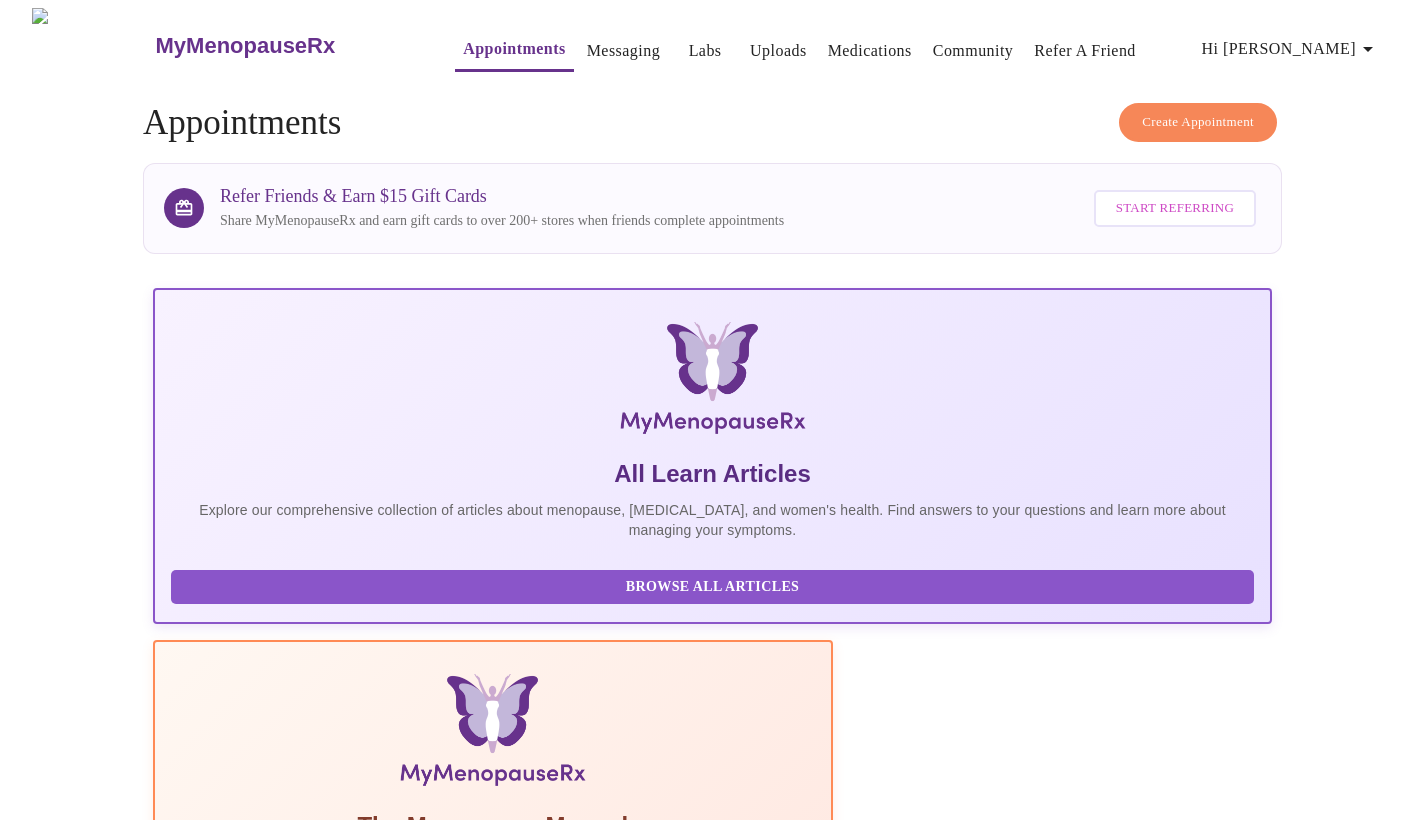 click on "Create Appointment" at bounding box center [1198, 122] 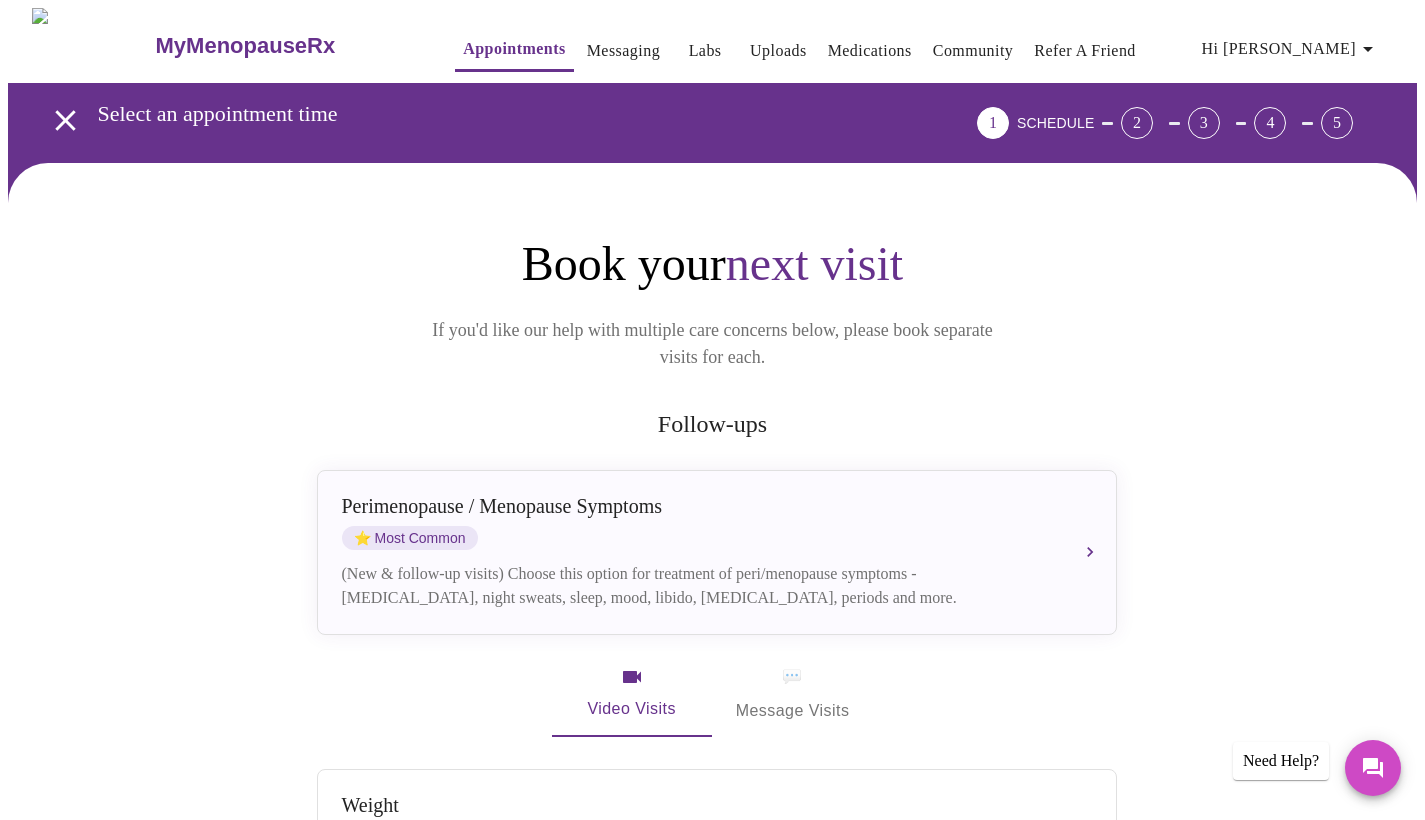 click on "💬 Message Visits" at bounding box center (793, 694) 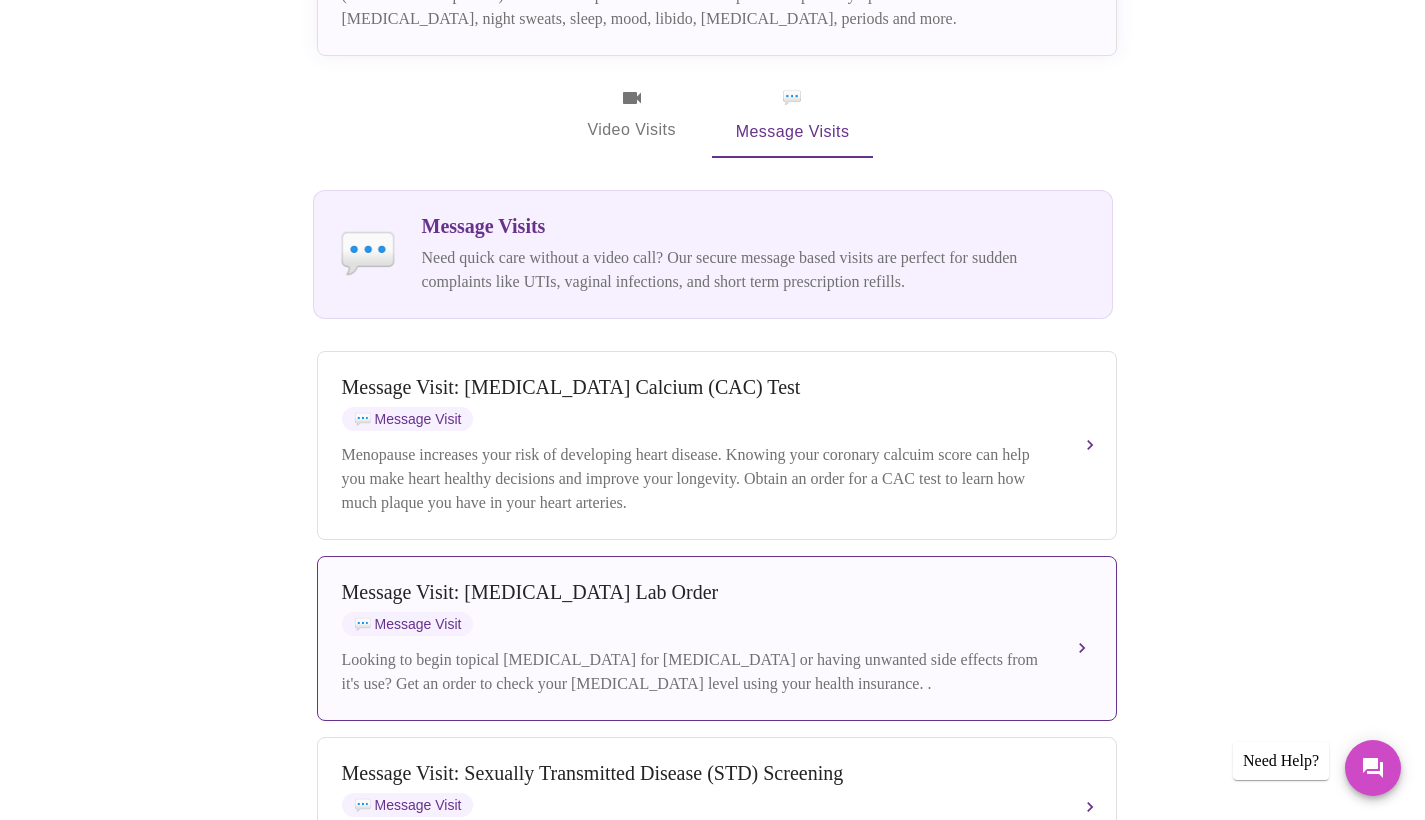 scroll, scrollTop: 589, scrollLeft: 0, axis: vertical 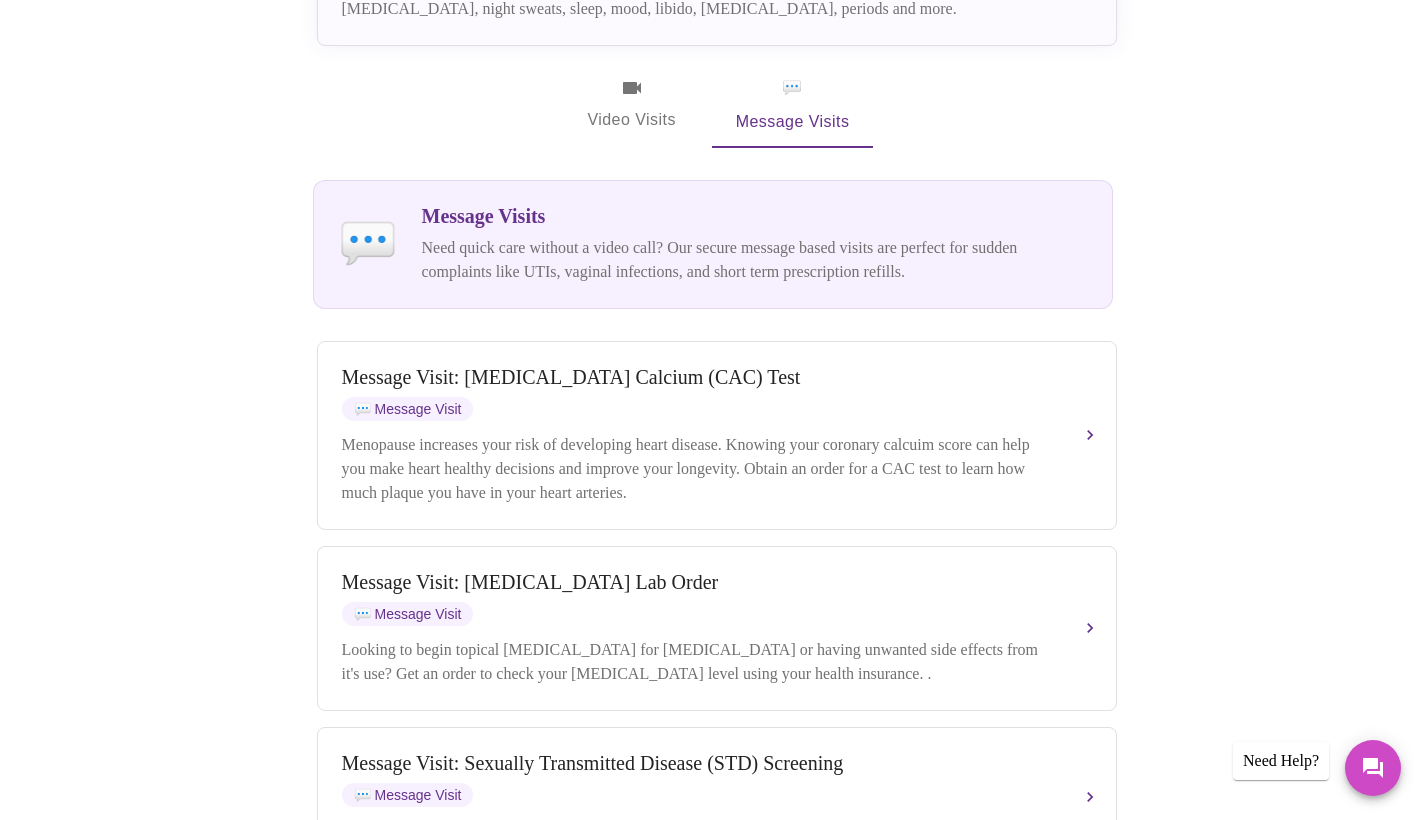 click on "Need quick care without a video call? Our secure message based visits are perfect for sudden complaints like UTIs, vaginal infections, and short term prescription refills." at bounding box center [755, 260] 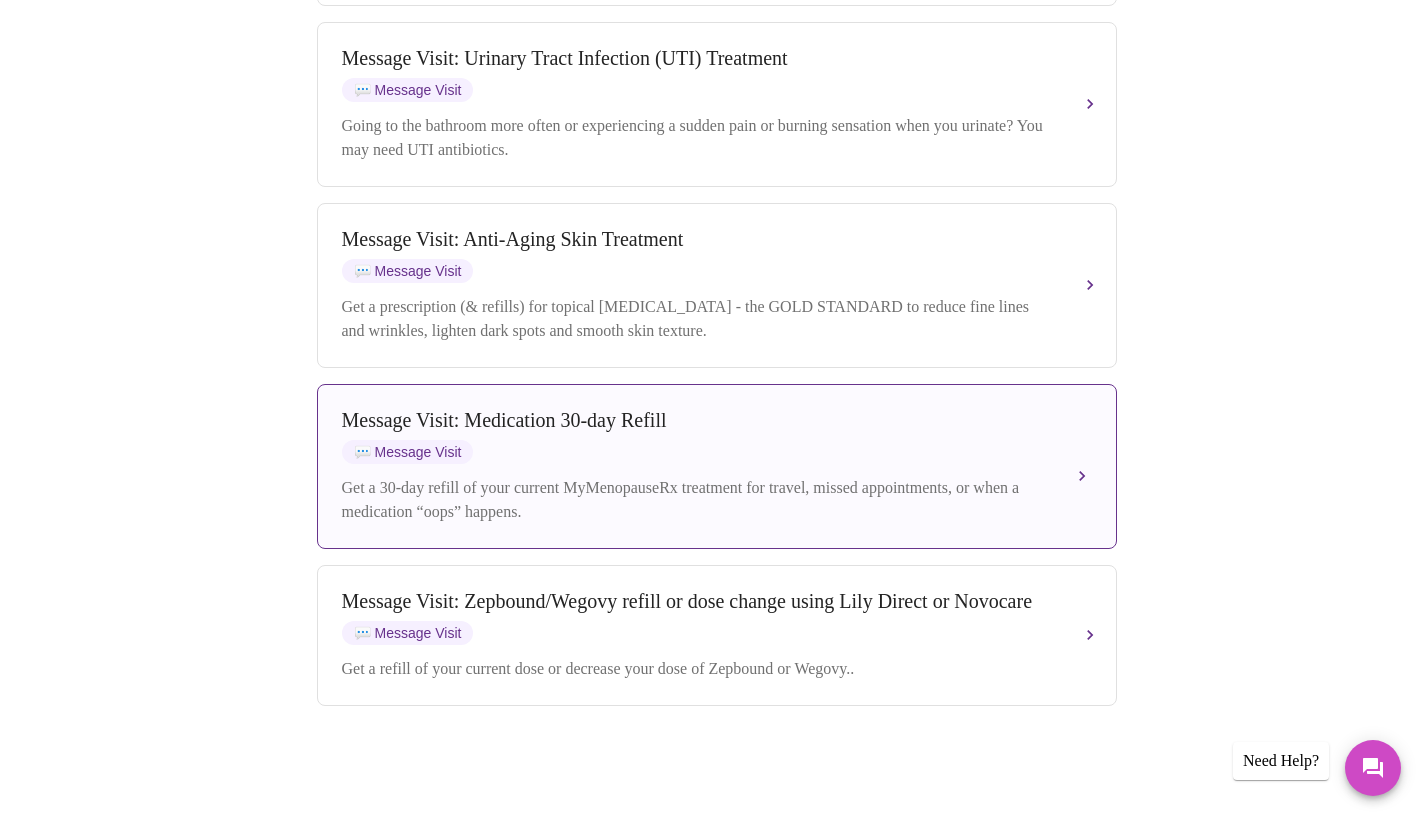 scroll, scrollTop: 2462, scrollLeft: 0, axis: vertical 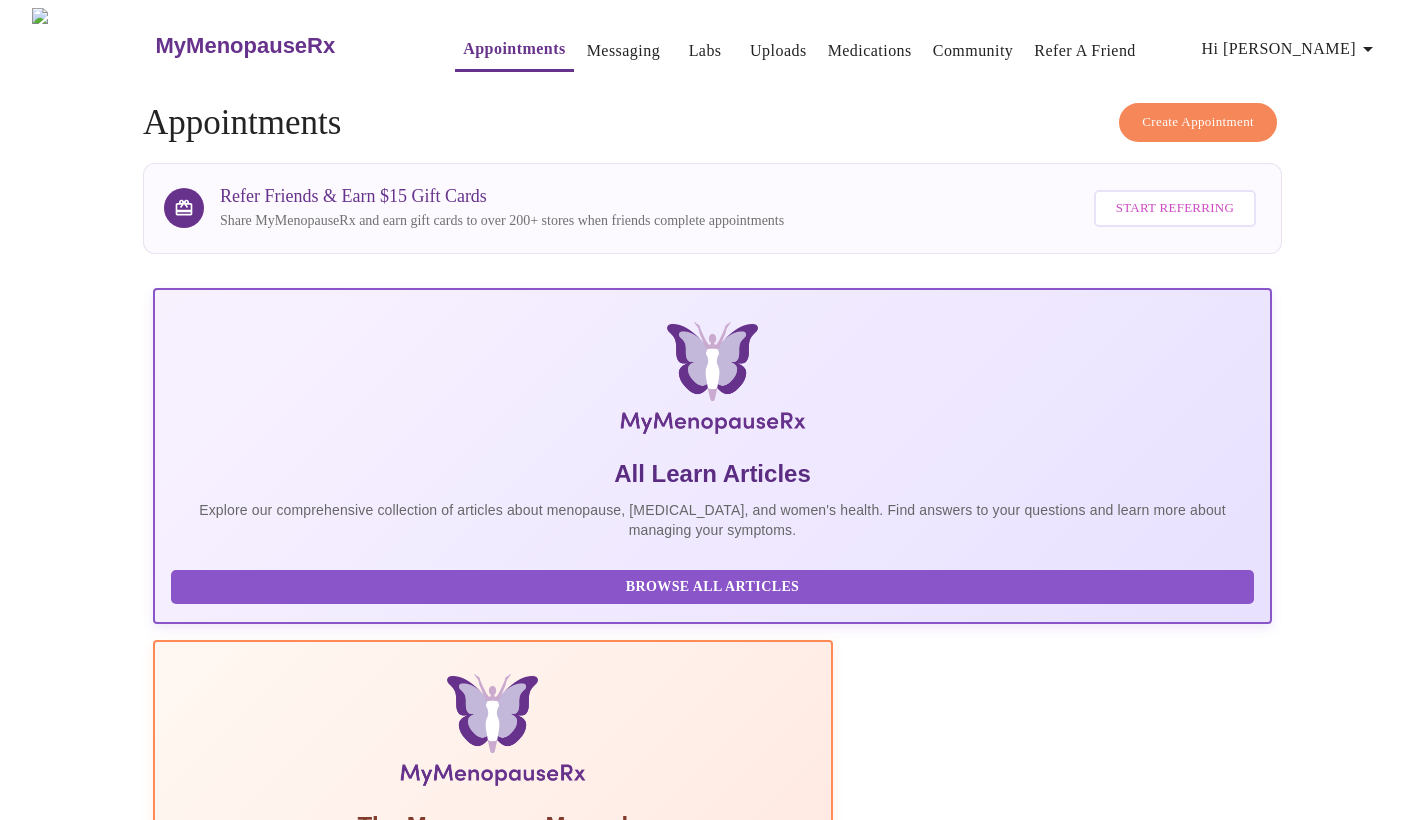 click on "Create Appointment" at bounding box center [1198, 122] 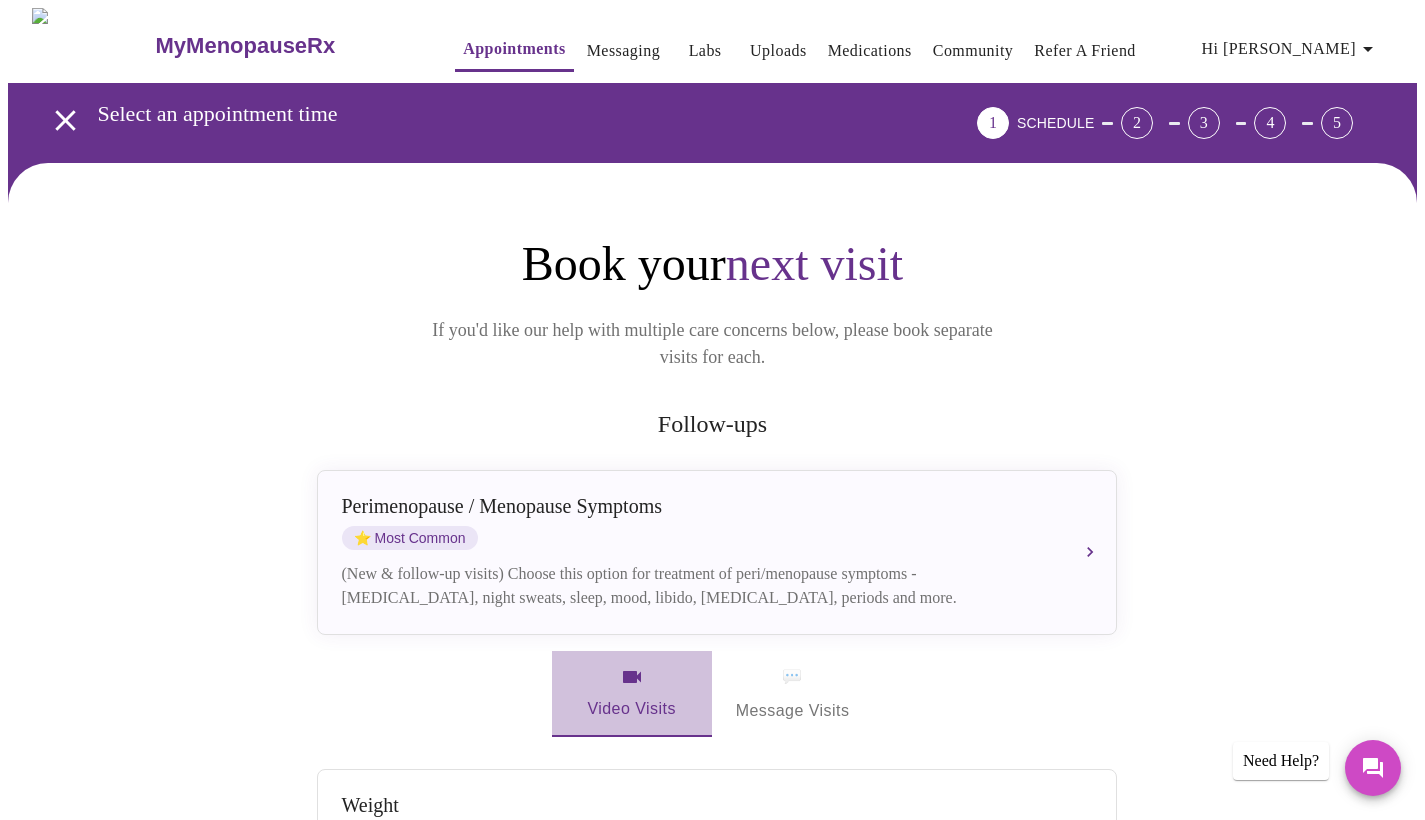 click 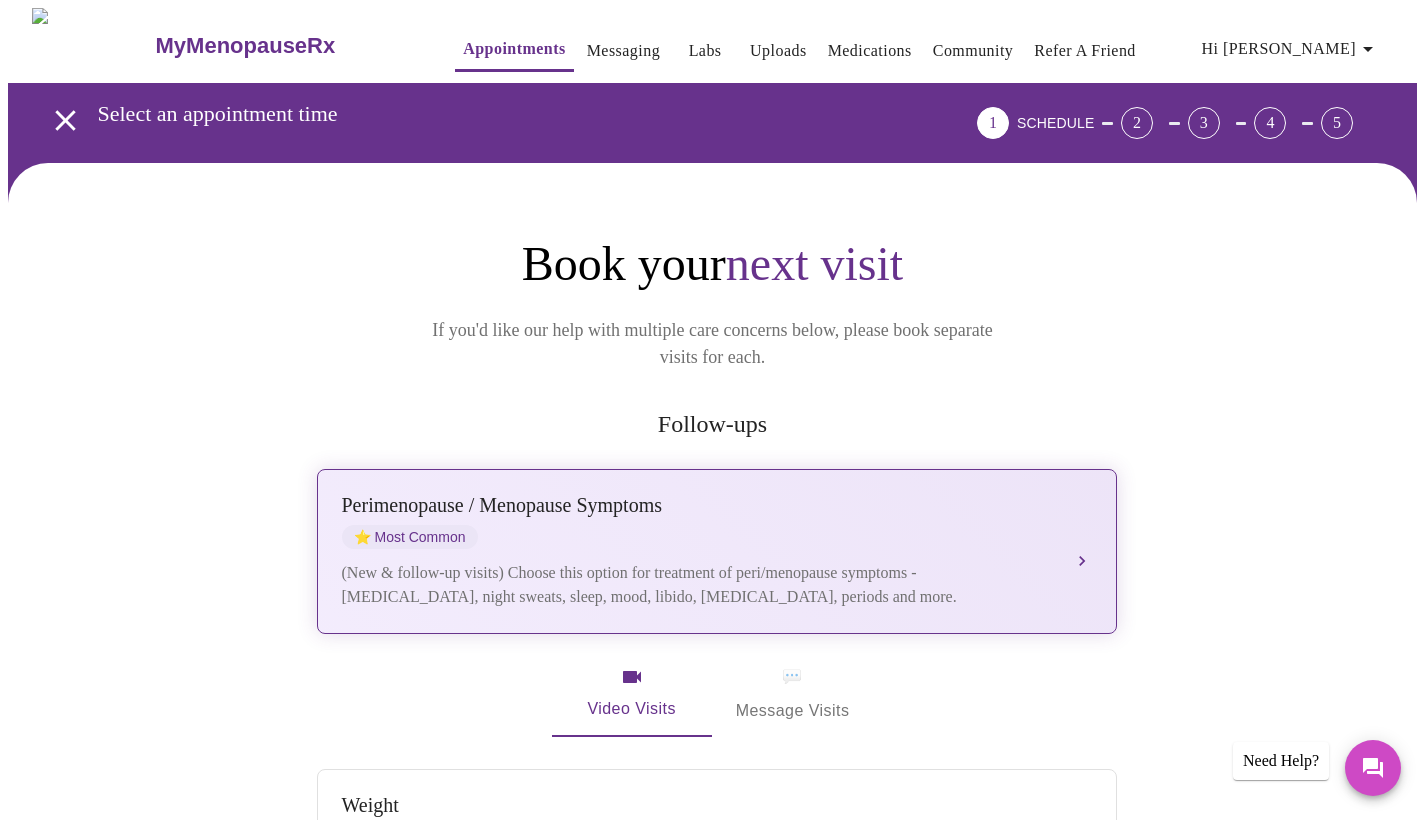 click on "Perimenopause / Menopause Symptoms  ⭐  Most Common" at bounding box center (697, 521) 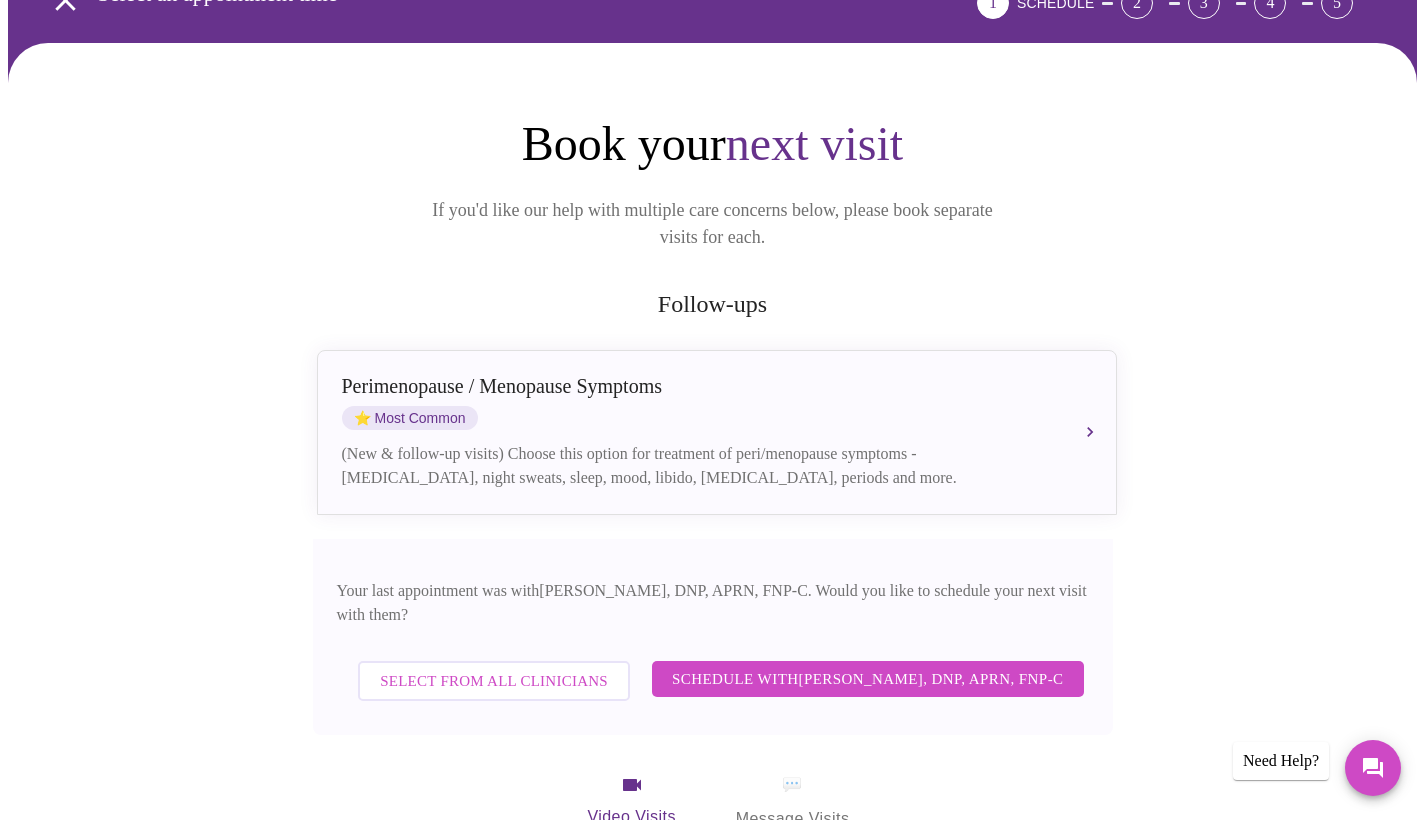scroll, scrollTop: 152, scrollLeft: 0, axis: vertical 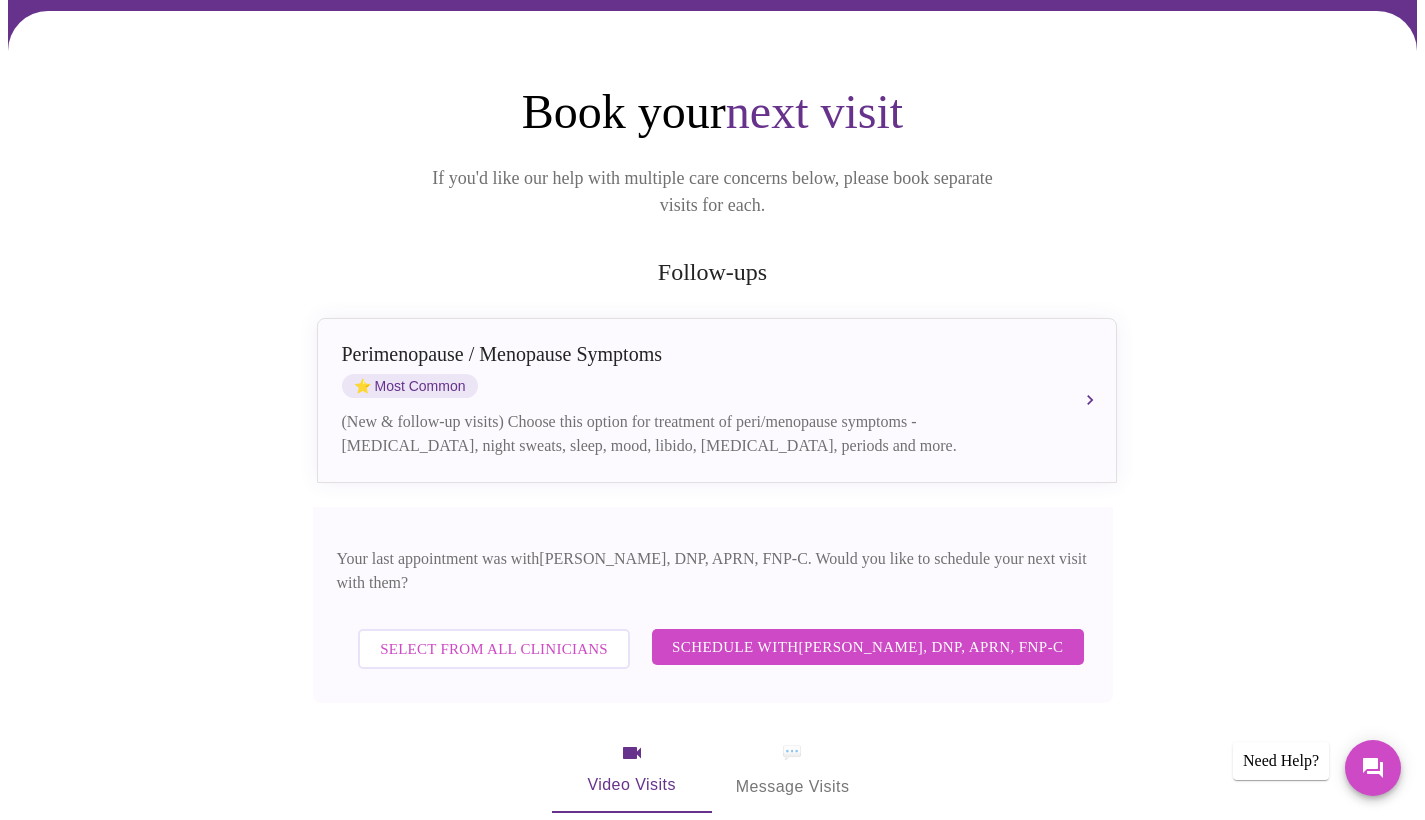 click on "Select from All Clinicians" at bounding box center [494, 649] 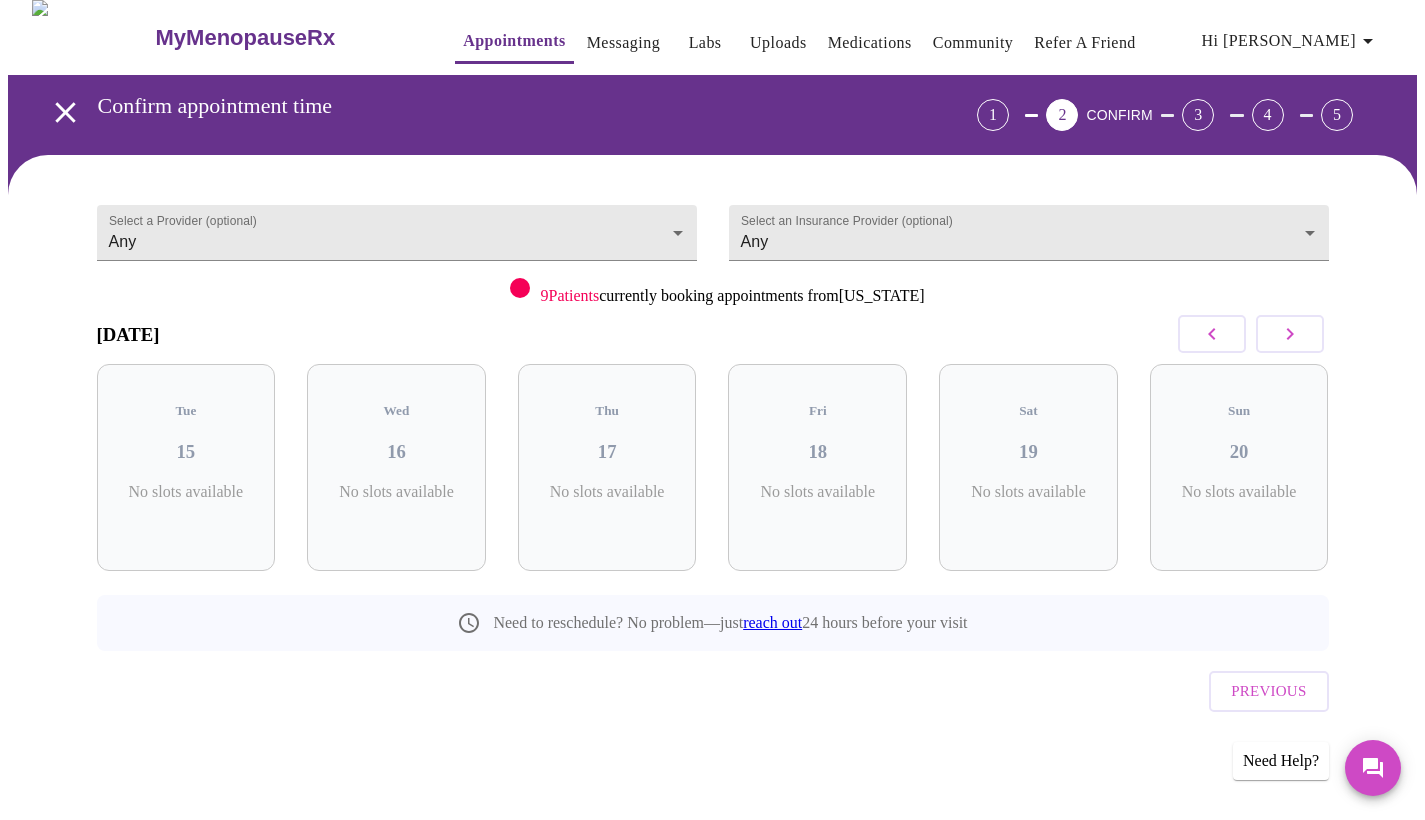 scroll, scrollTop: 0, scrollLeft: 0, axis: both 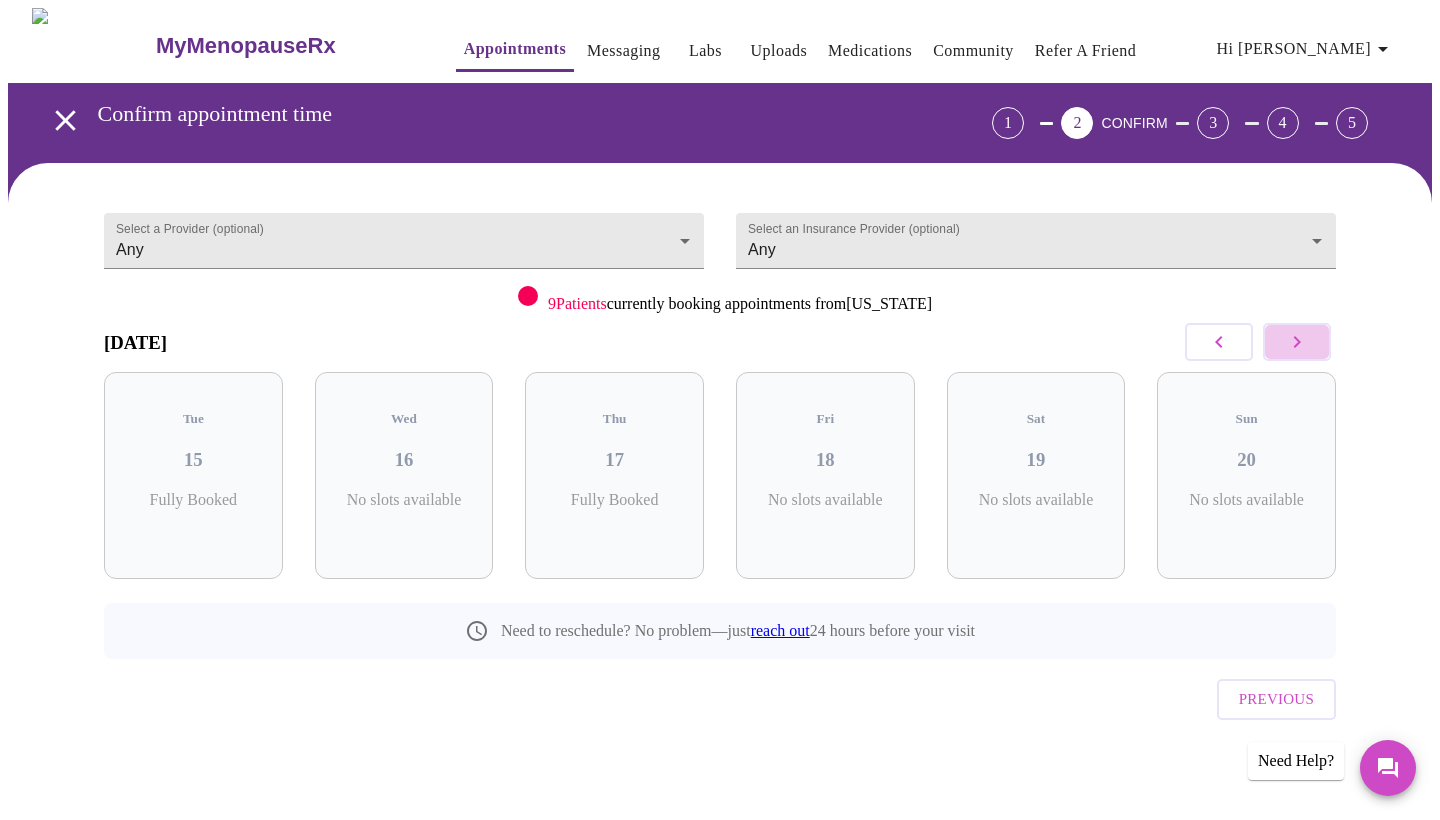 click at bounding box center (1297, 342) 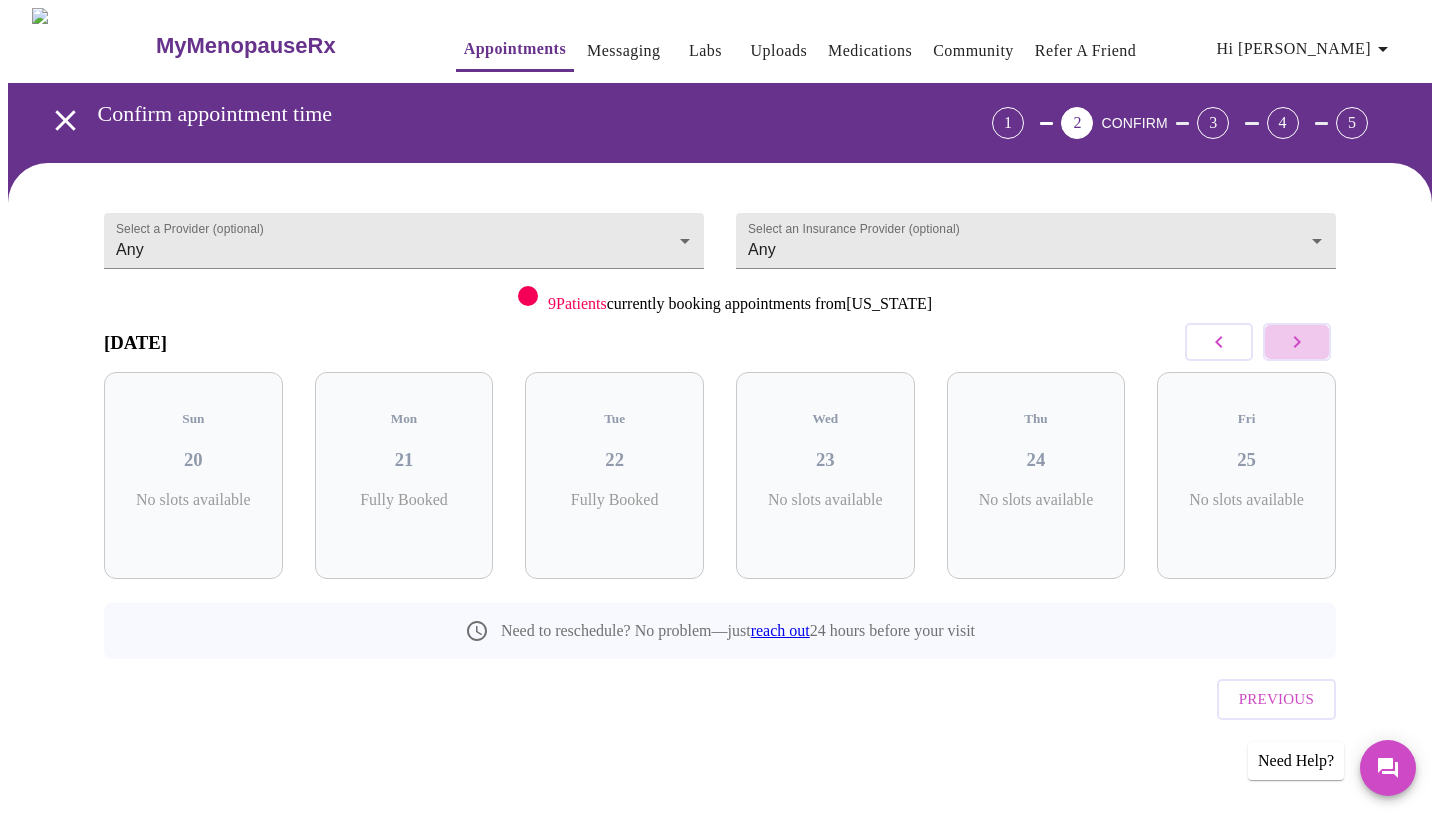 click at bounding box center [1297, 342] 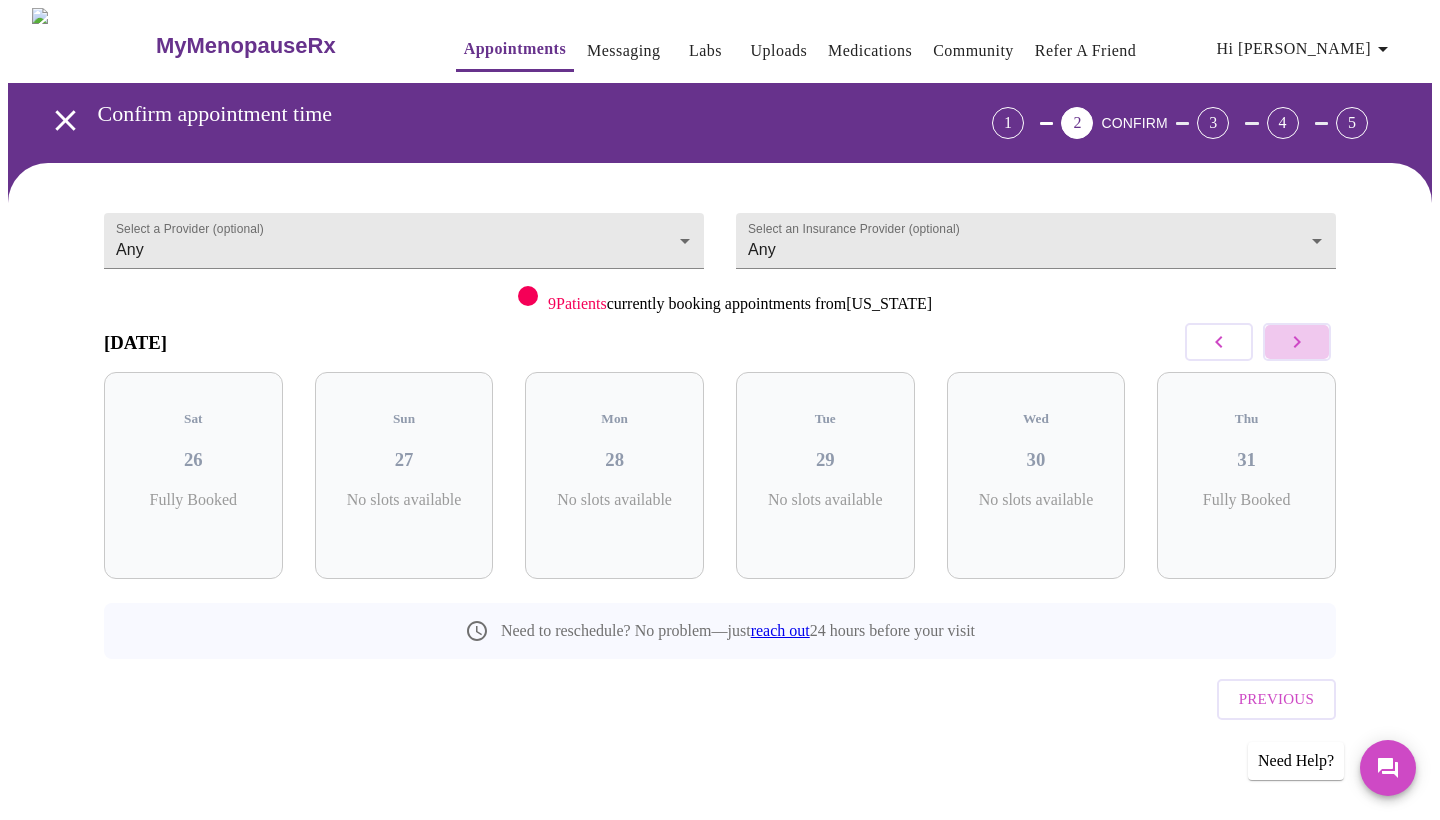 click 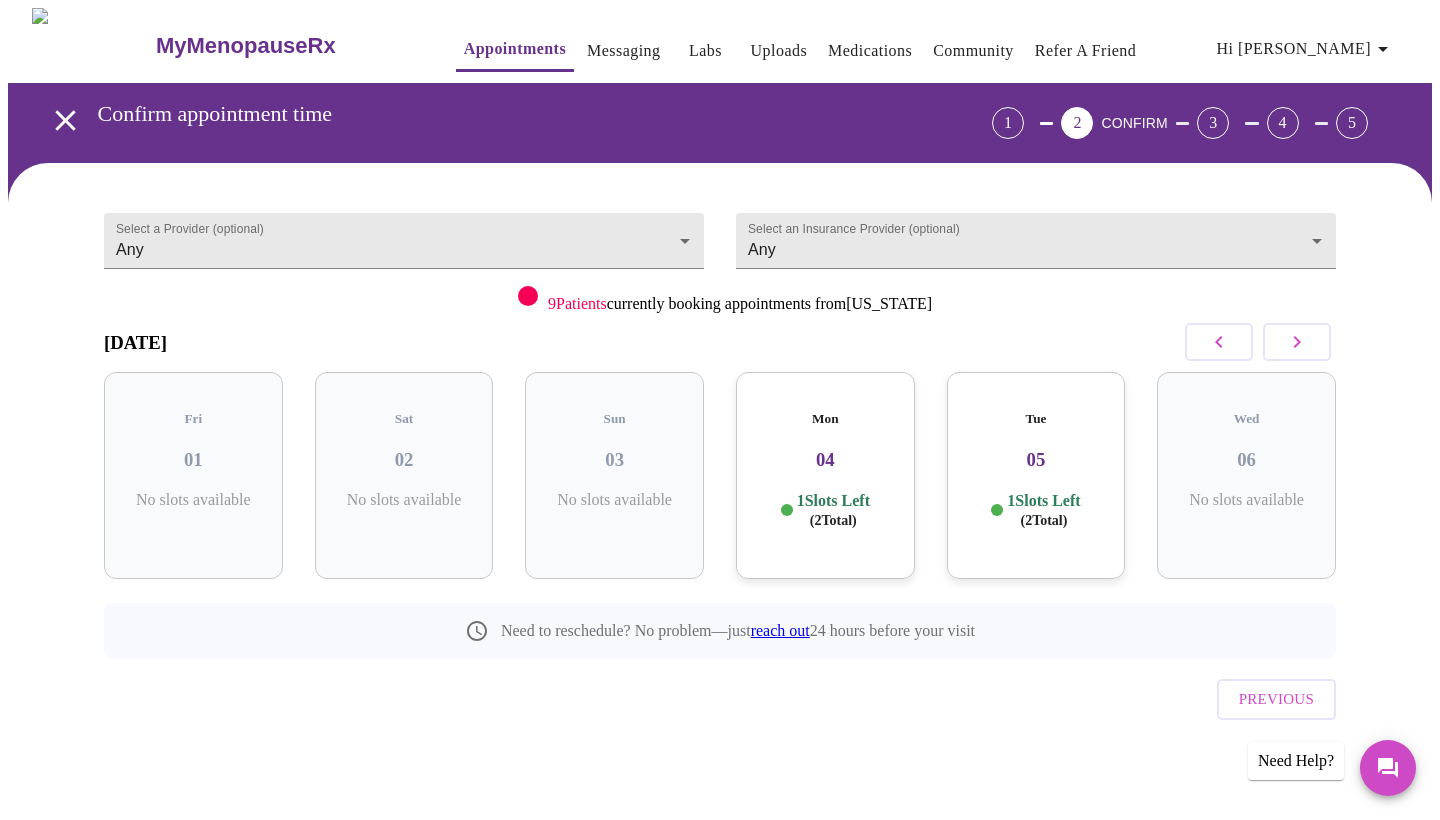 click on "Tue 05 1  Slots Left ( 2  Total)" at bounding box center (1036, 475) 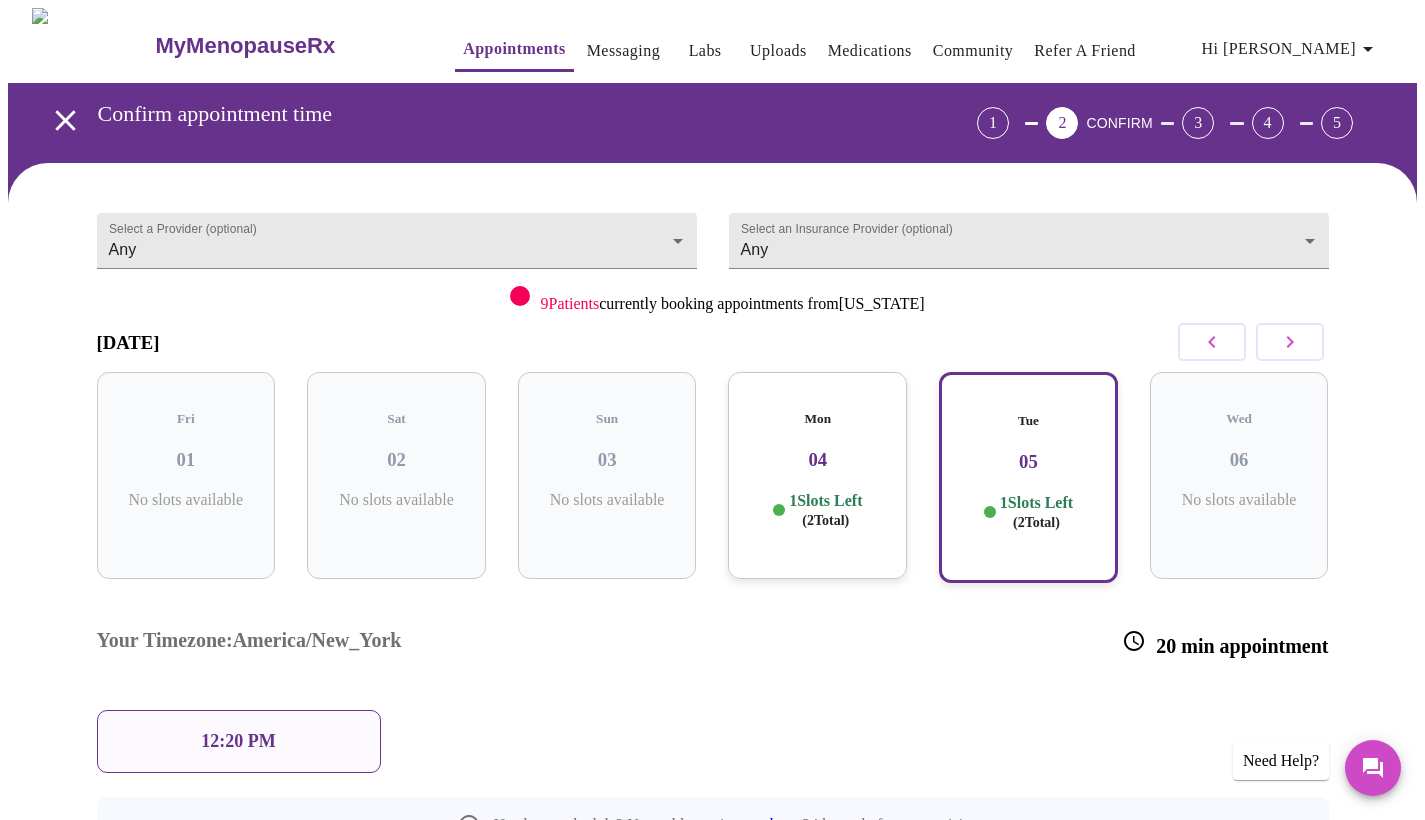 click on "12:20 PM" at bounding box center [238, 741] 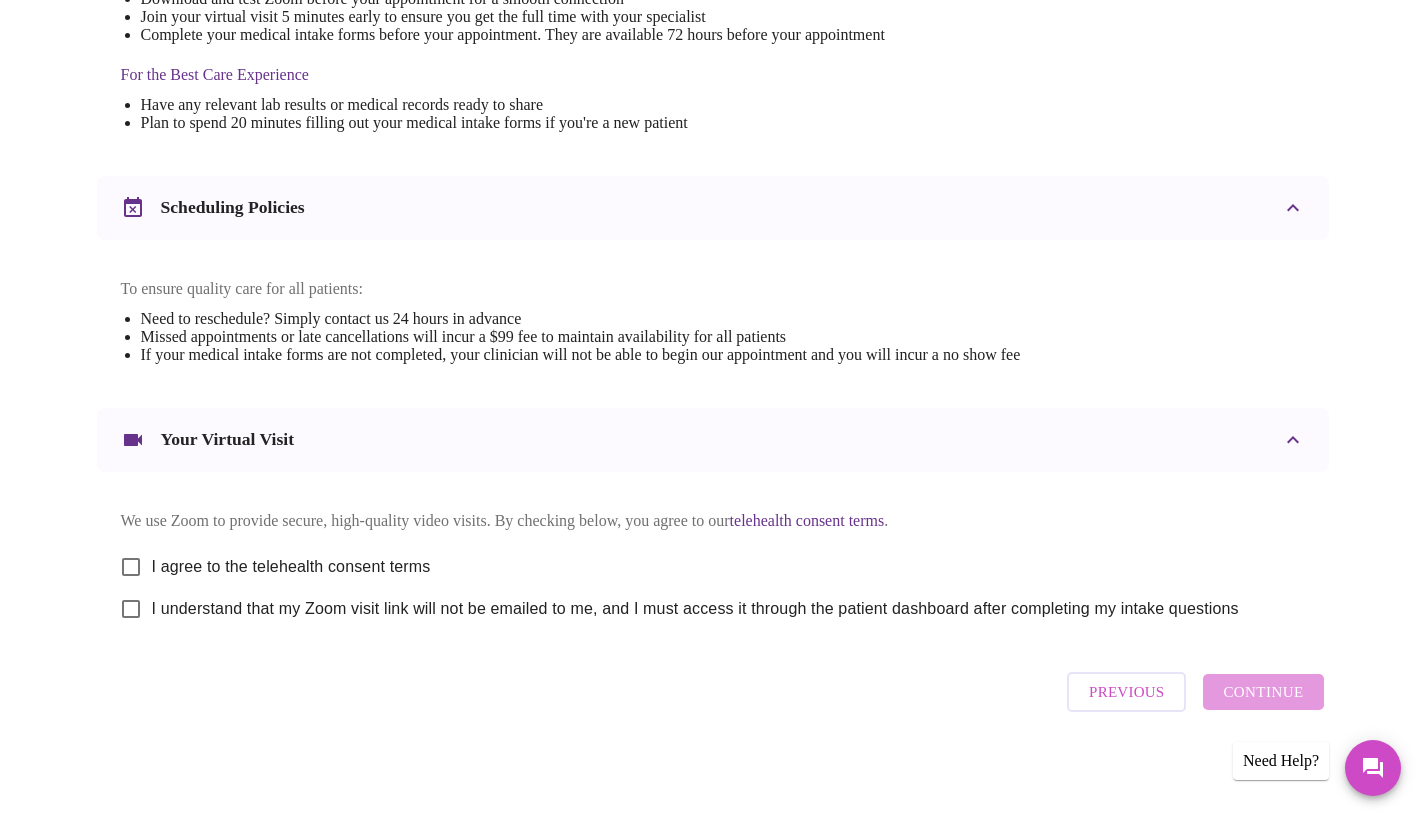 scroll, scrollTop: 605, scrollLeft: 0, axis: vertical 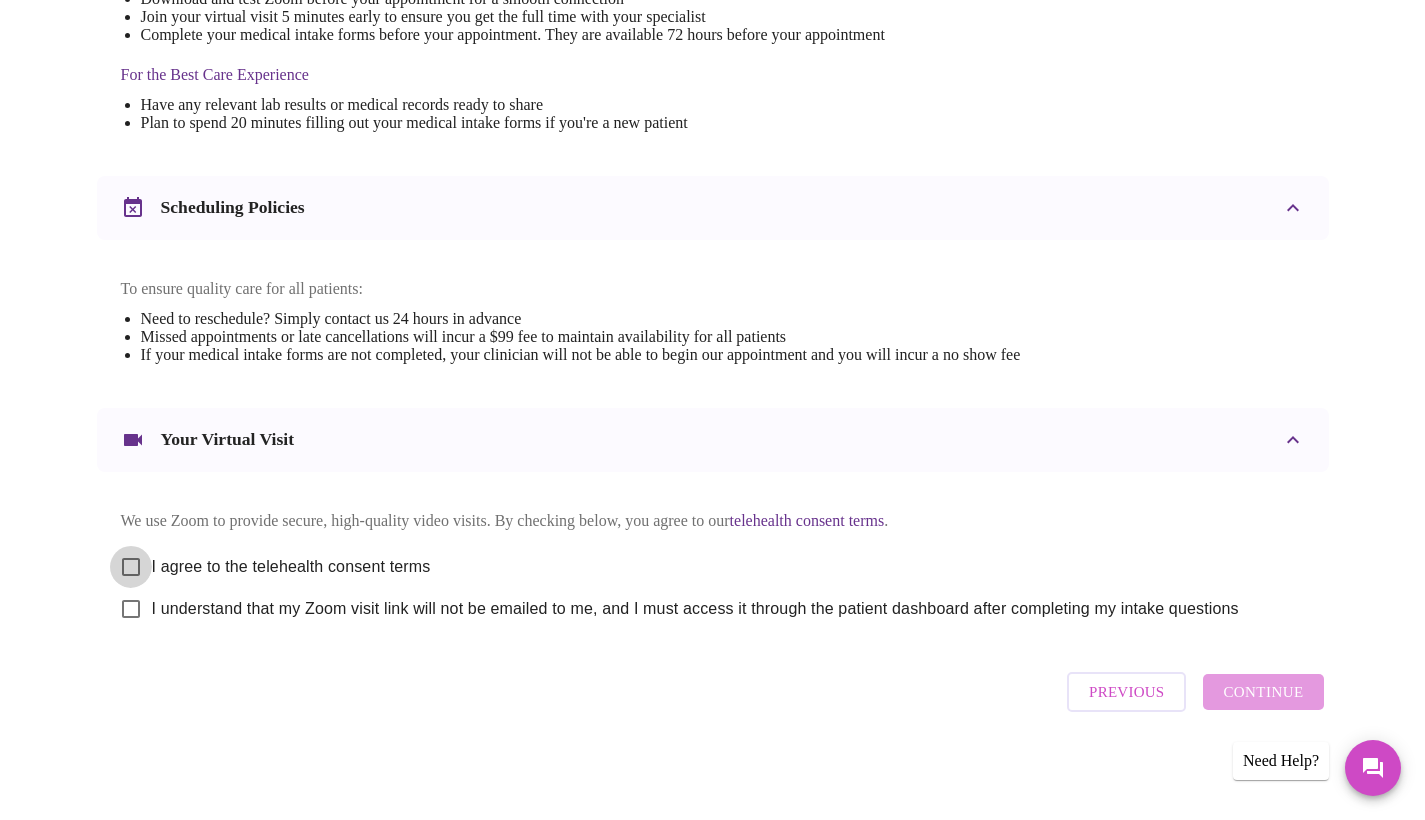 click on "I agree to the telehealth consent terms" at bounding box center (131, 567) 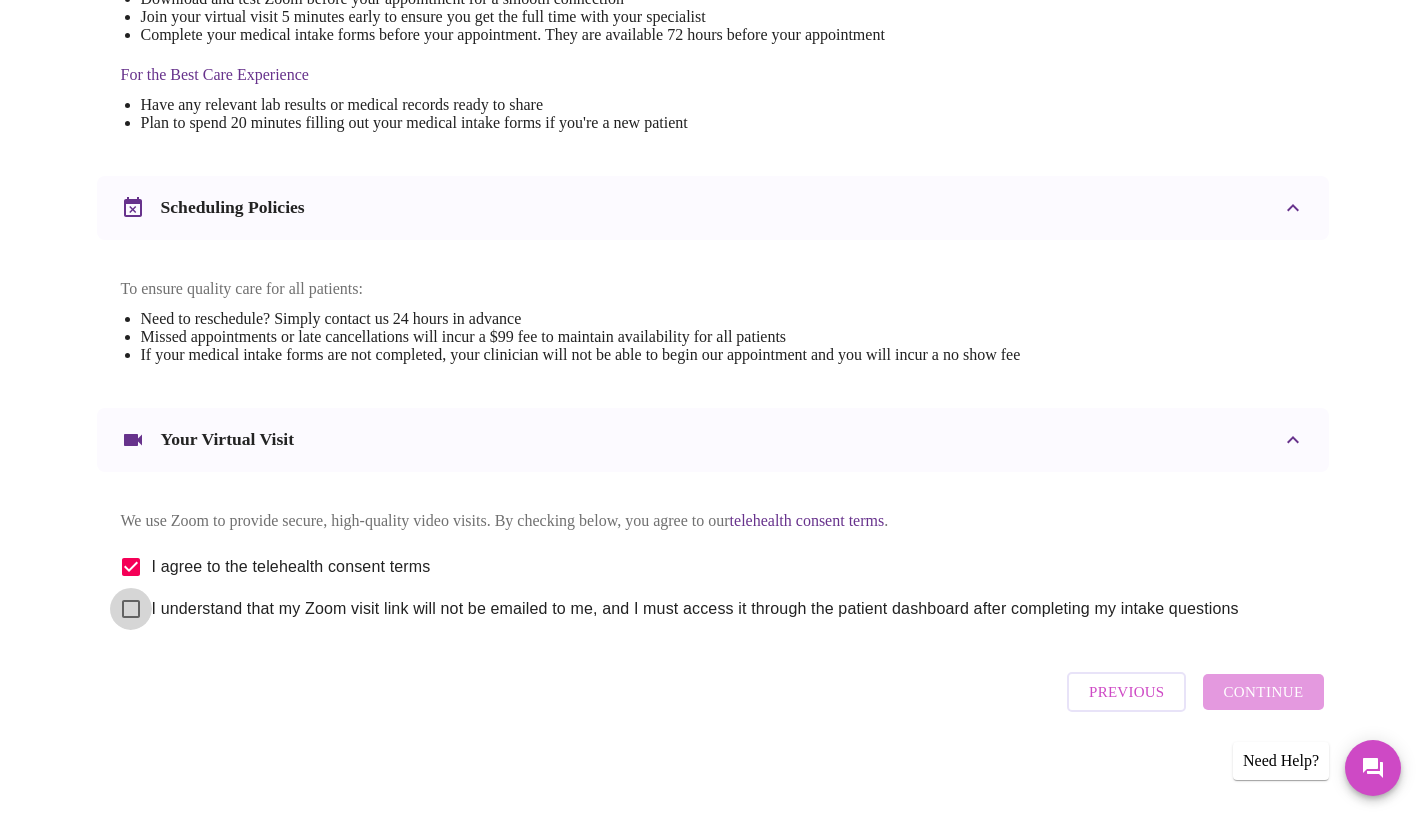 click on "I understand that my Zoom visit link will not be emailed to me, and I must access it through the patient dashboard after completing my intake questions" at bounding box center [131, 609] 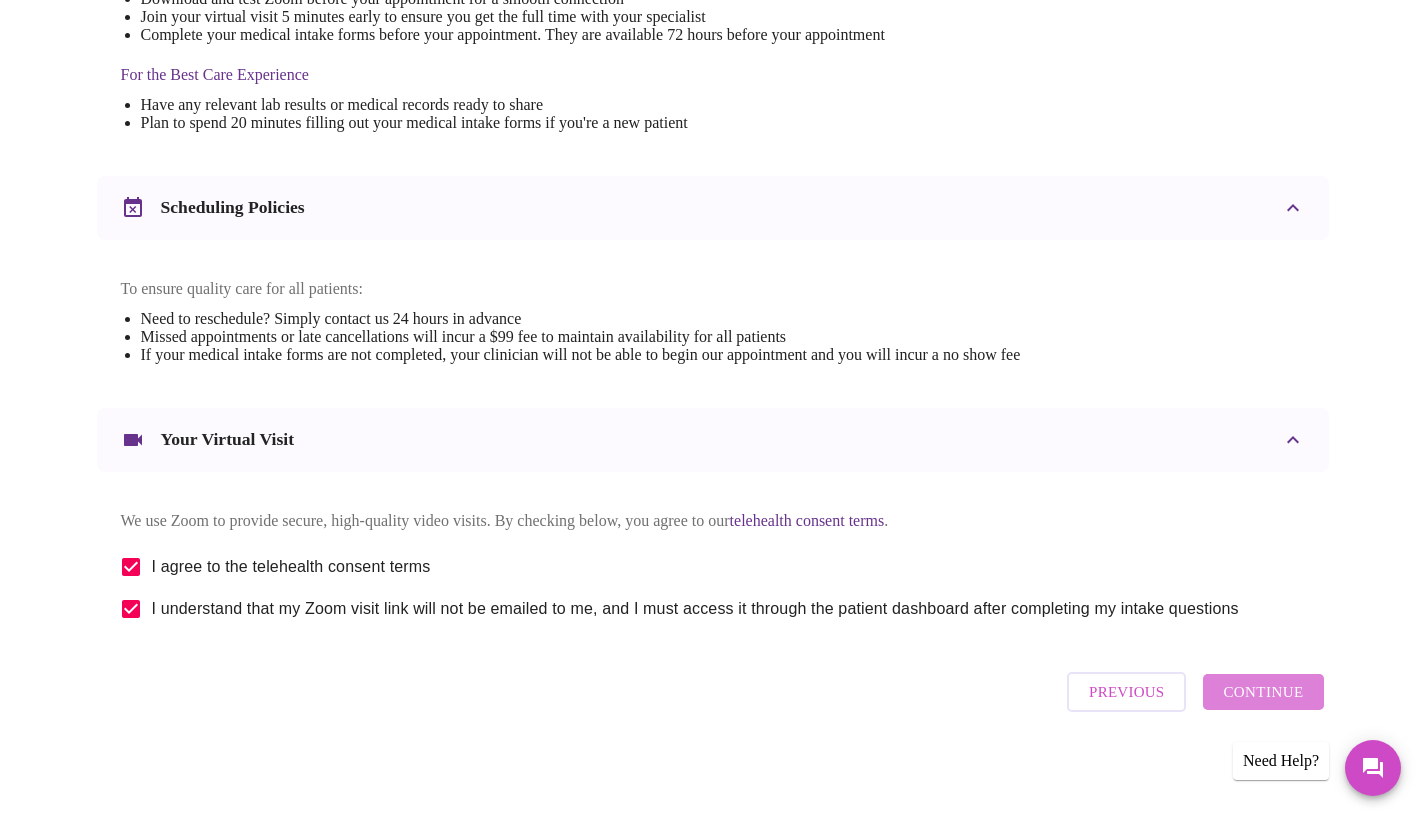 click on "Continue" at bounding box center [1263, 692] 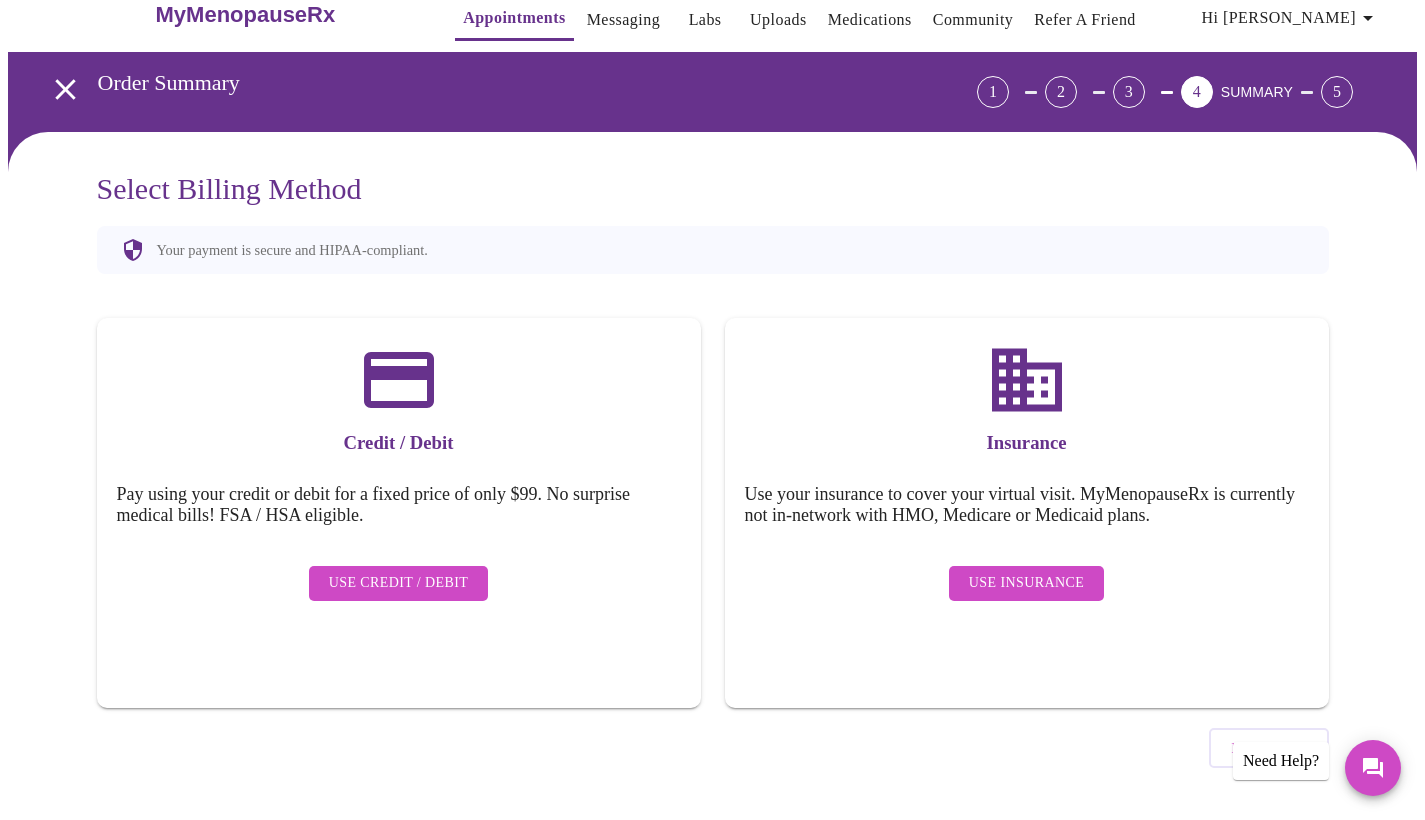 click on "Use Insurance" at bounding box center [1026, 583] 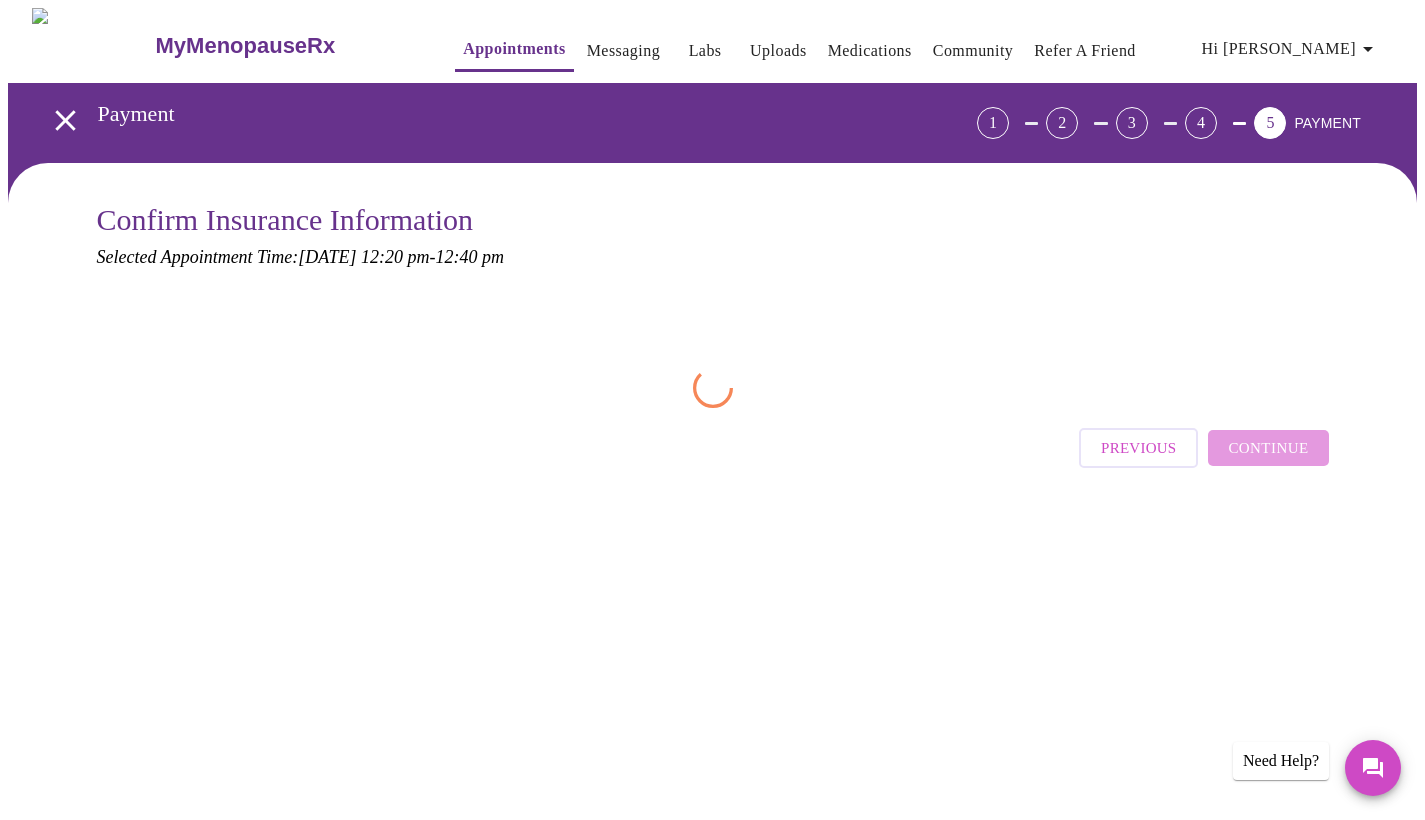 scroll, scrollTop: 0, scrollLeft: 0, axis: both 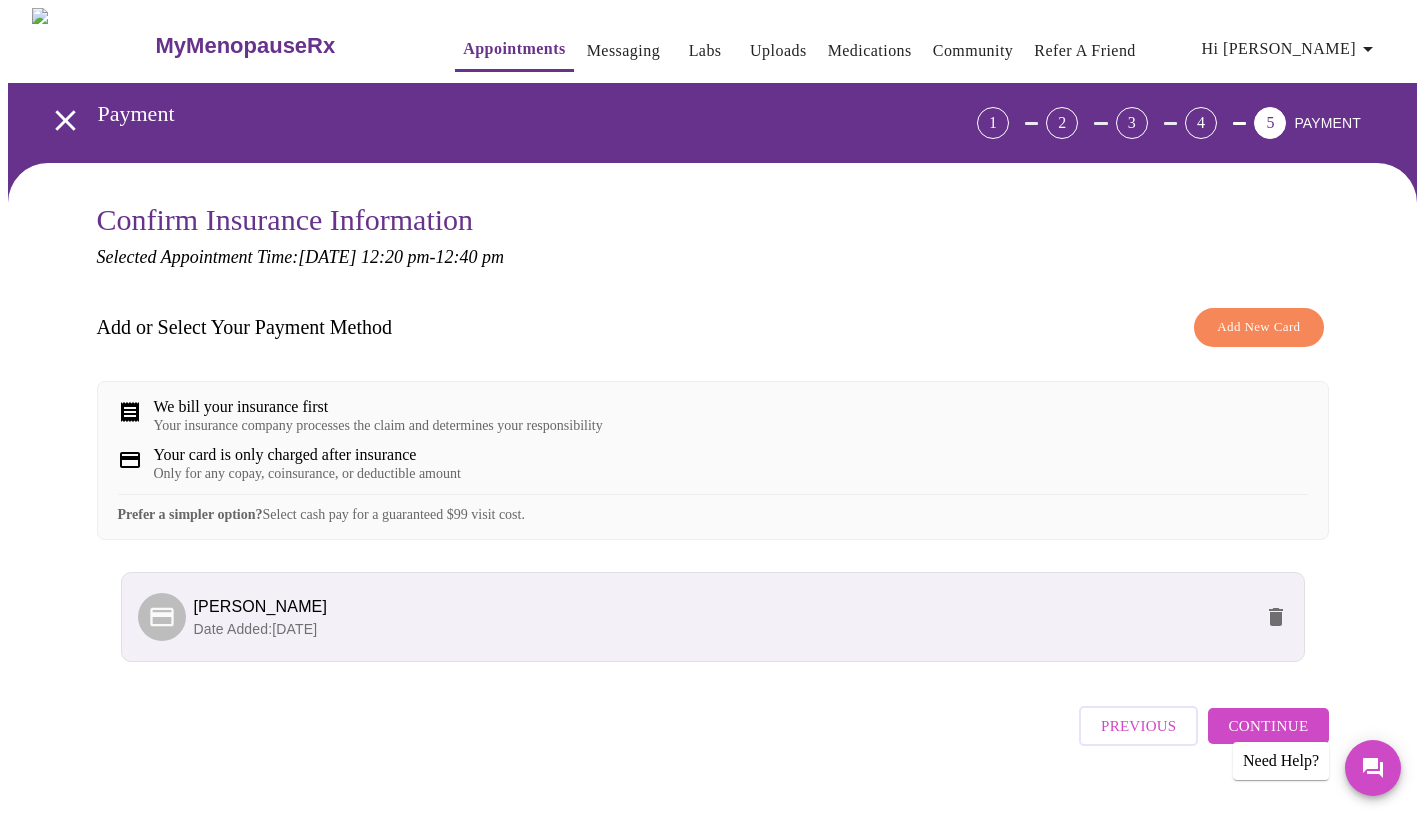 click on "Christine Burkhardt" at bounding box center [723, 607] 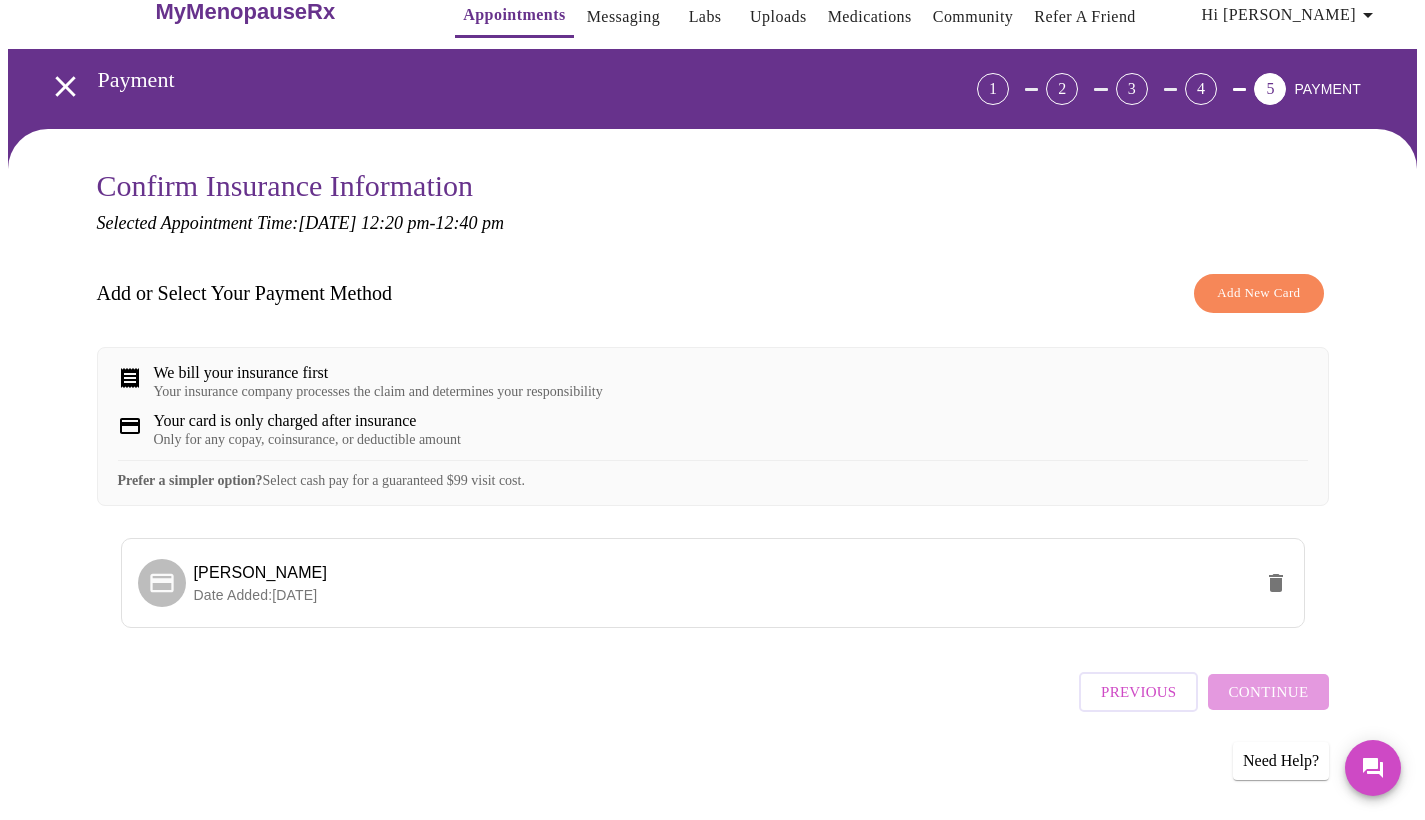 scroll, scrollTop: 50, scrollLeft: 0, axis: vertical 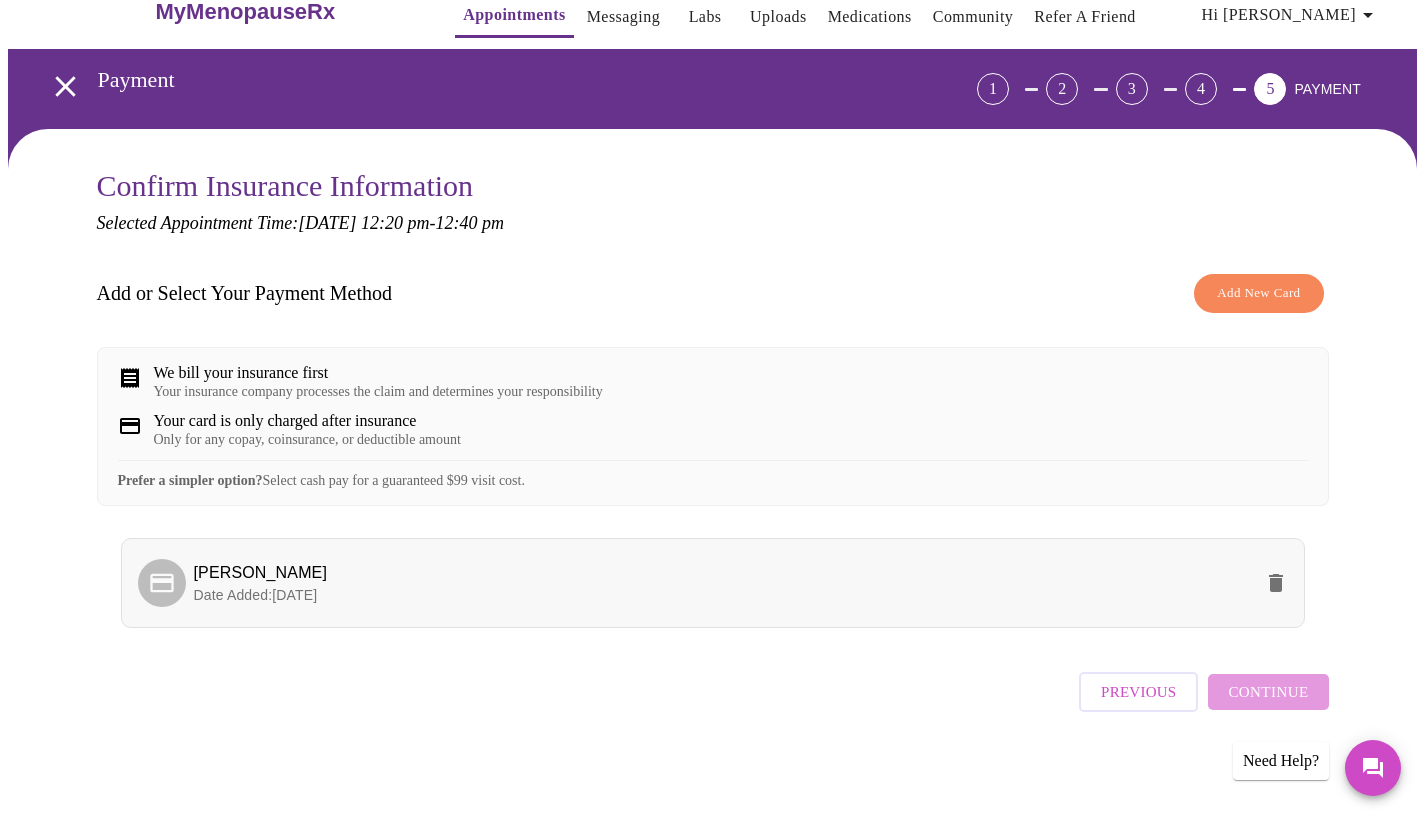 click on "Christine Burkhardt" at bounding box center (723, 573) 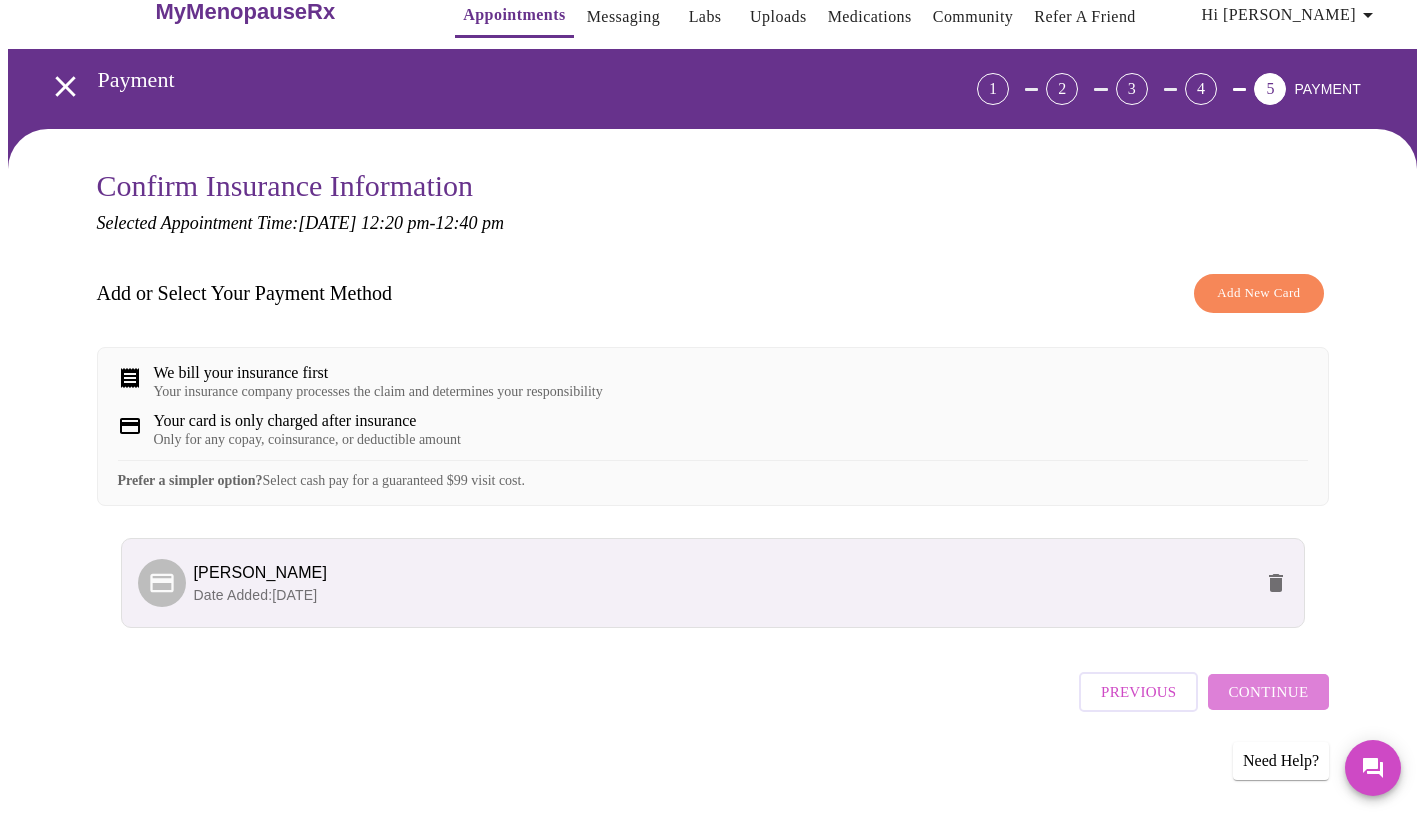 click on "Continue" at bounding box center (1268, 692) 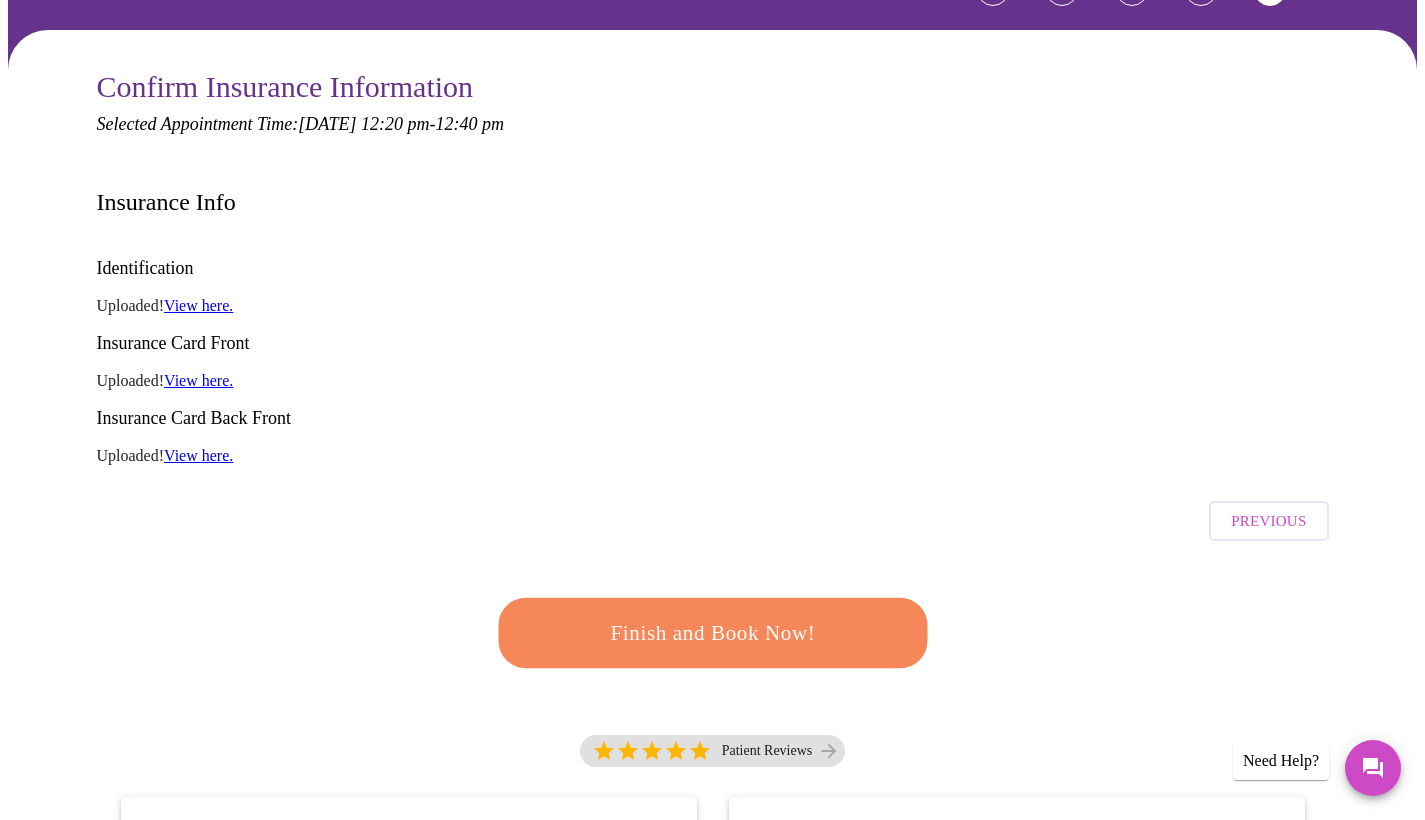 scroll, scrollTop: 140, scrollLeft: 0, axis: vertical 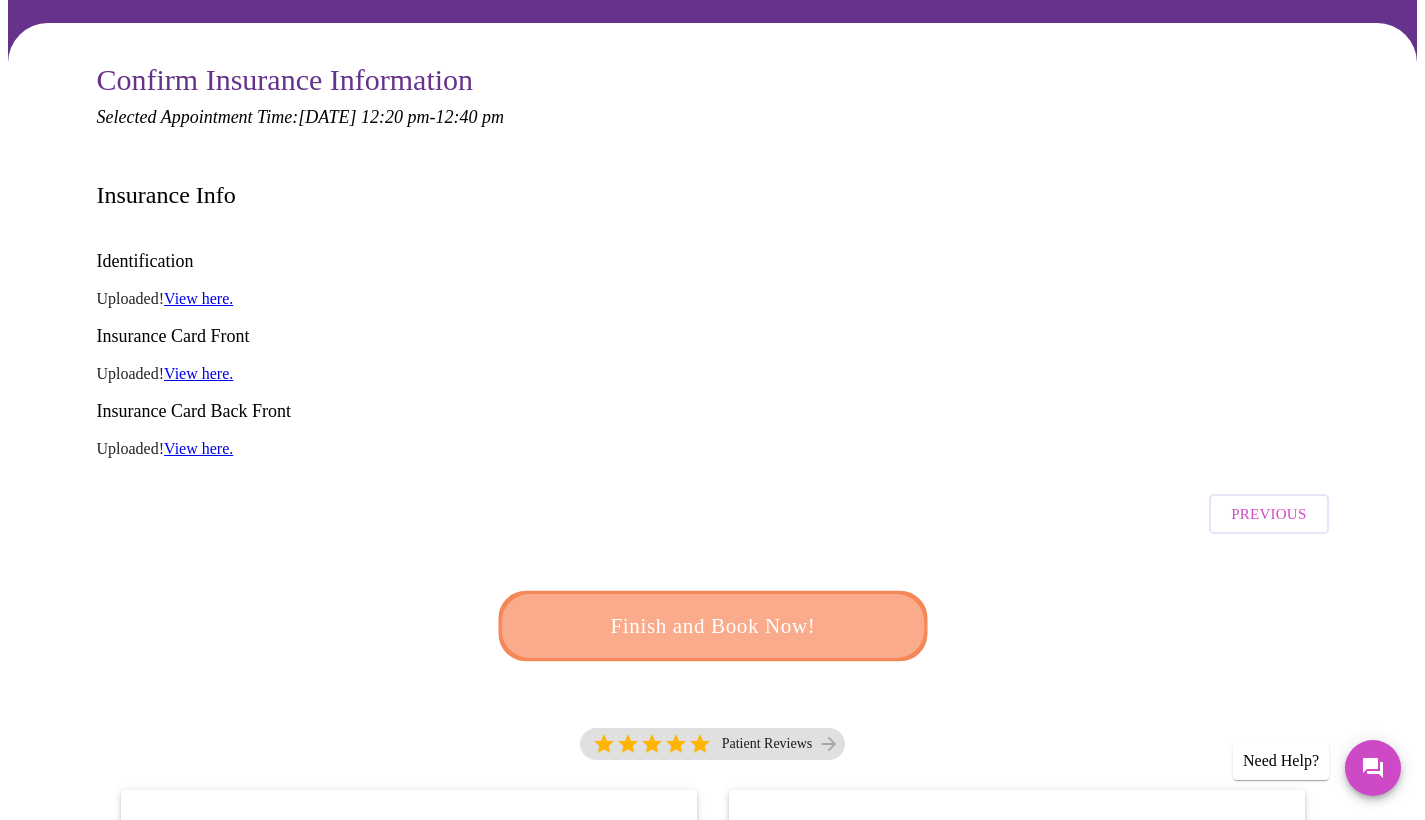 click on "Finish and Book Now!" at bounding box center [713, 626] 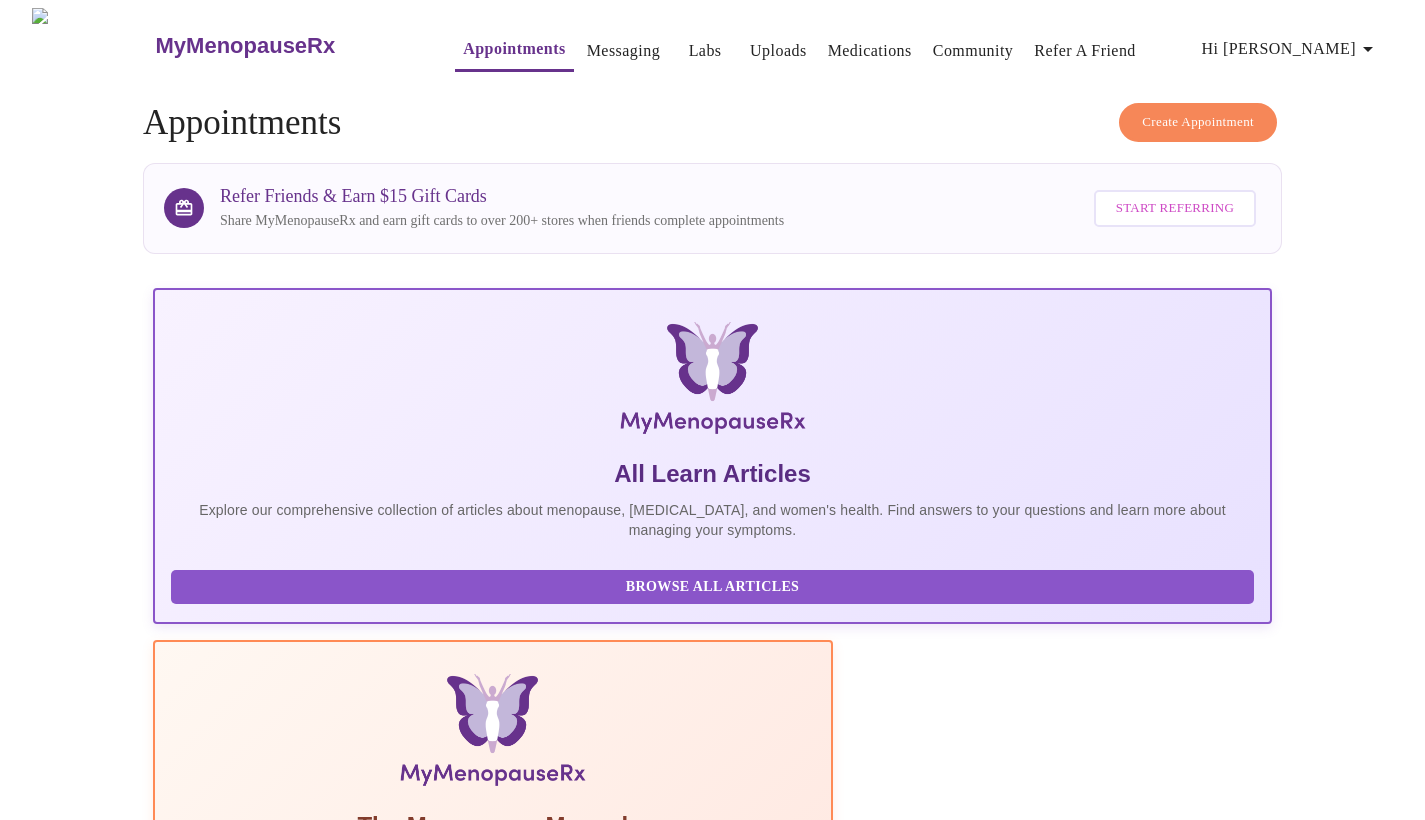 scroll, scrollTop: 2, scrollLeft: 0, axis: vertical 